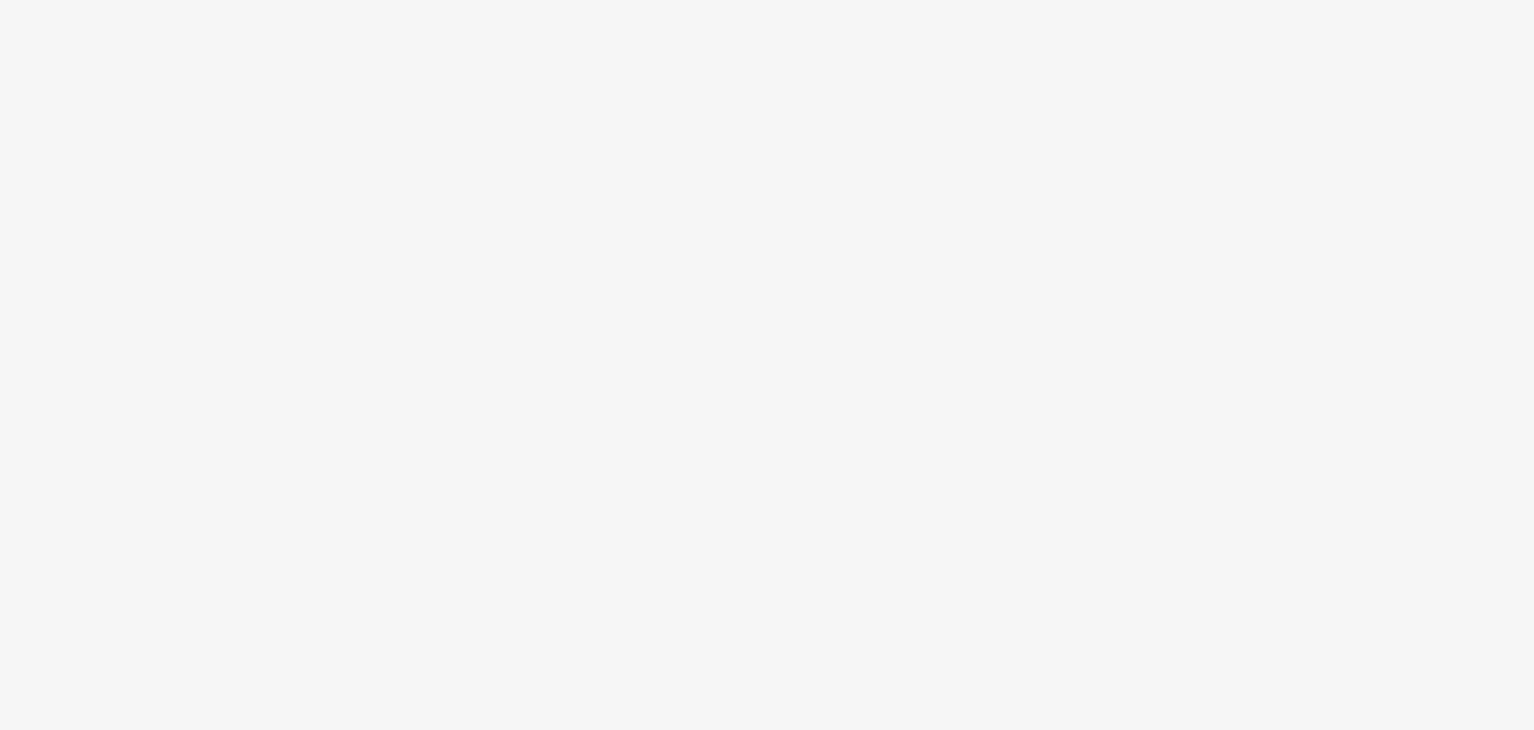 scroll, scrollTop: 0, scrollLeft: 0, axis: both 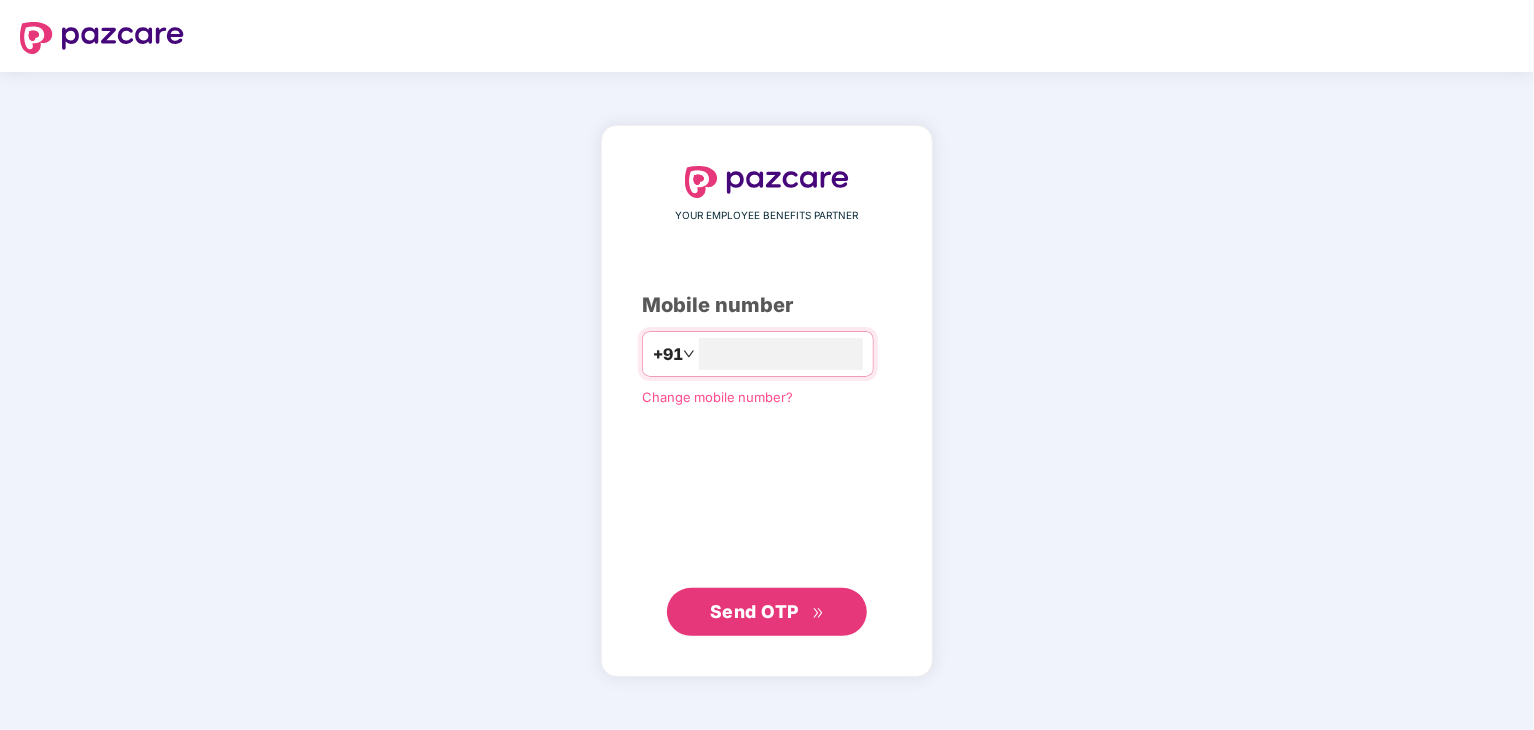 type on "**********" 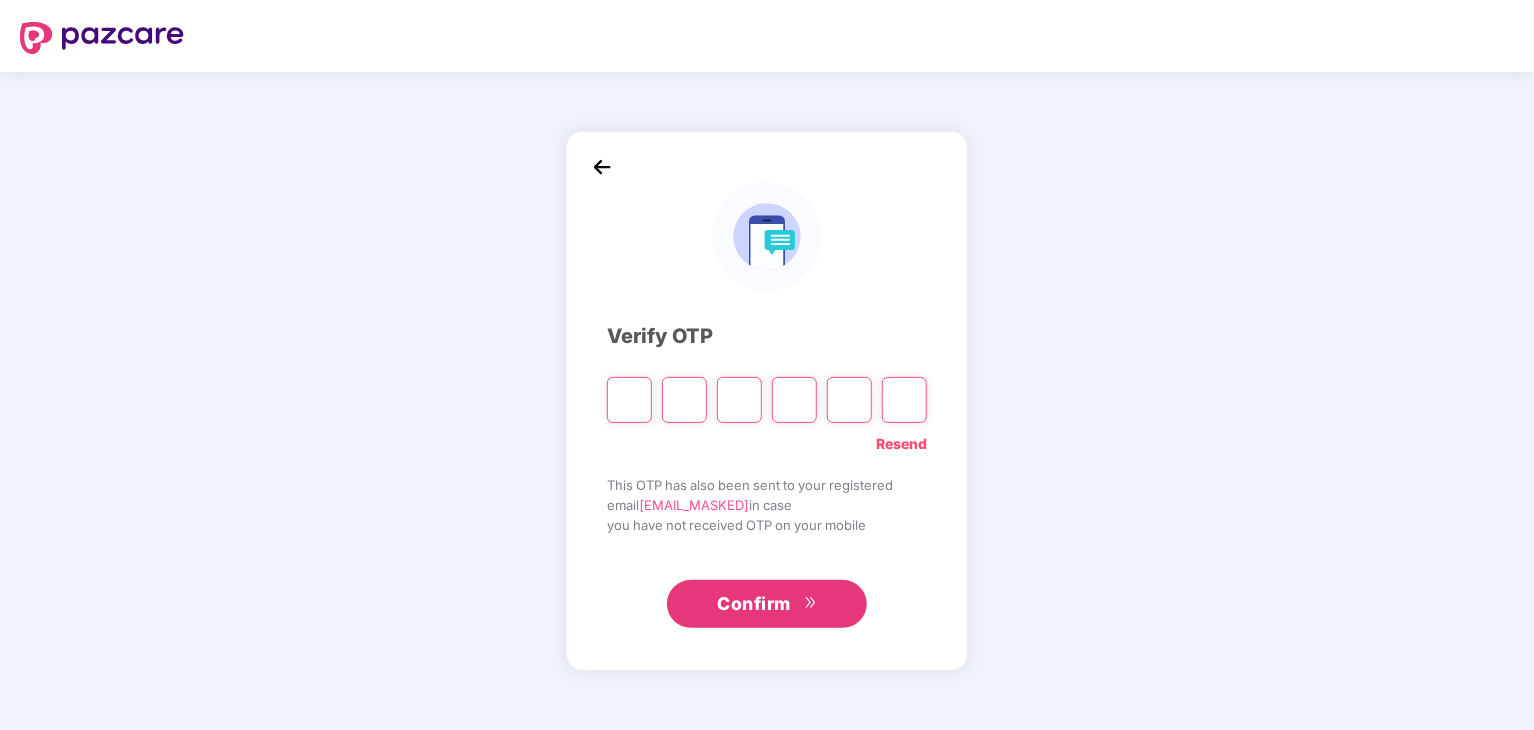 type on "*" 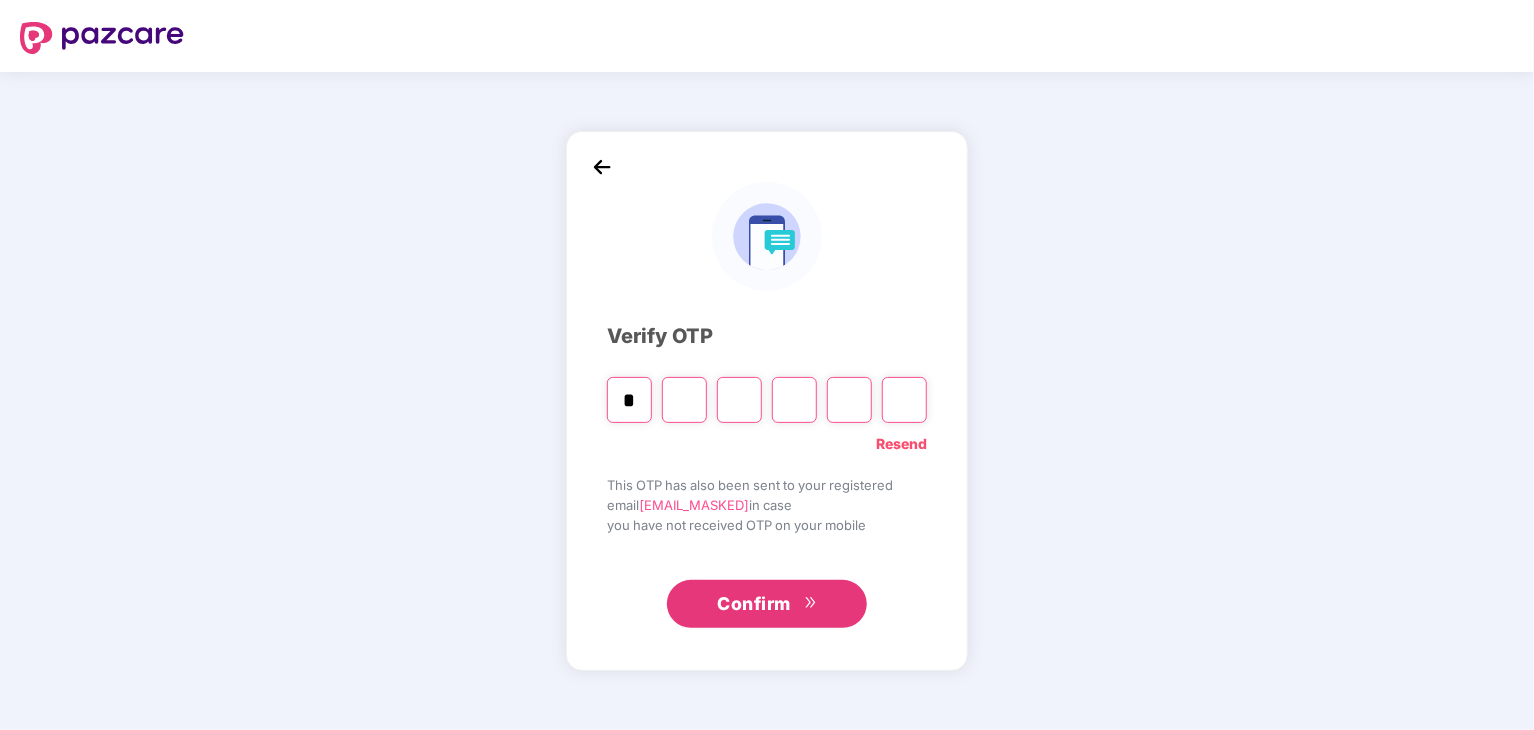 type on "*" 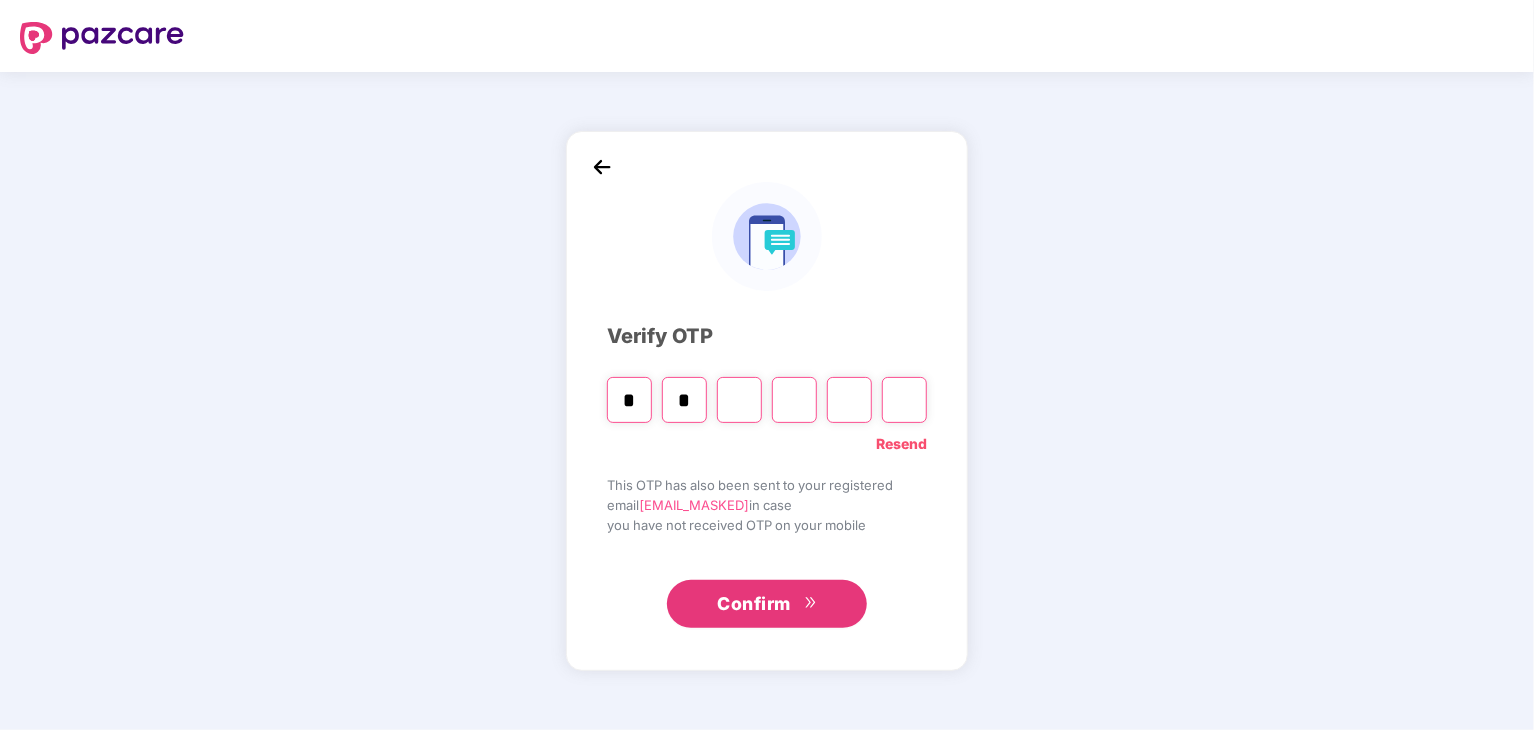 type on "*" 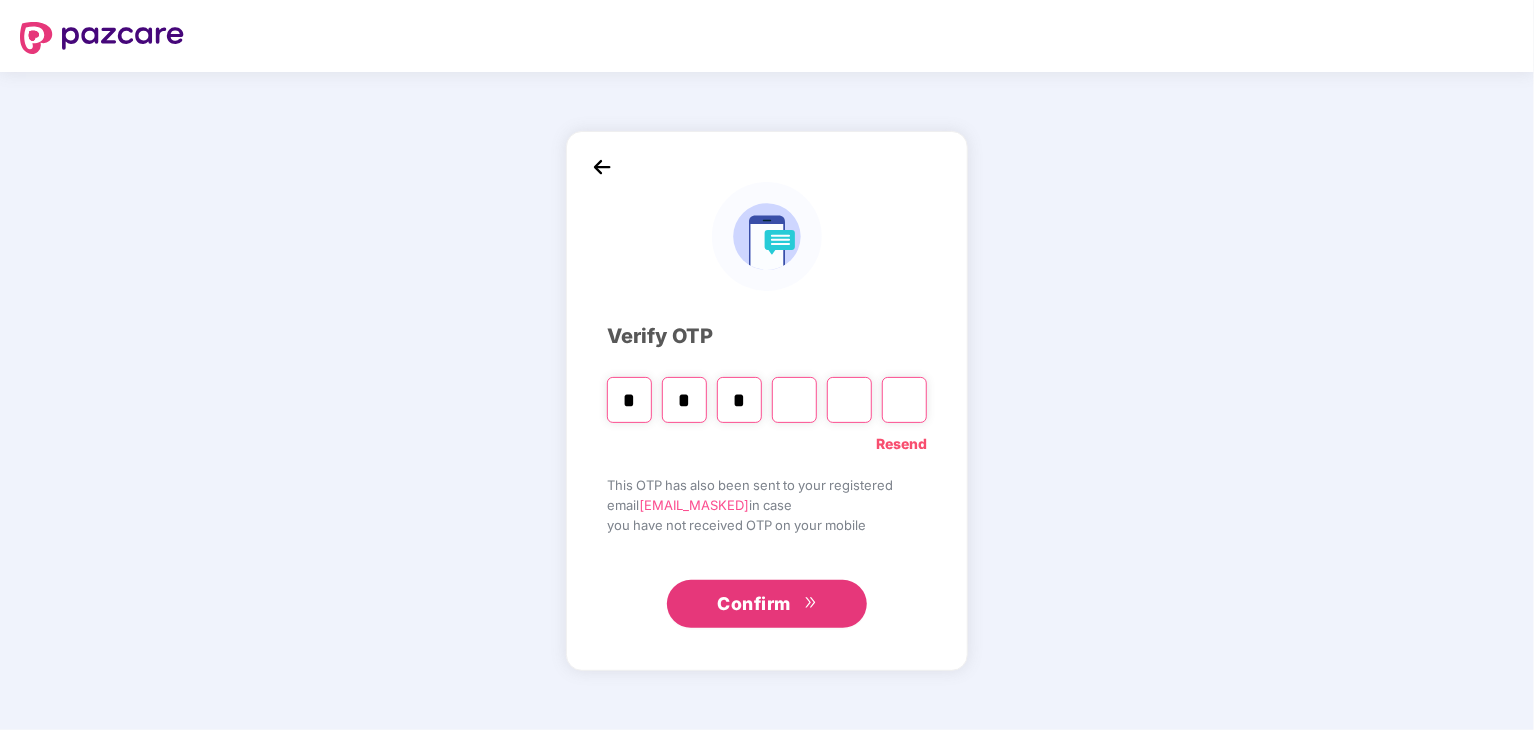 type on "*" 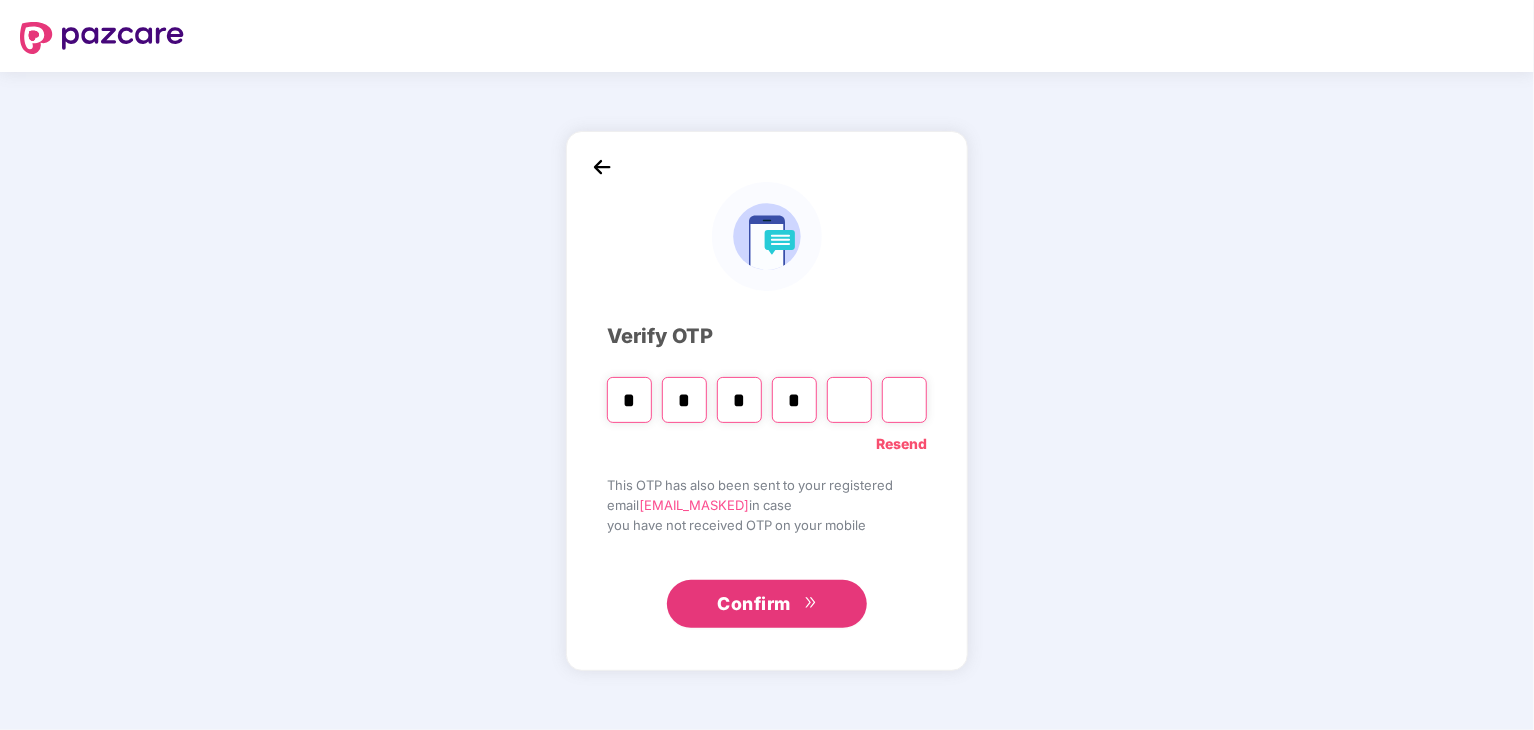 type on "*" 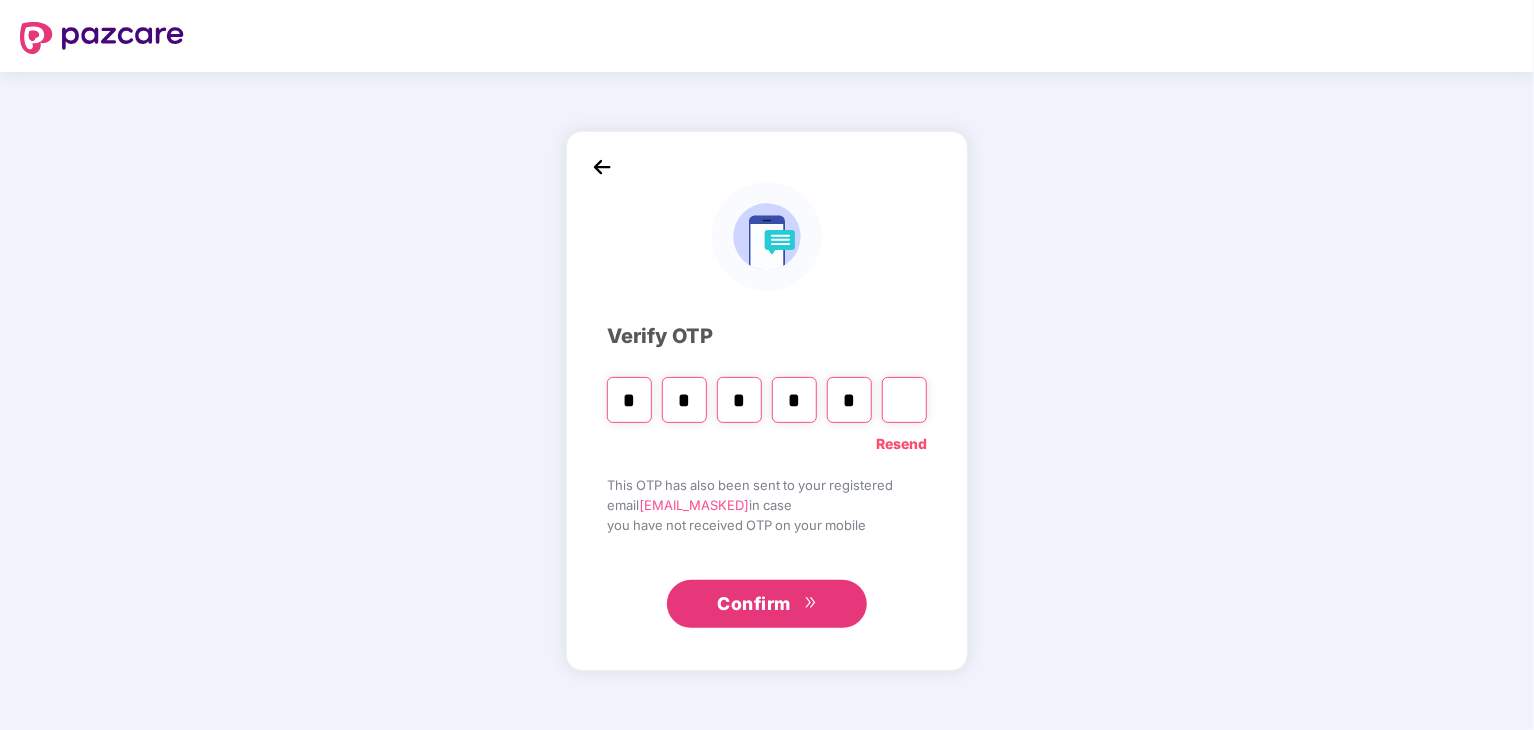 type on "*" 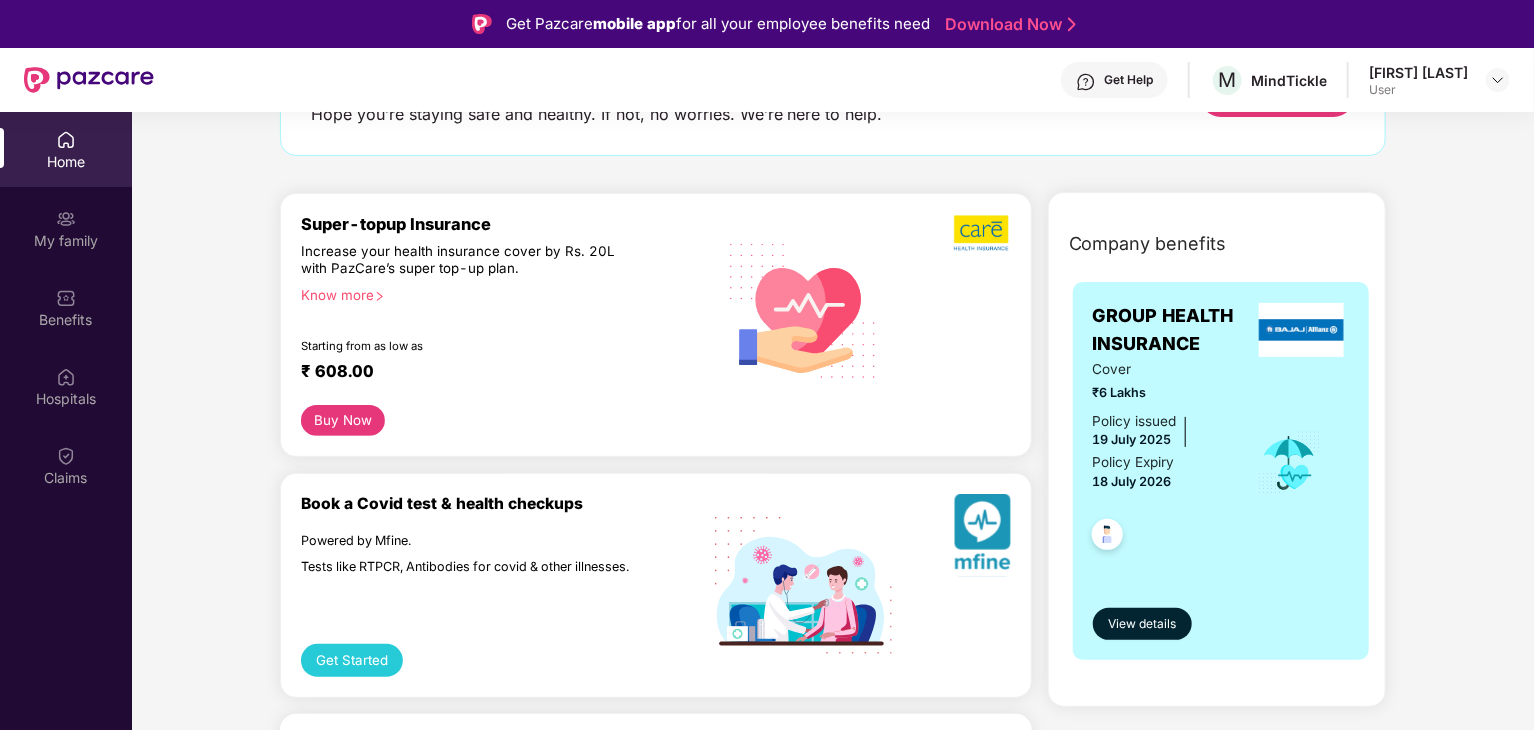 scroll, scrollTop: 200, scrollLeft: 0, axis: vertical 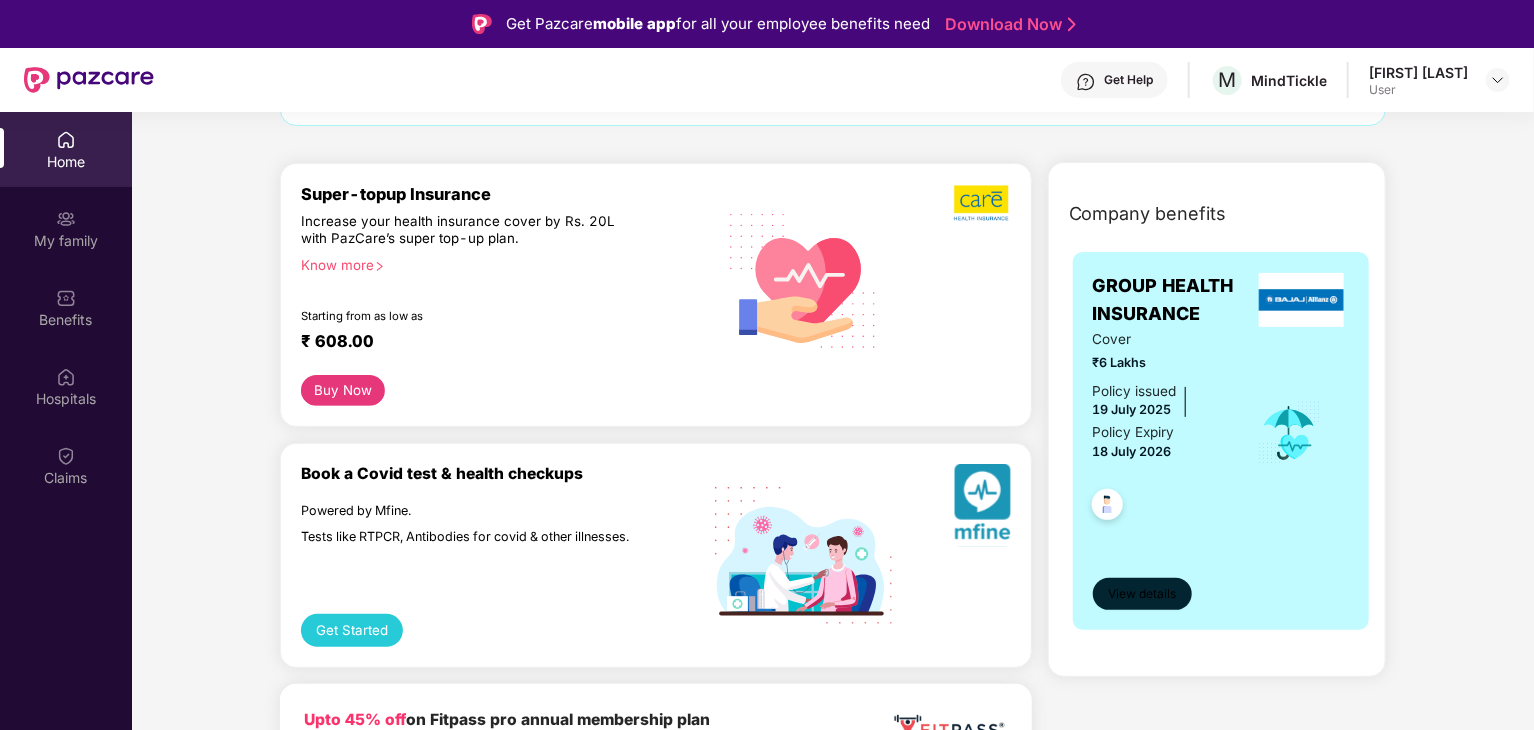 click on "View details" at bounding box center [1142, 594] 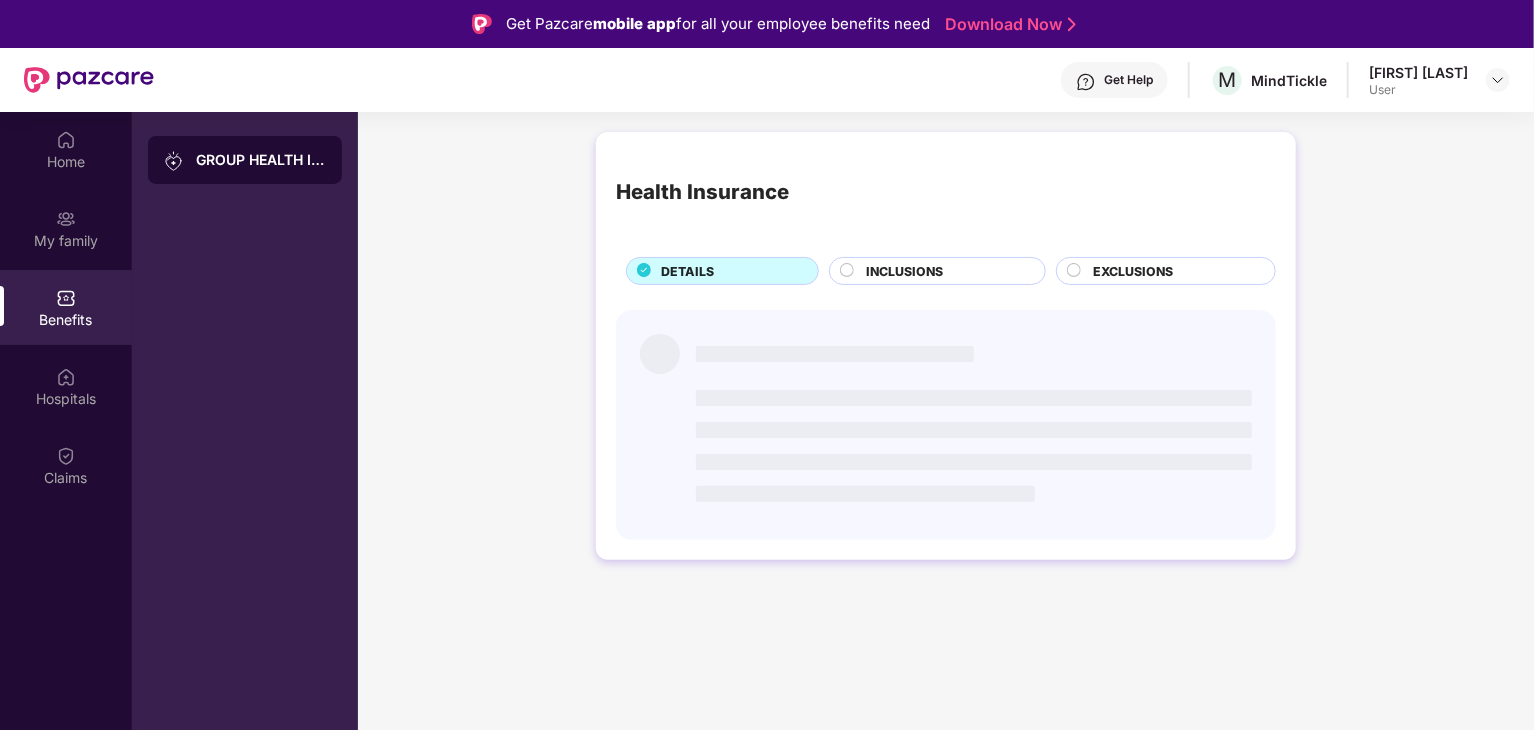 scroll, scrollTop: 0, scrollLeft: 0, axis: both 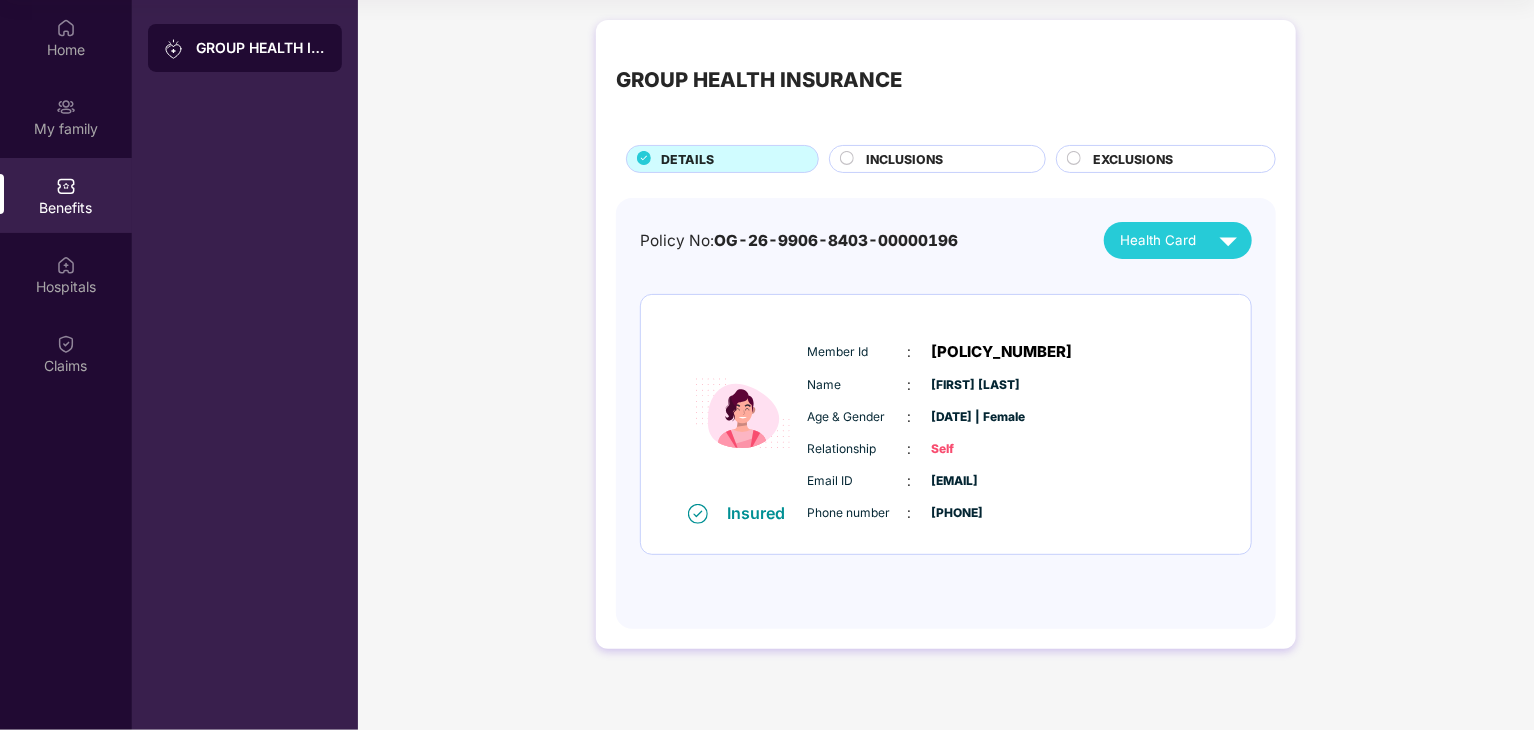 click 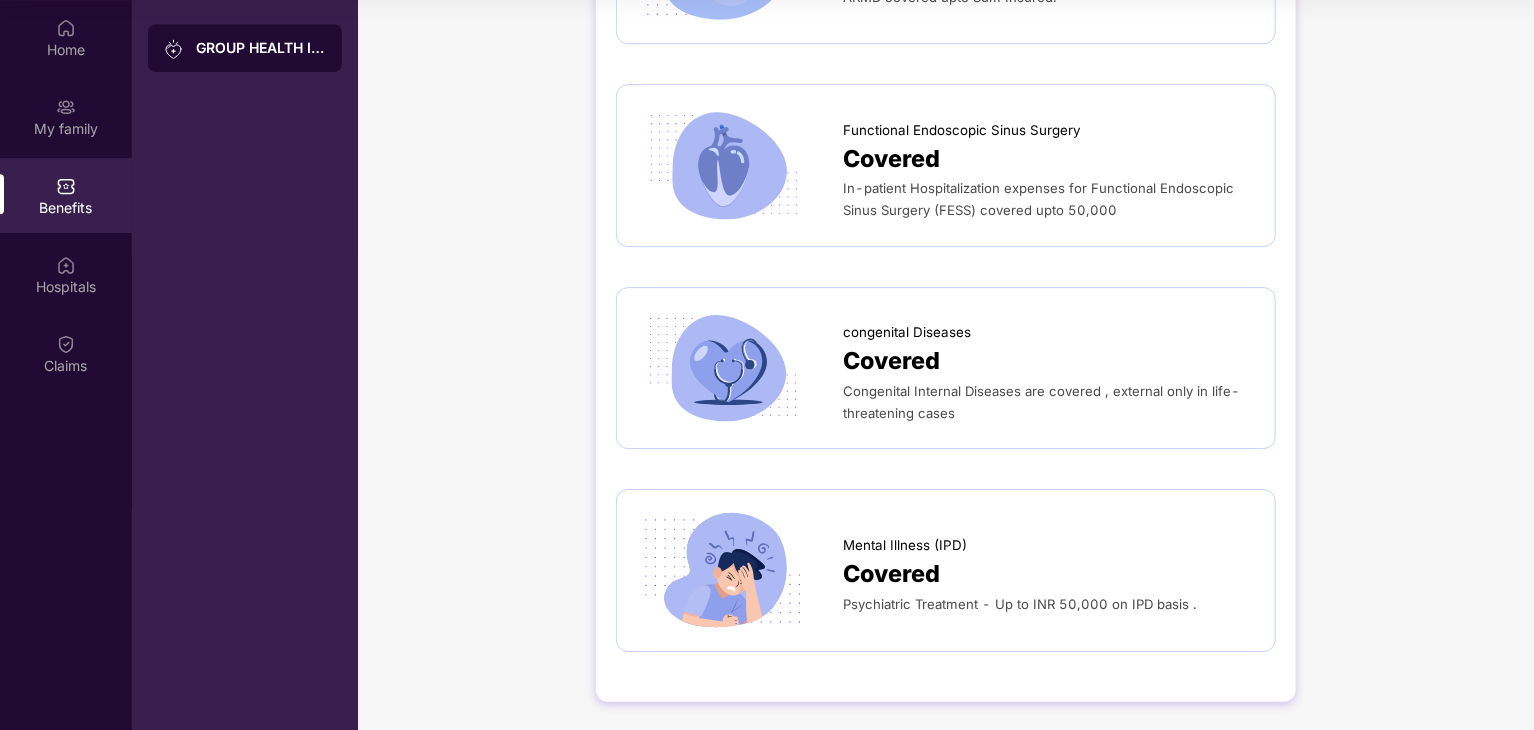 scroll, scrollTop: 3118, scrollLeft: 0, axis: vertical 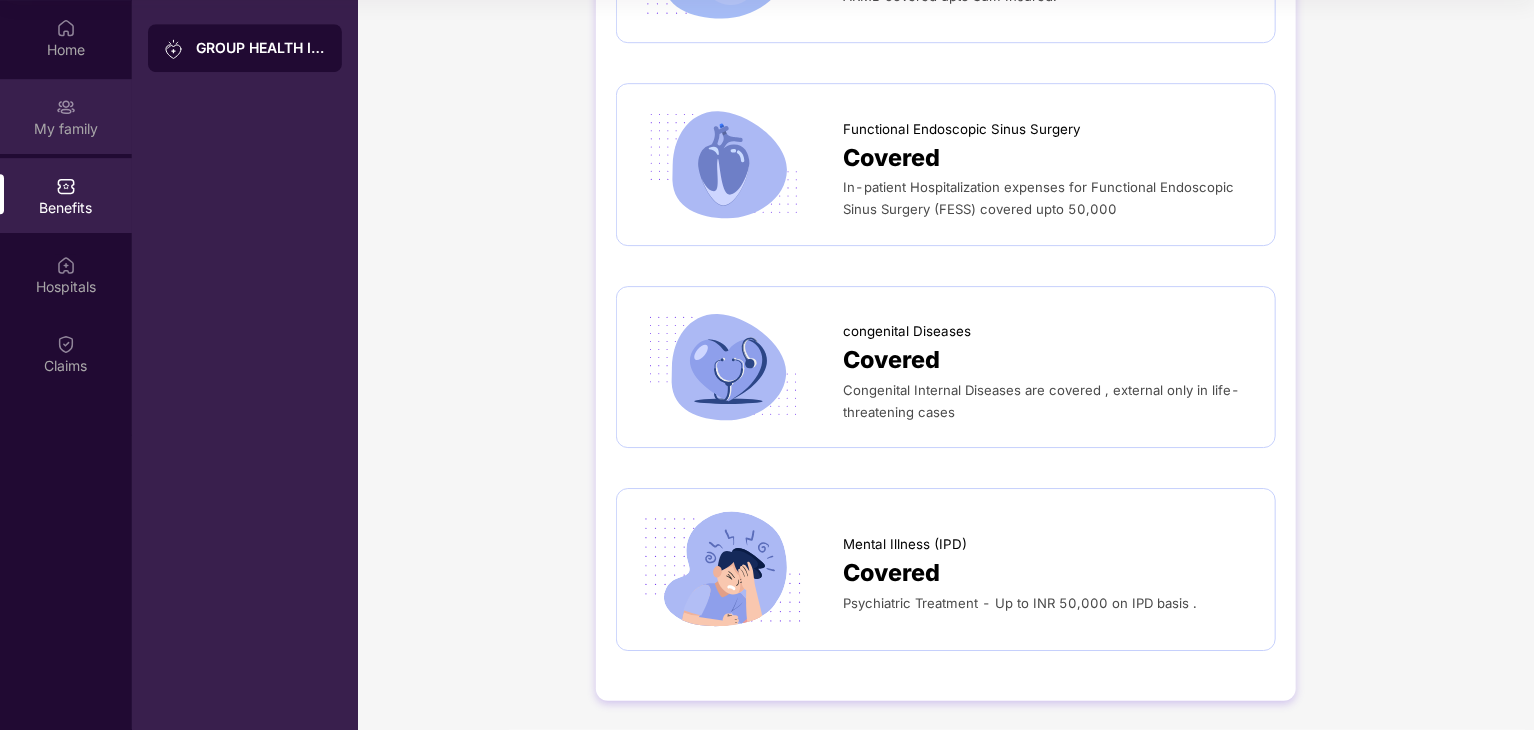 click on "My family" at bounding box center (66, 129) 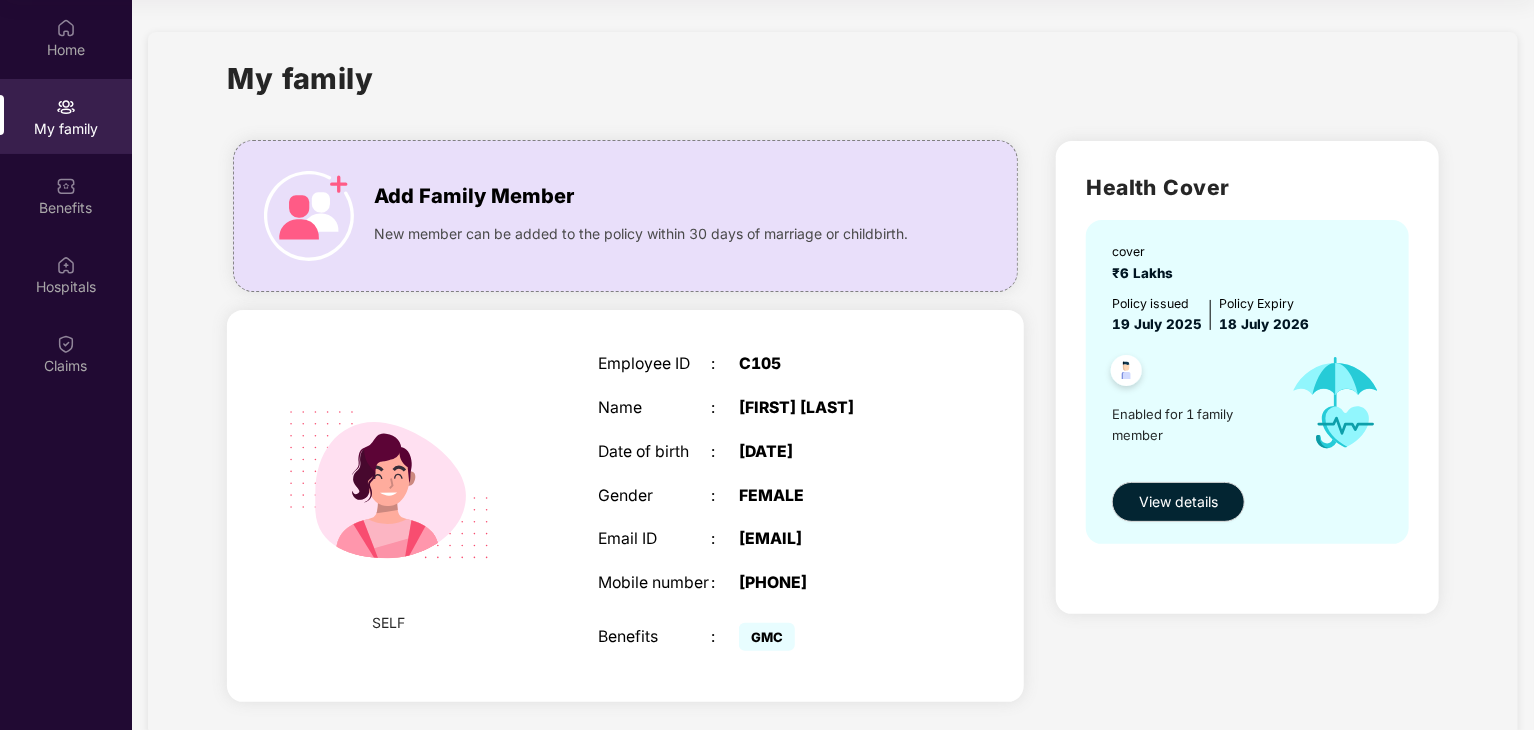scroll, scrollTop: 72, scrollLeft: 0, axis: vertical 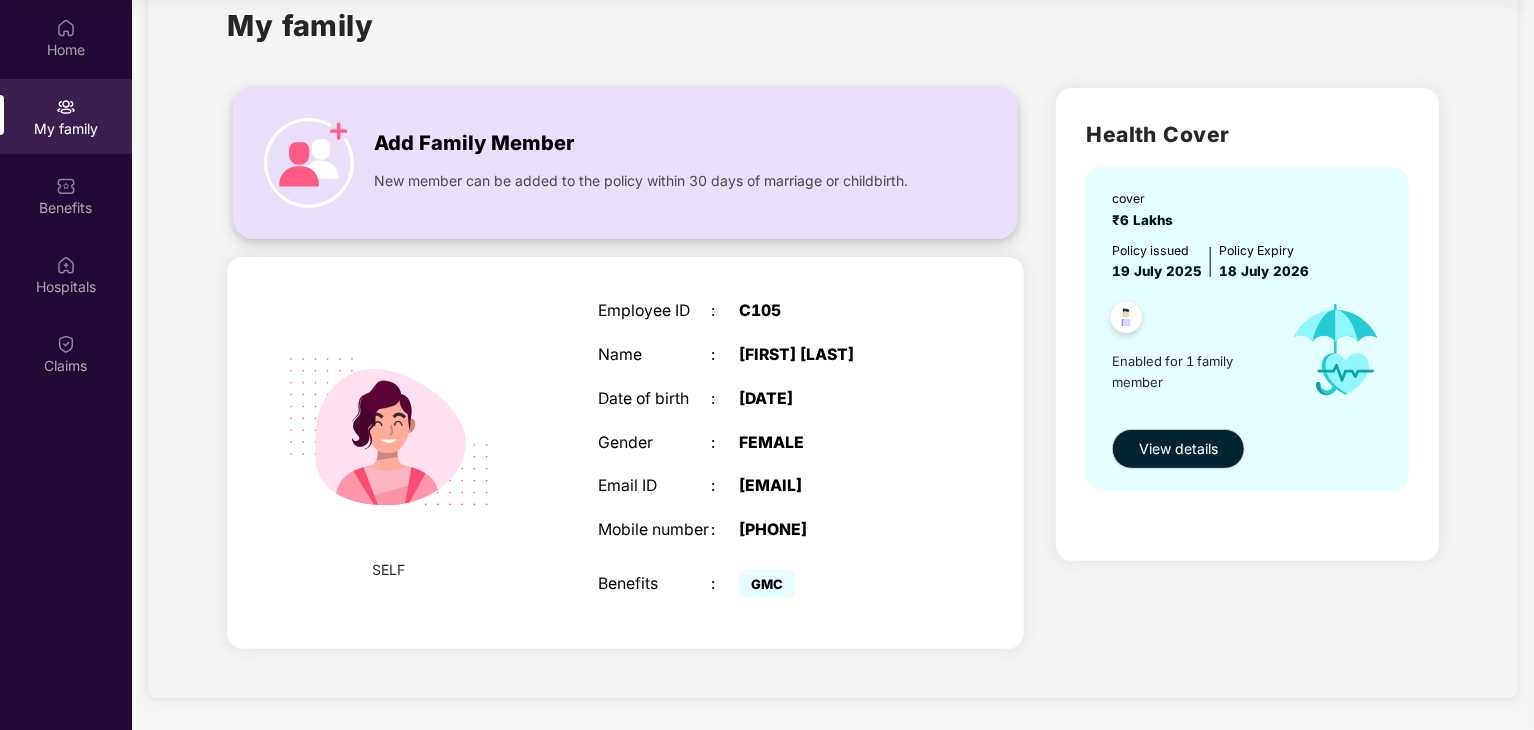 click on "New member can be added to the policy within 30 days of marriage or childbirth." at bounding box center (641, 181) 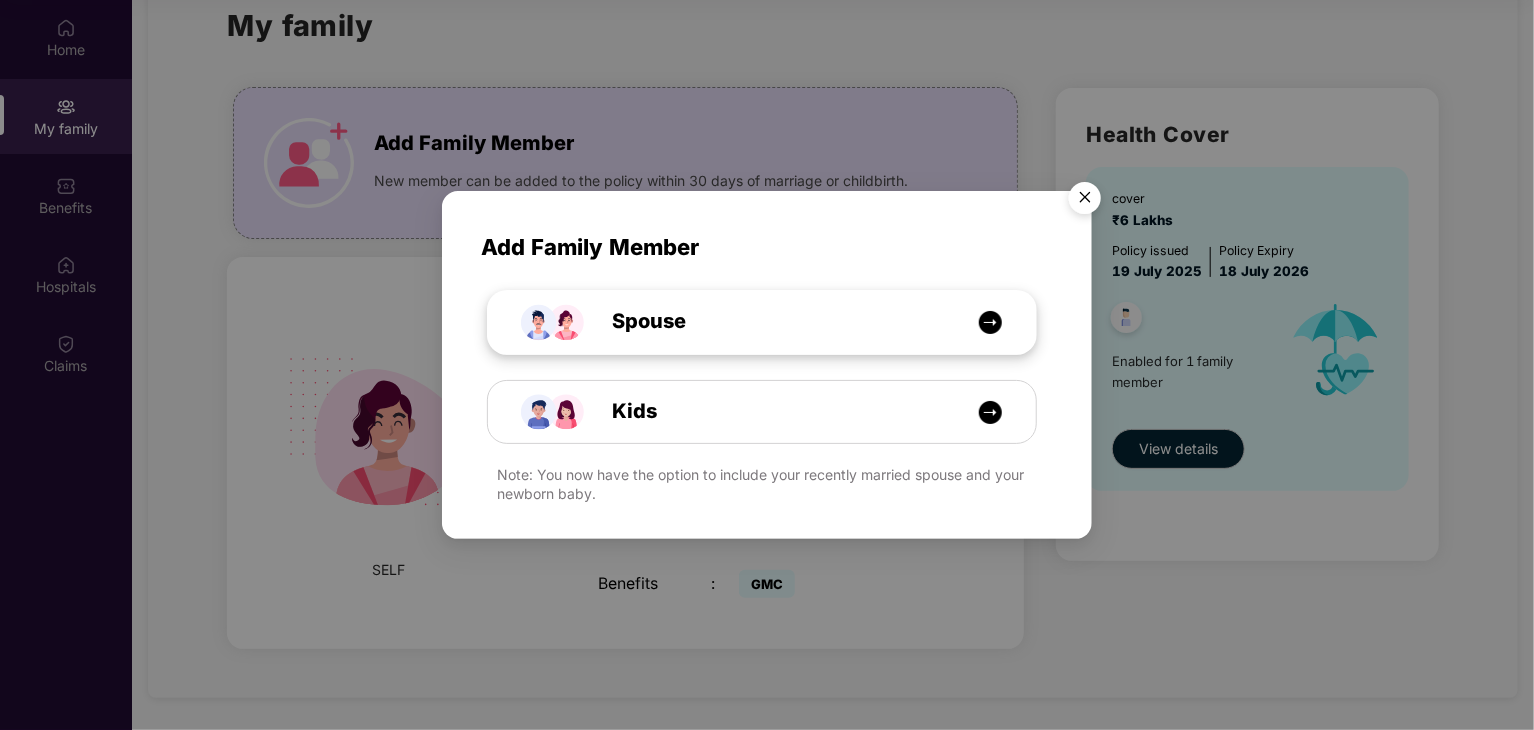 click at bounding box center (990, 322) 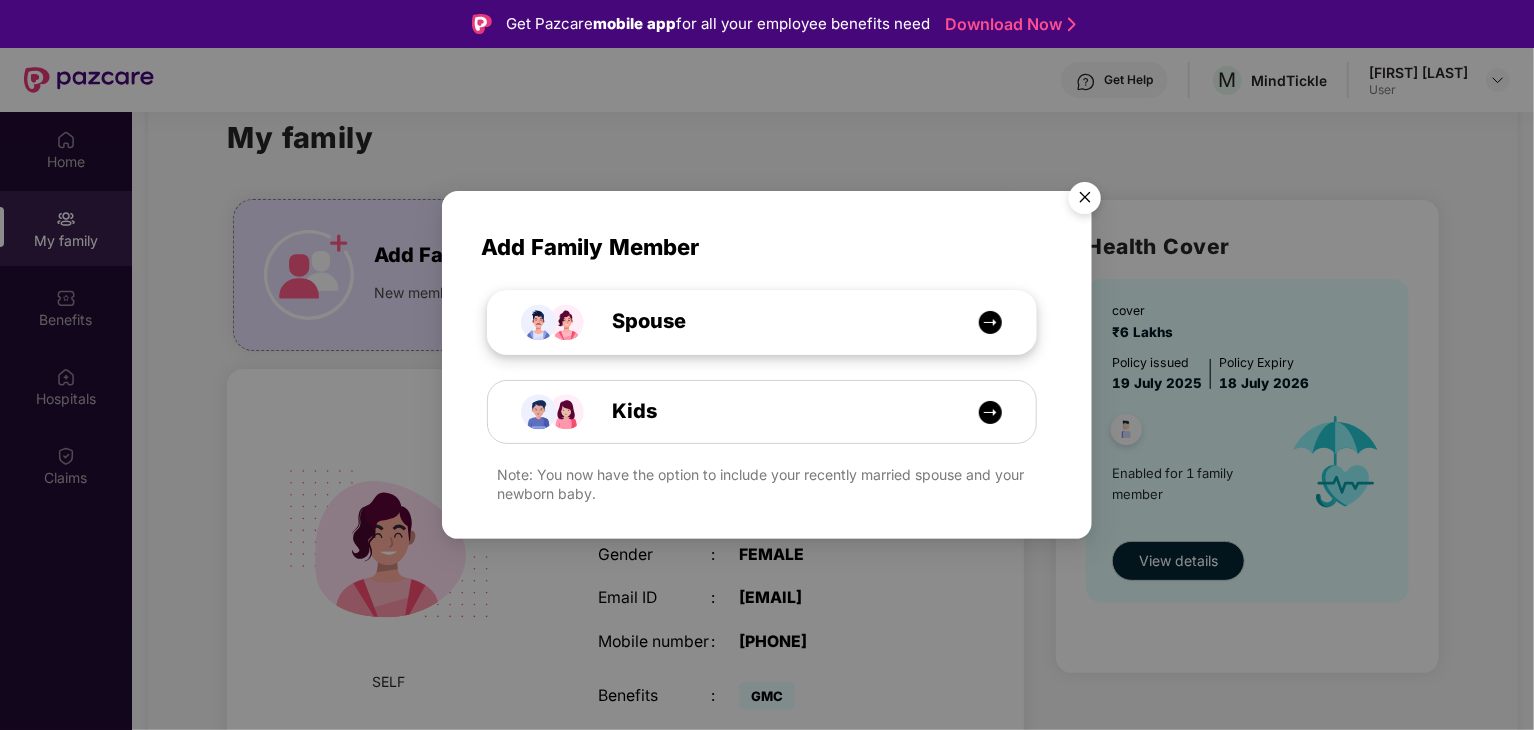 select on "****" 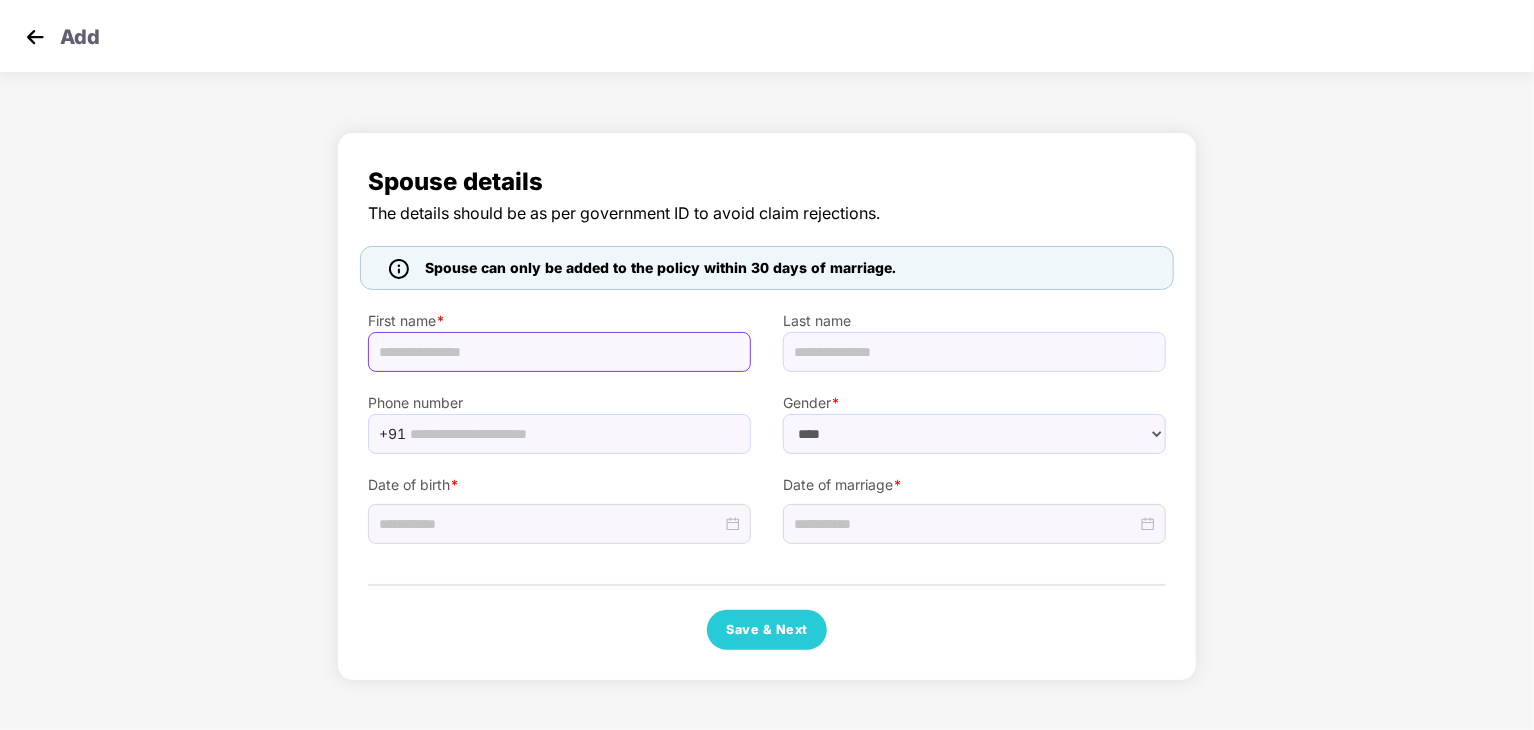 click at bounding box center (559, 352) 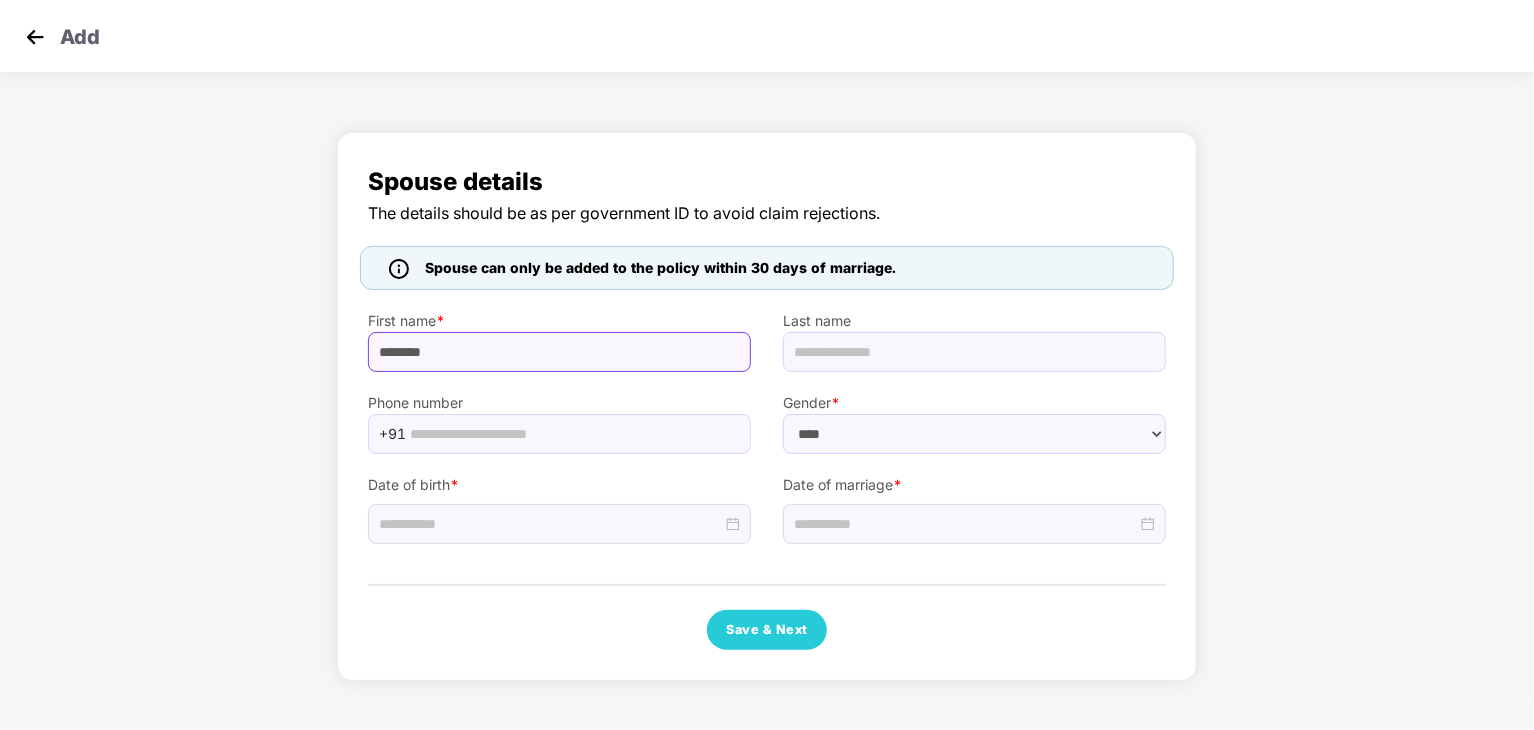 type on "********" 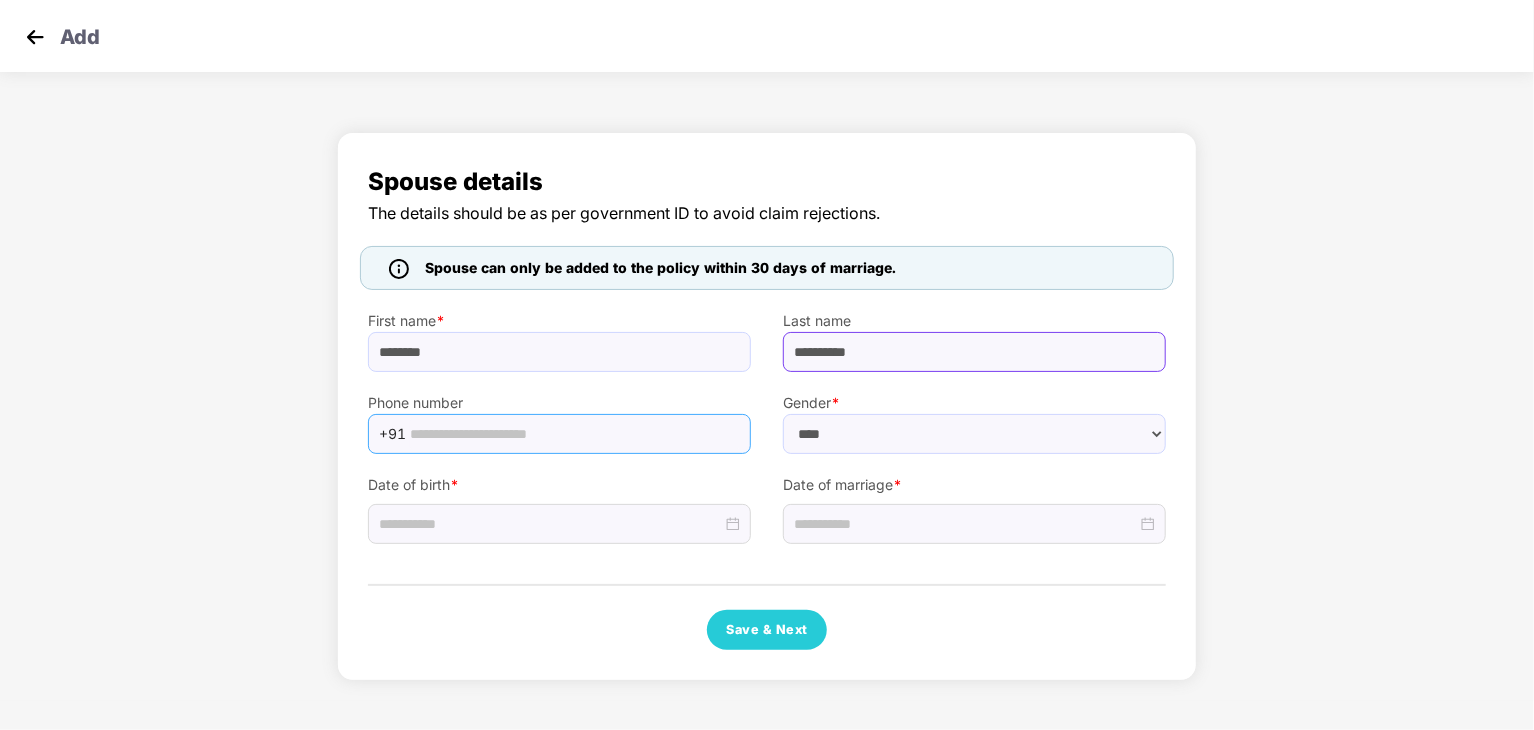 type on "**********" 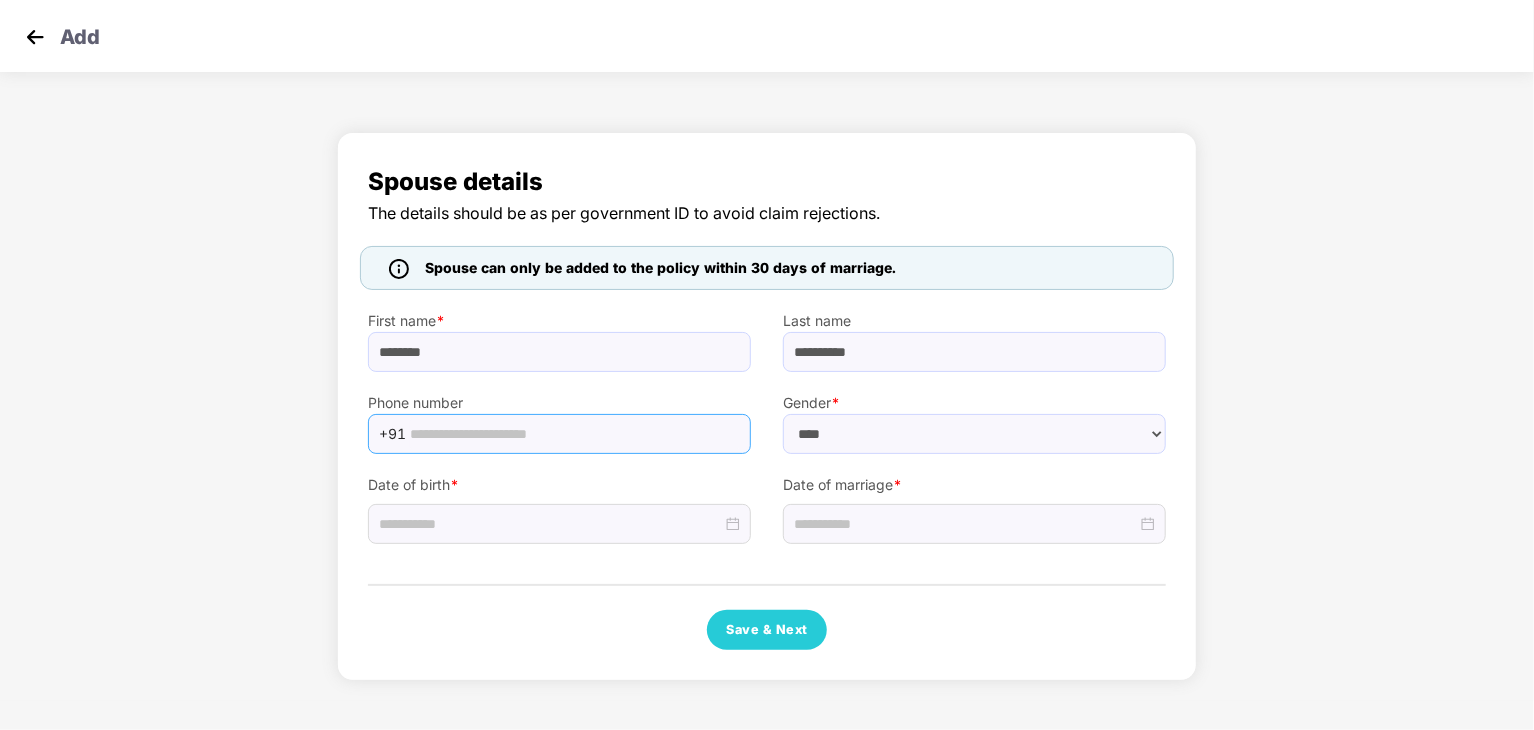 click at bounding box center [574, 434] 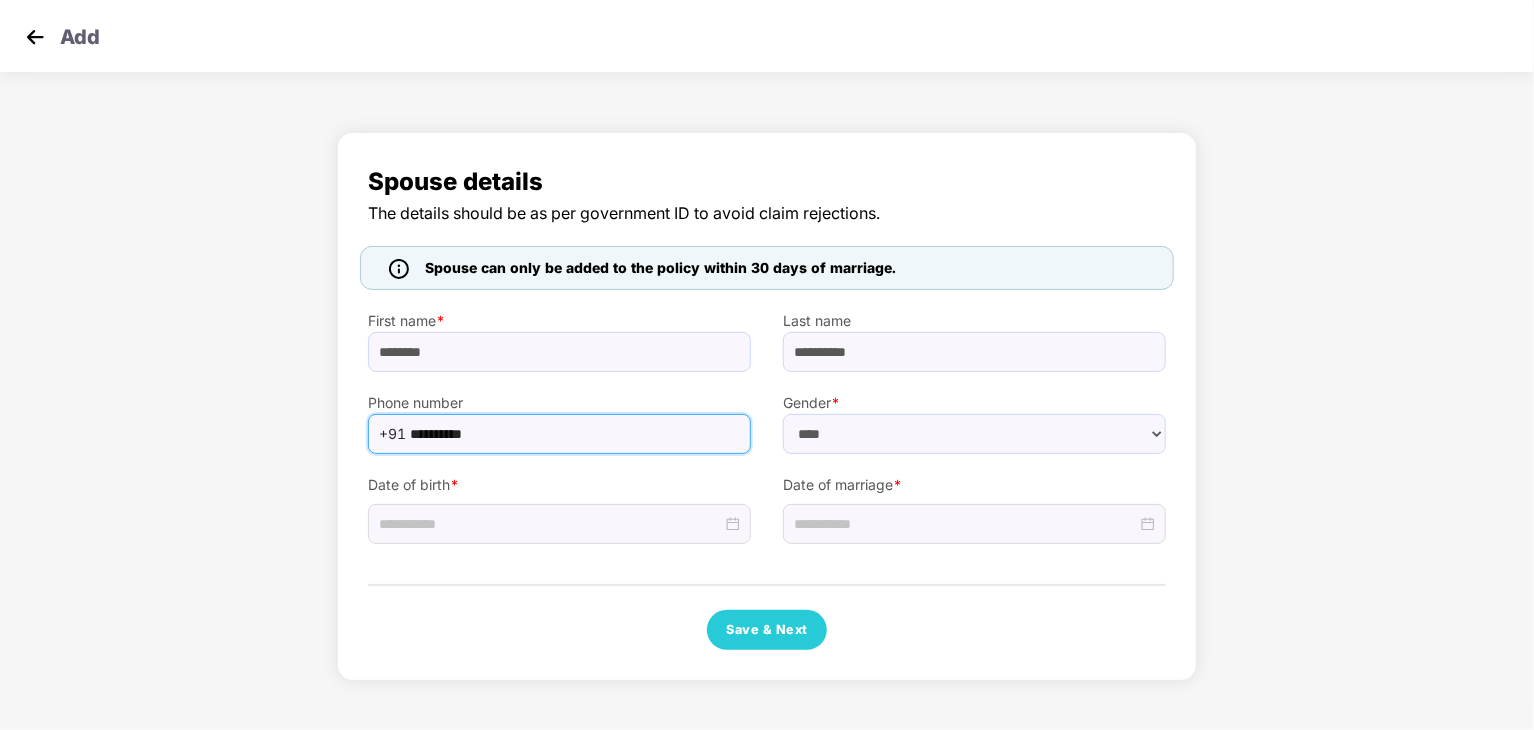 drag, startPoint x: 410, startPoint y: 433, endPoint x: 512, endPoint y: 433, distance: 102 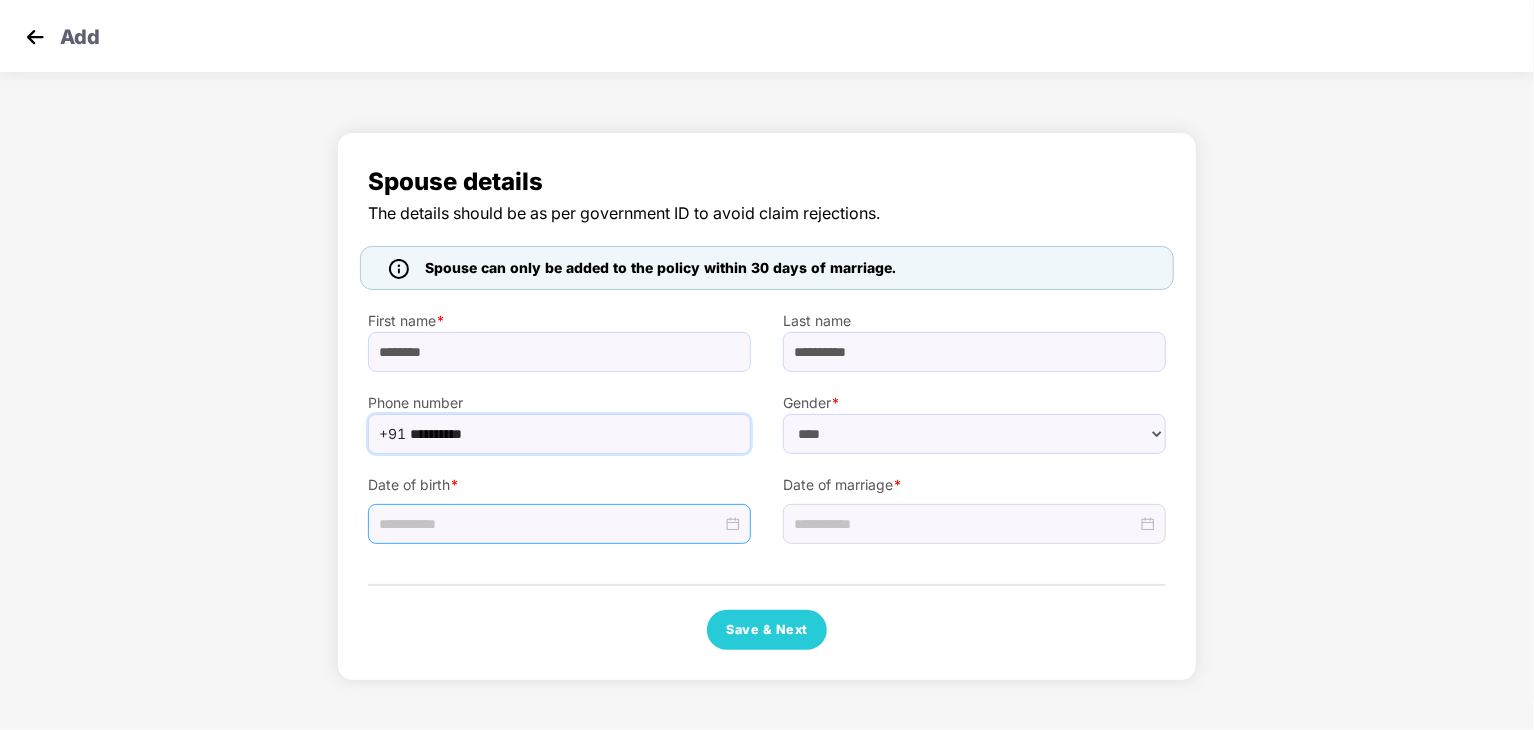 type on "**********" 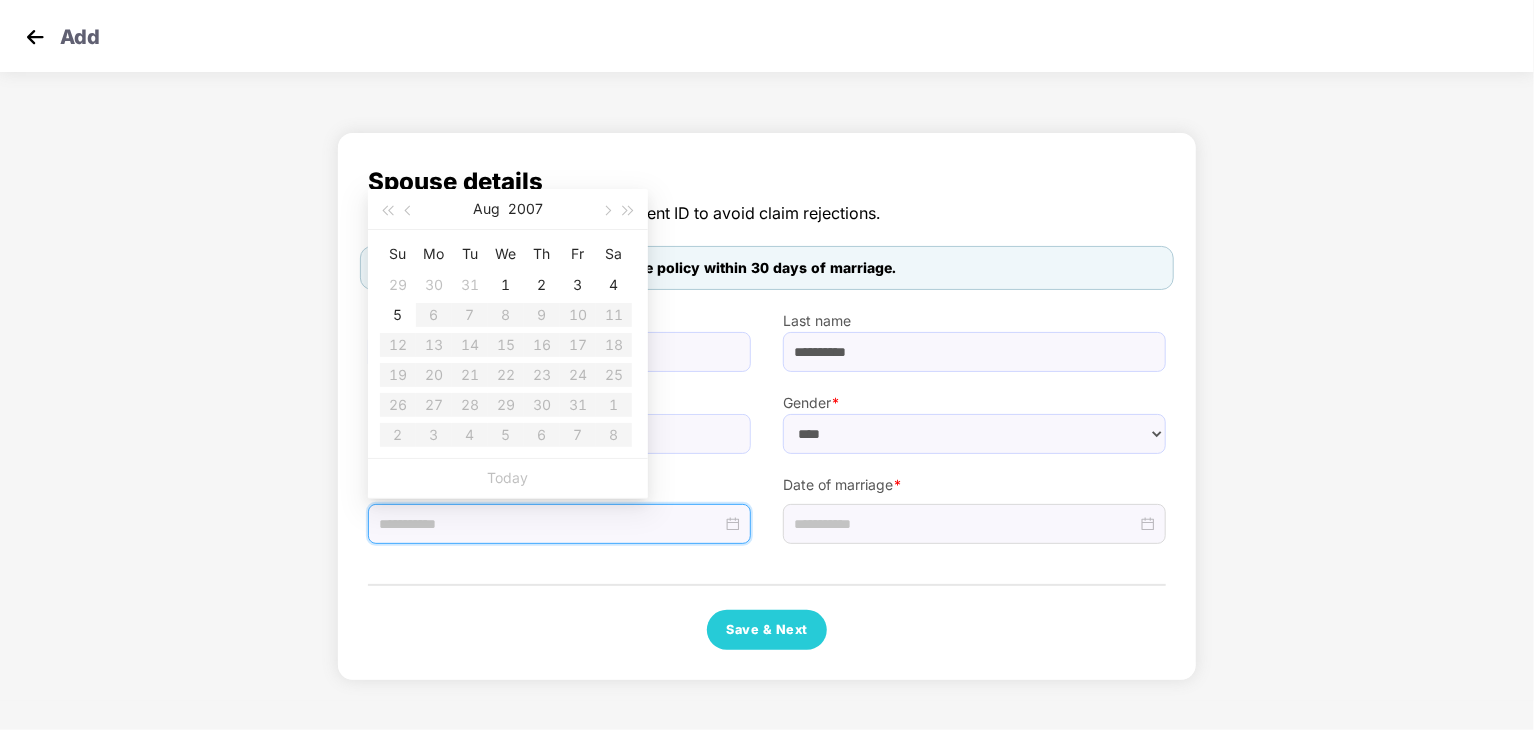 type on "**********" 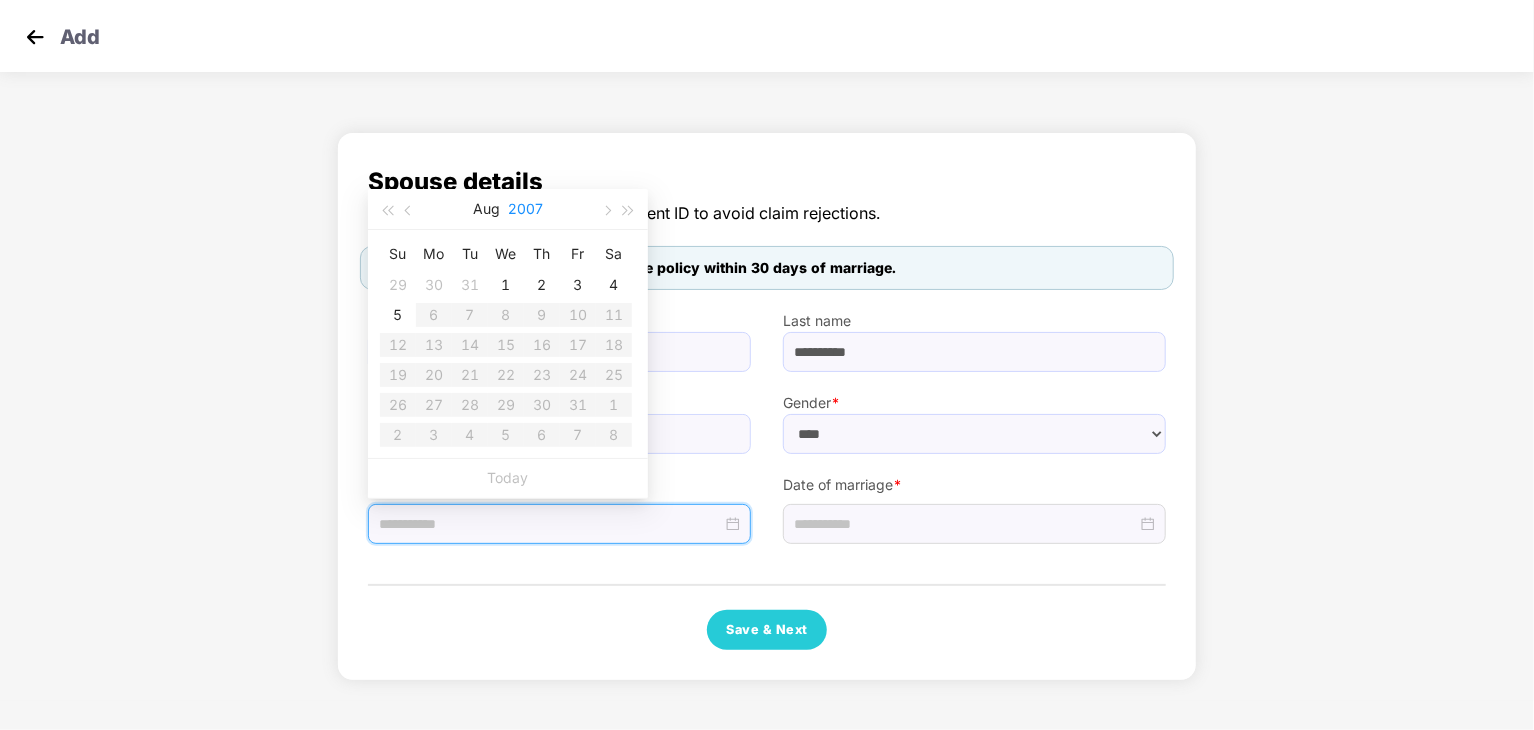 click on "2007" at bounding box center [525, 209] 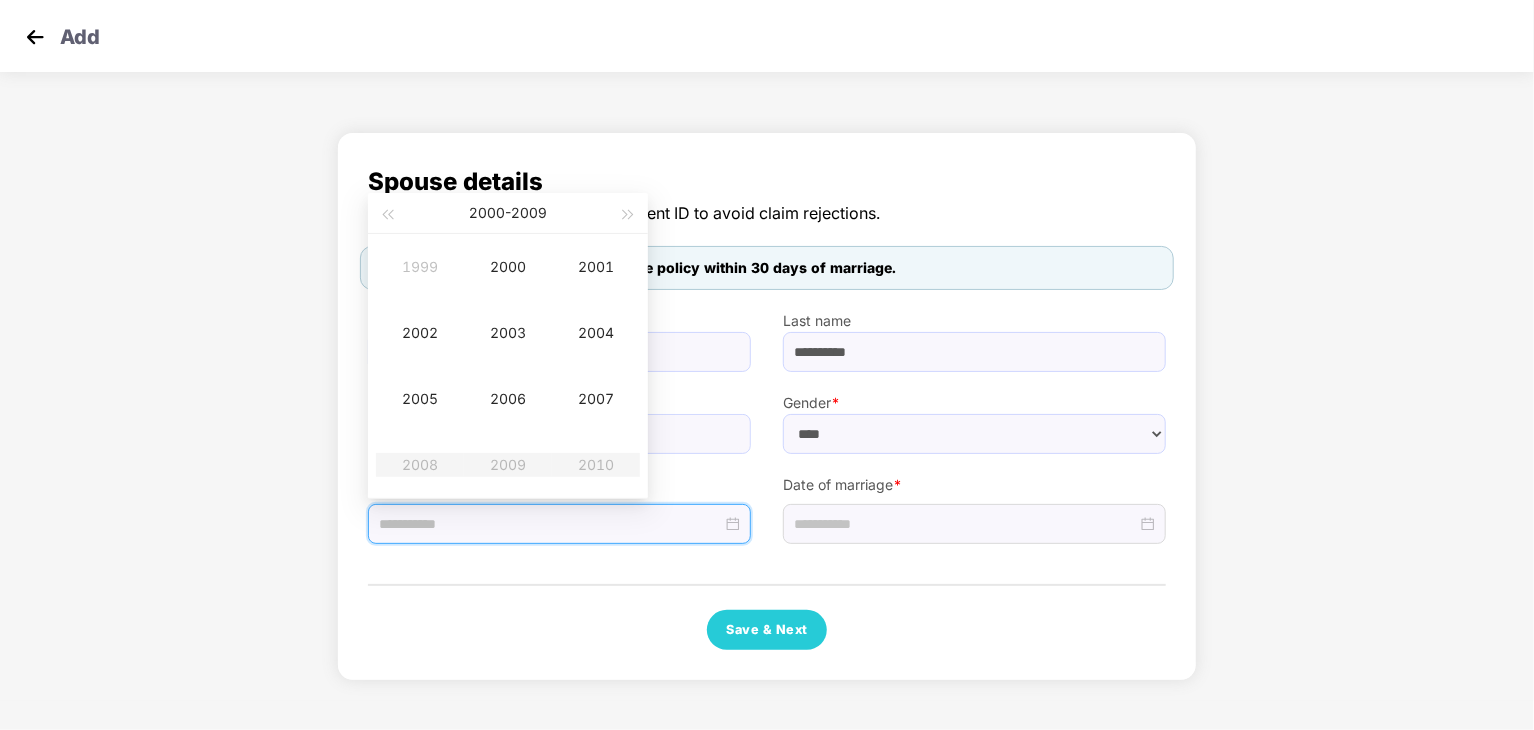 type on "**********" 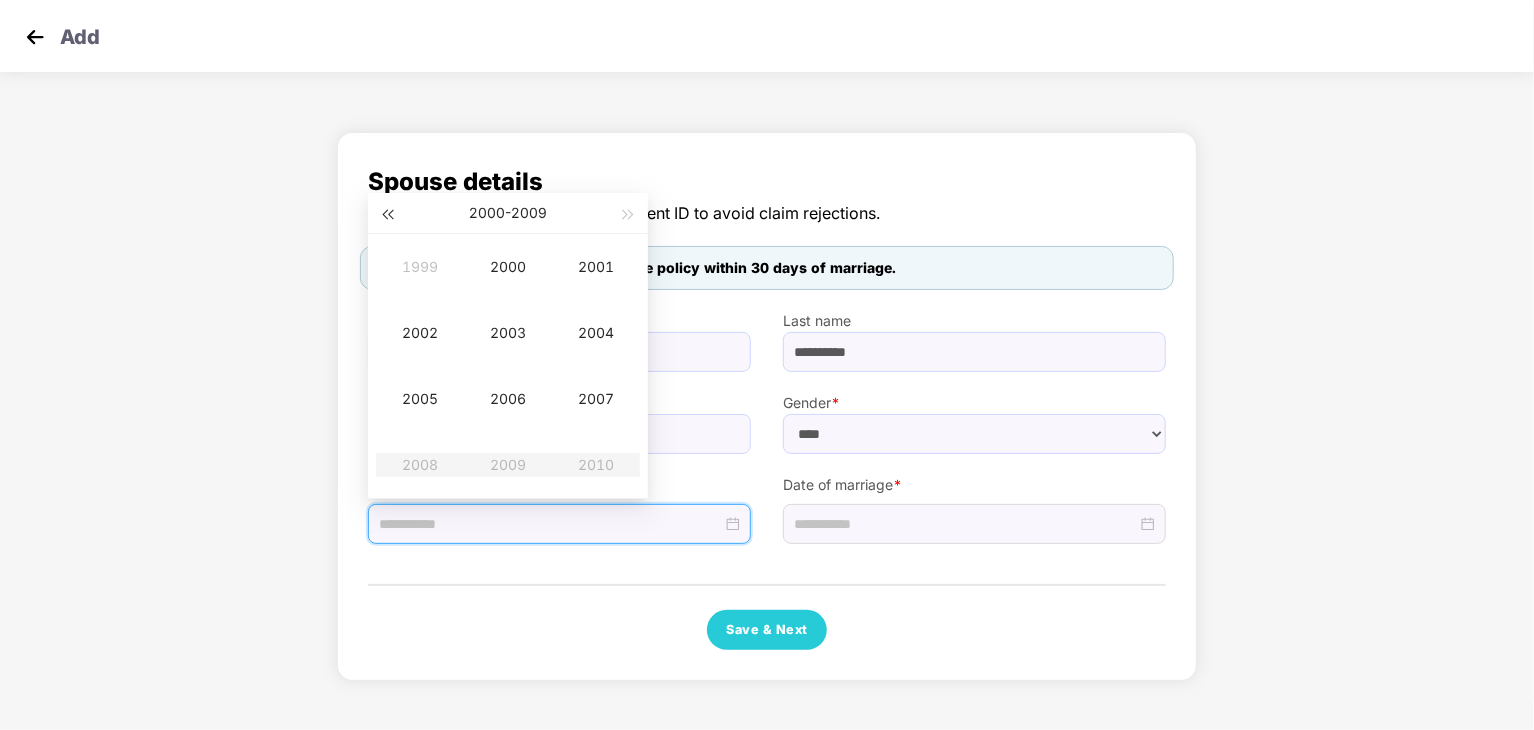 click at bounding box center [387, 215] 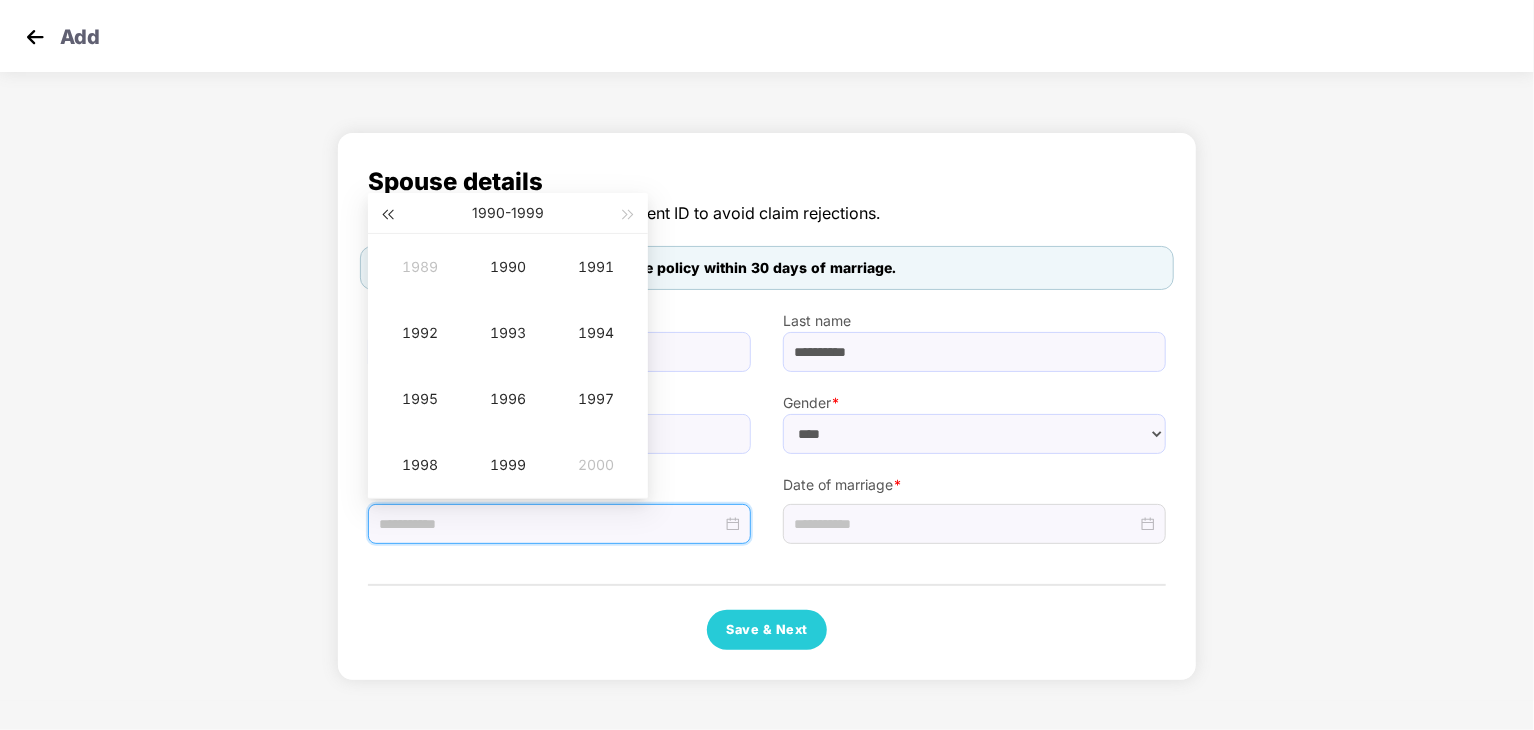 click at bounding box center (387, 215) 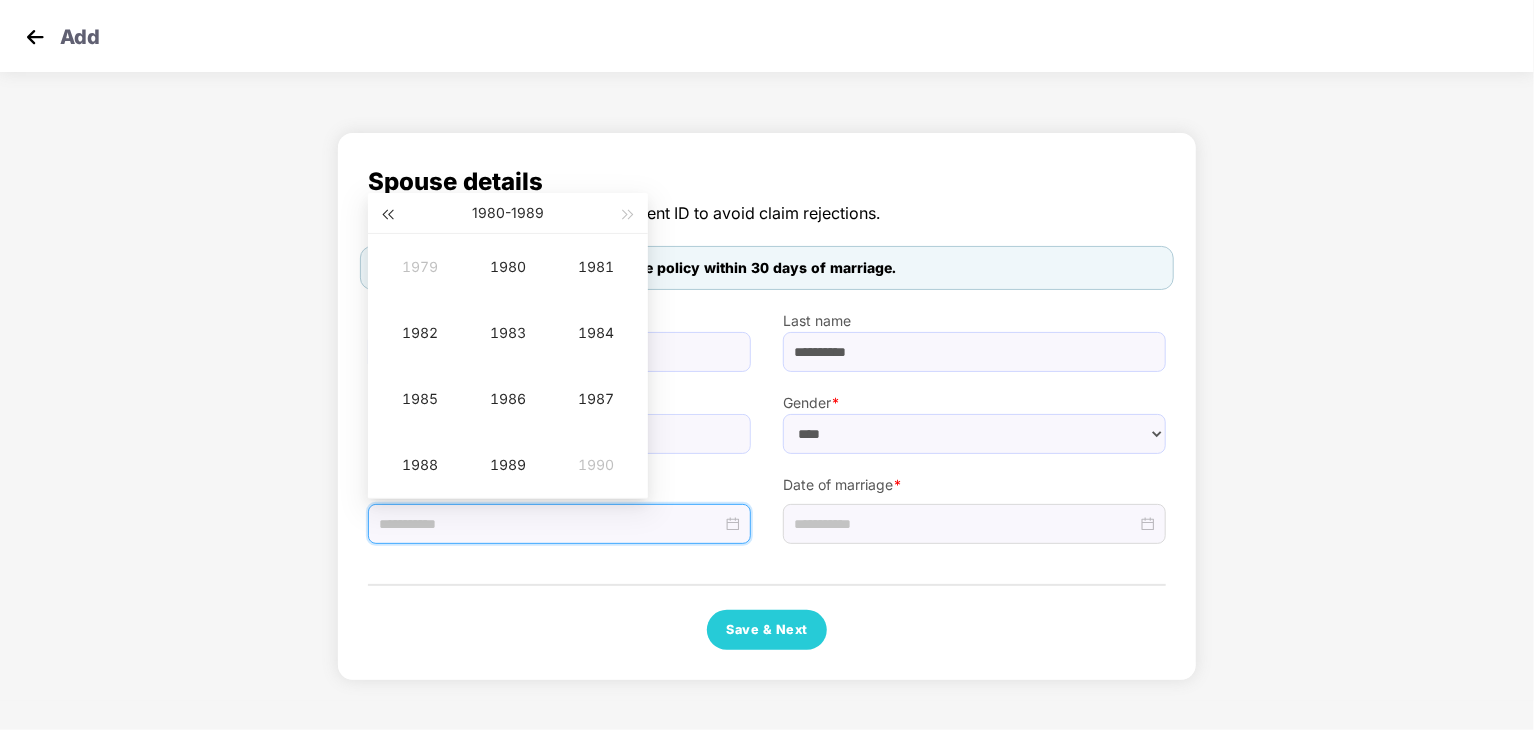 click at bounding box center [387, 215] 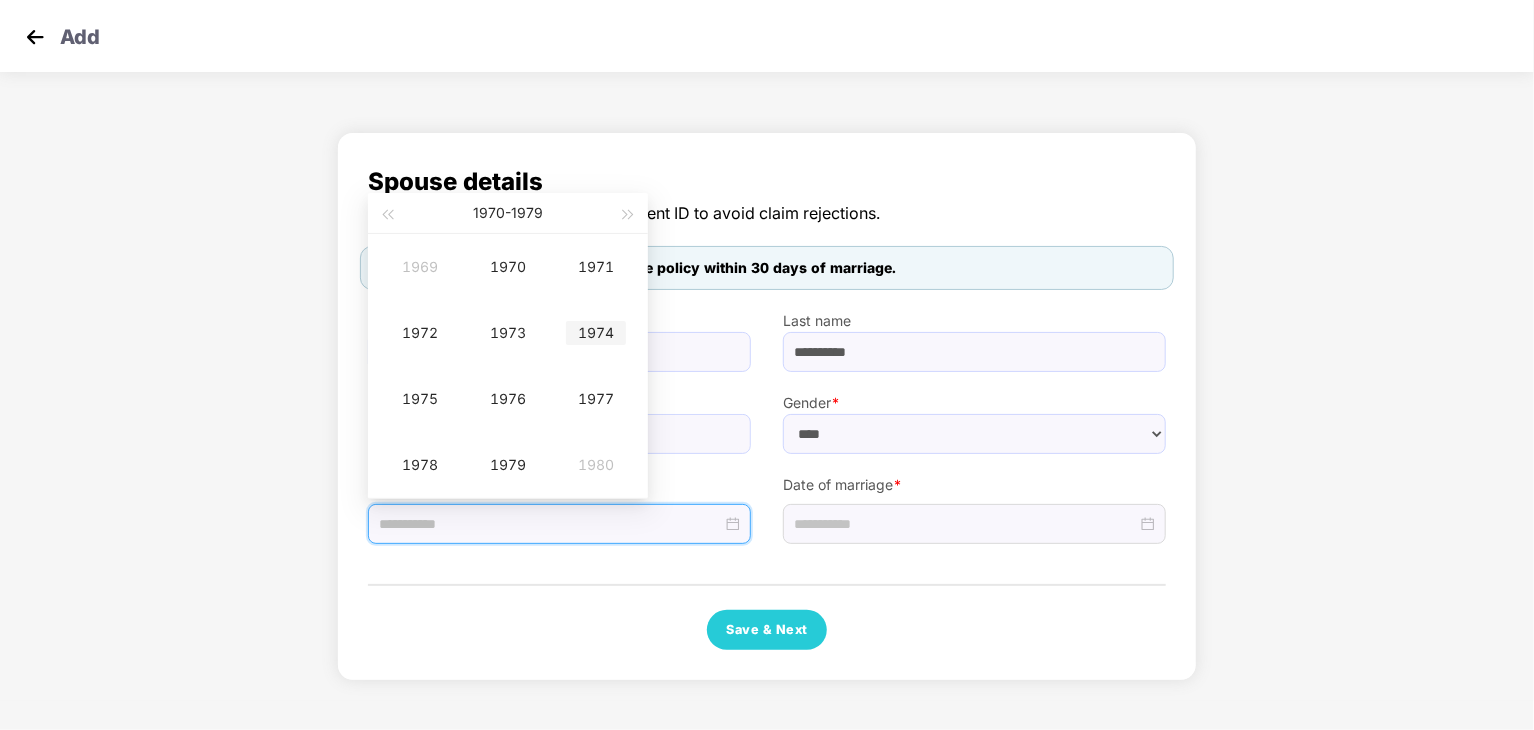 type on "**********" 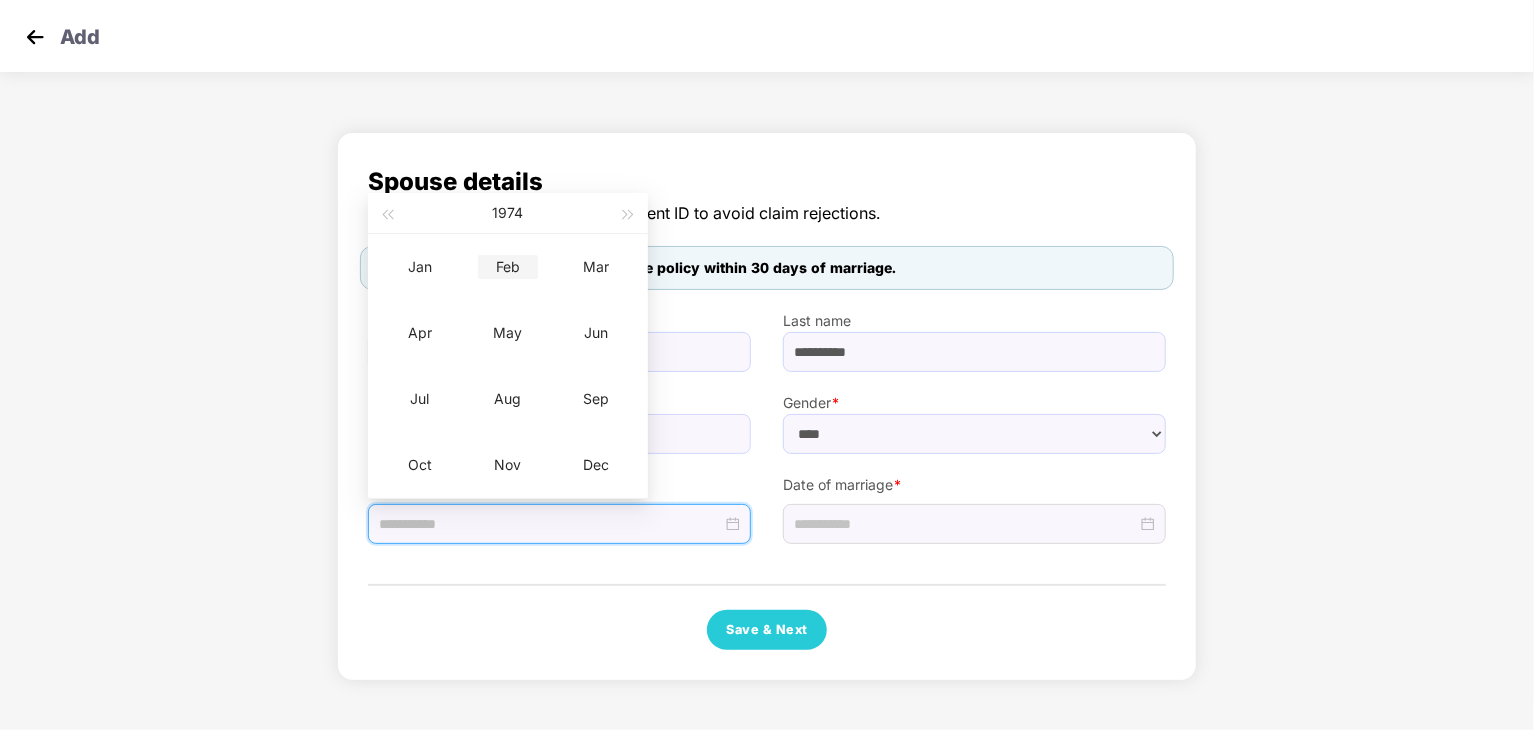 type on "**********" 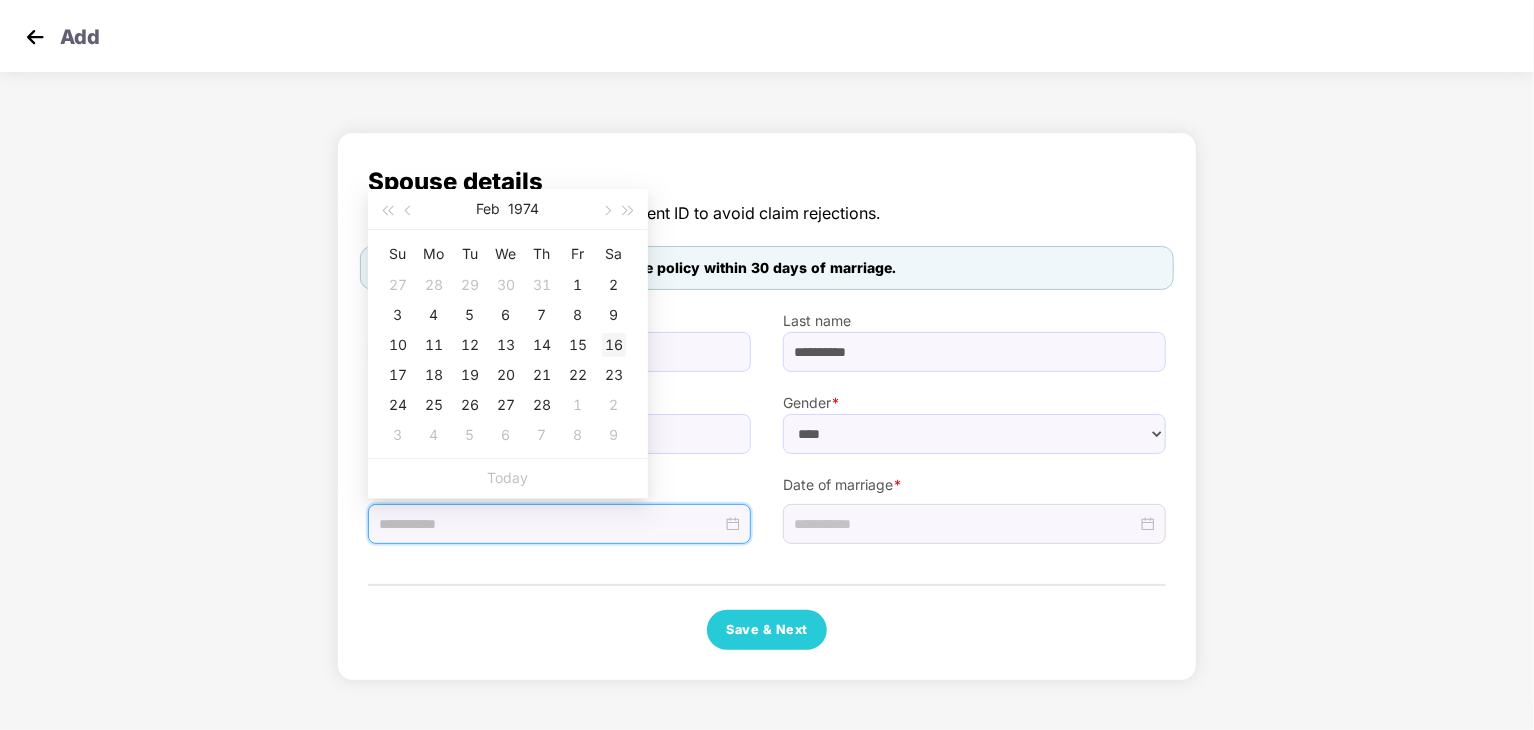 type on "**********" 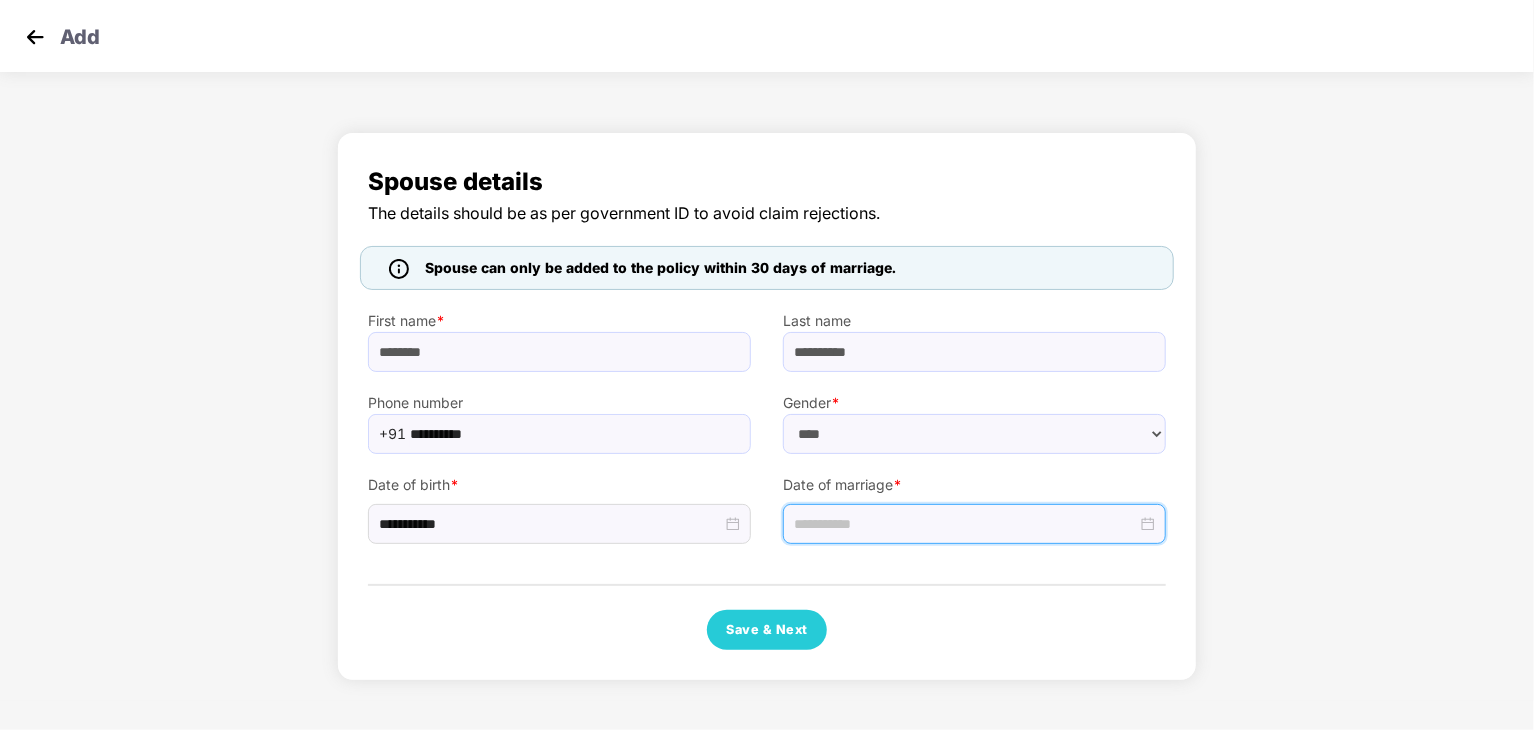 click at bounding box center (965, 524) 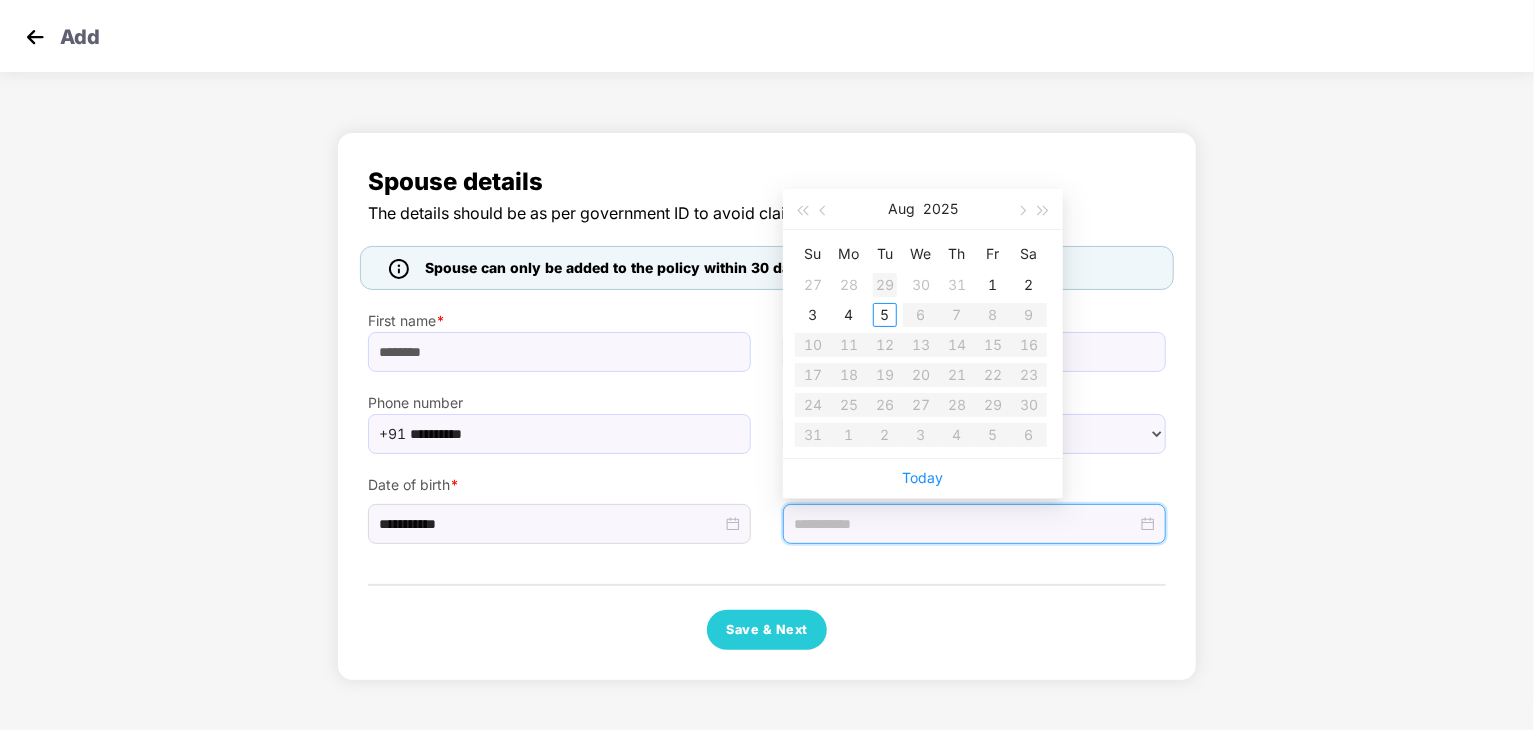 type on "**********" 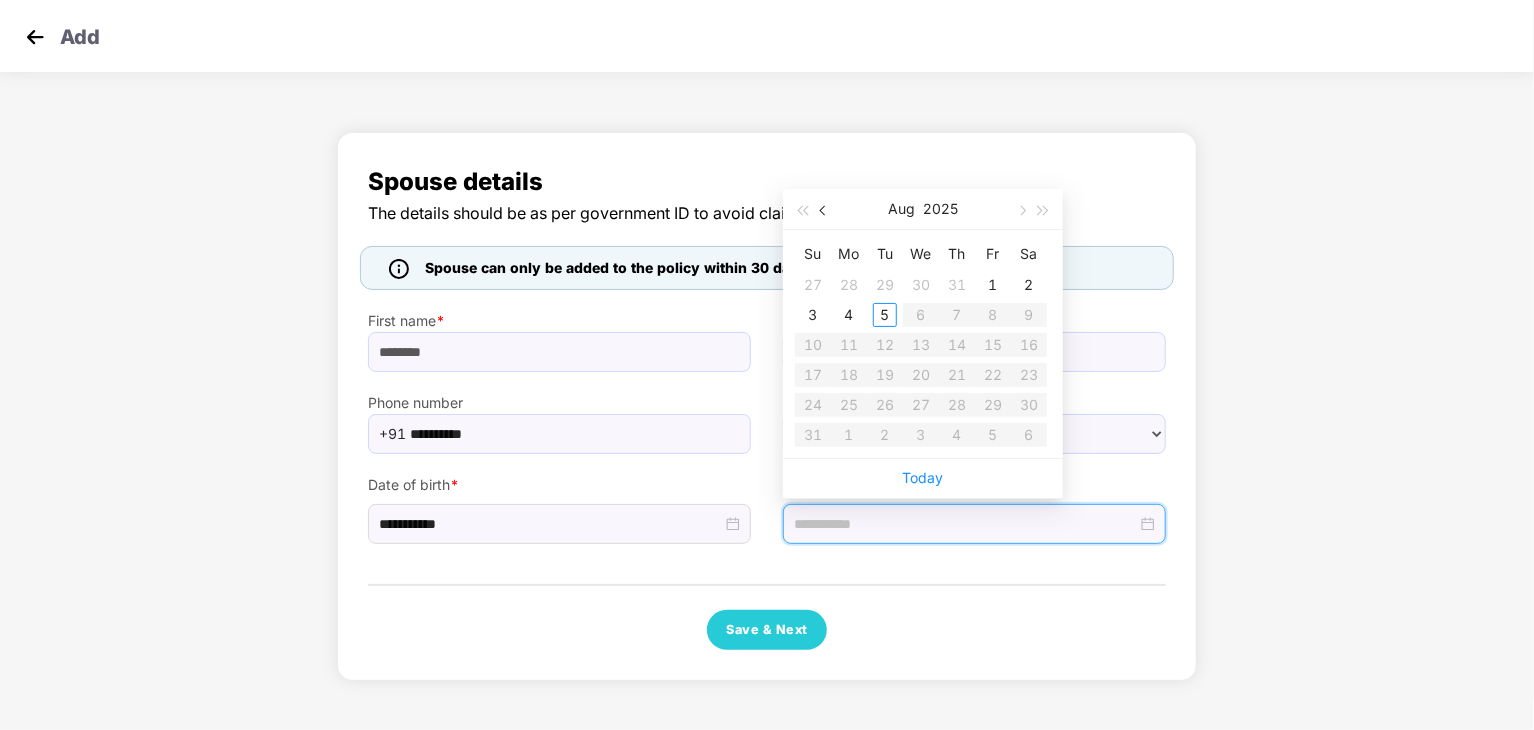 click at bounding box center (824, 209) 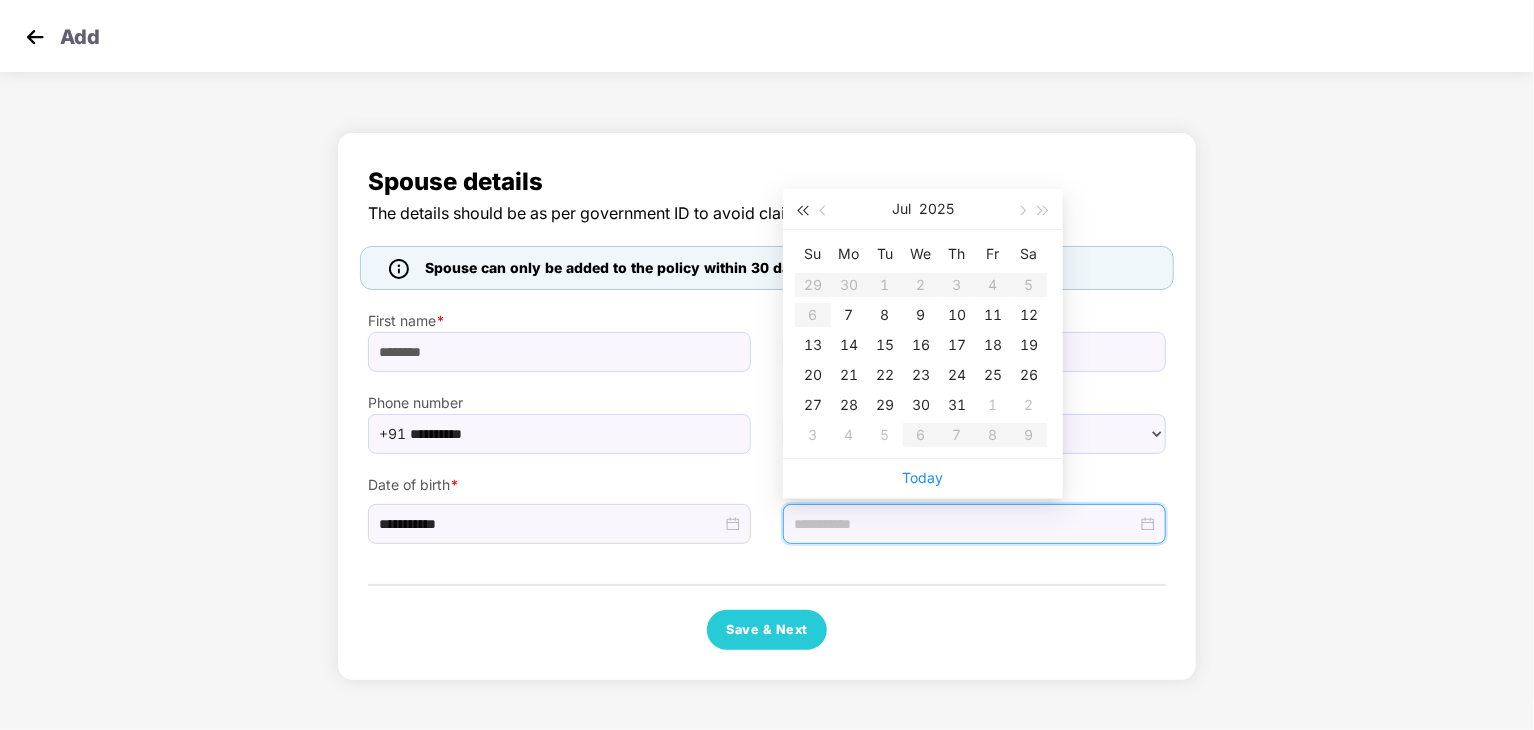 click at bounding box center (802, 211) 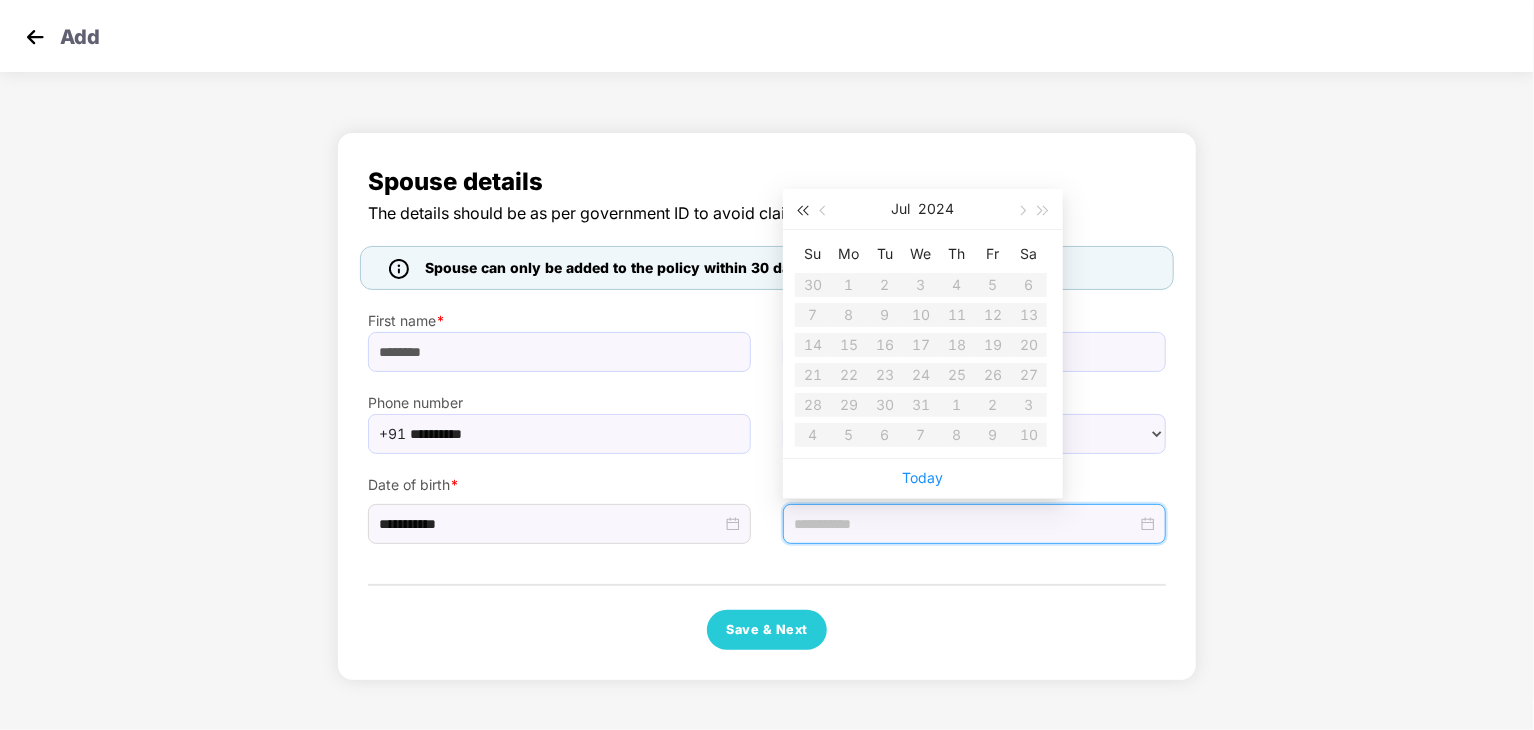 click at bounding box center [802, 211] 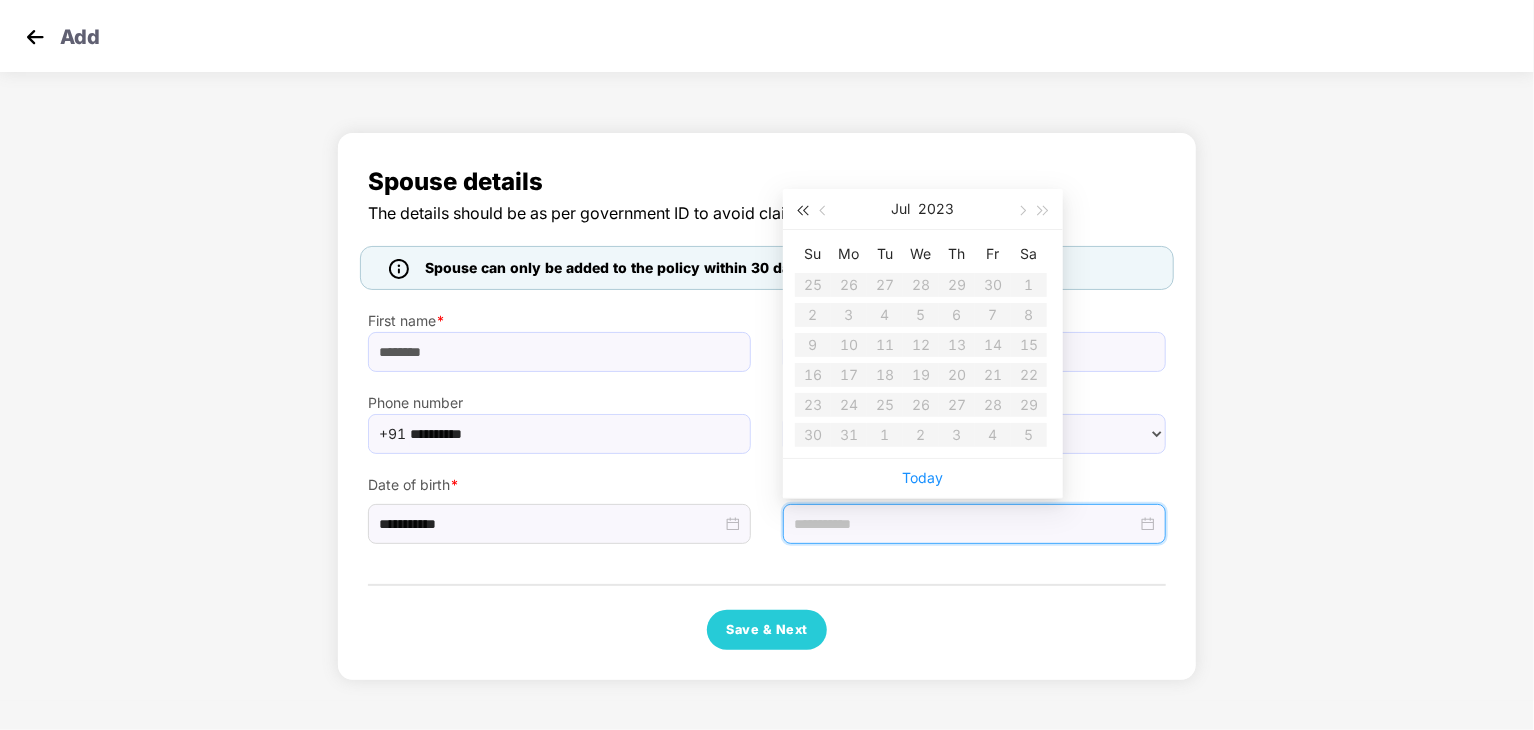click at bounding box center (802, 211) 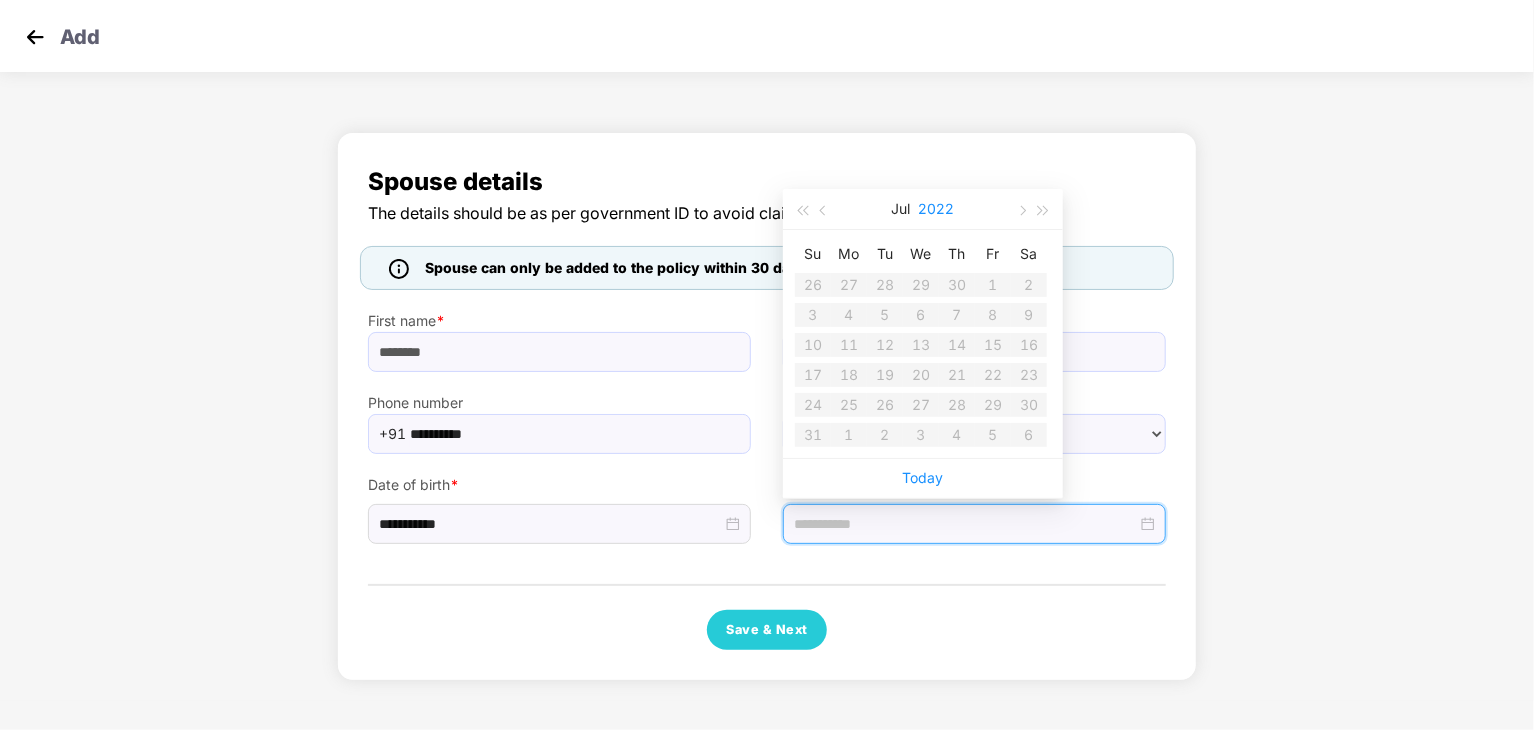 click on "2022" at bounding box center [937, 209] 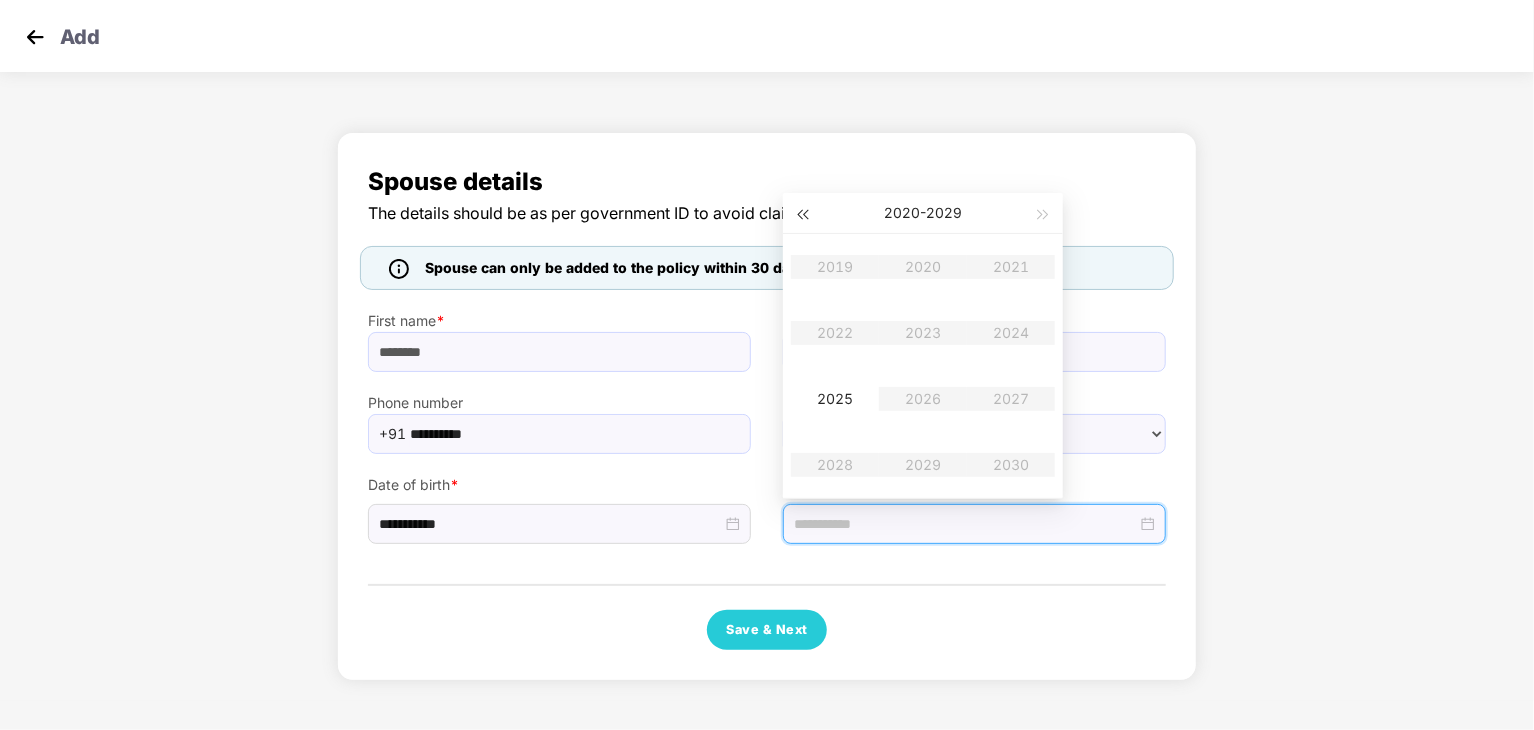 click at bounding box center [802, 215] 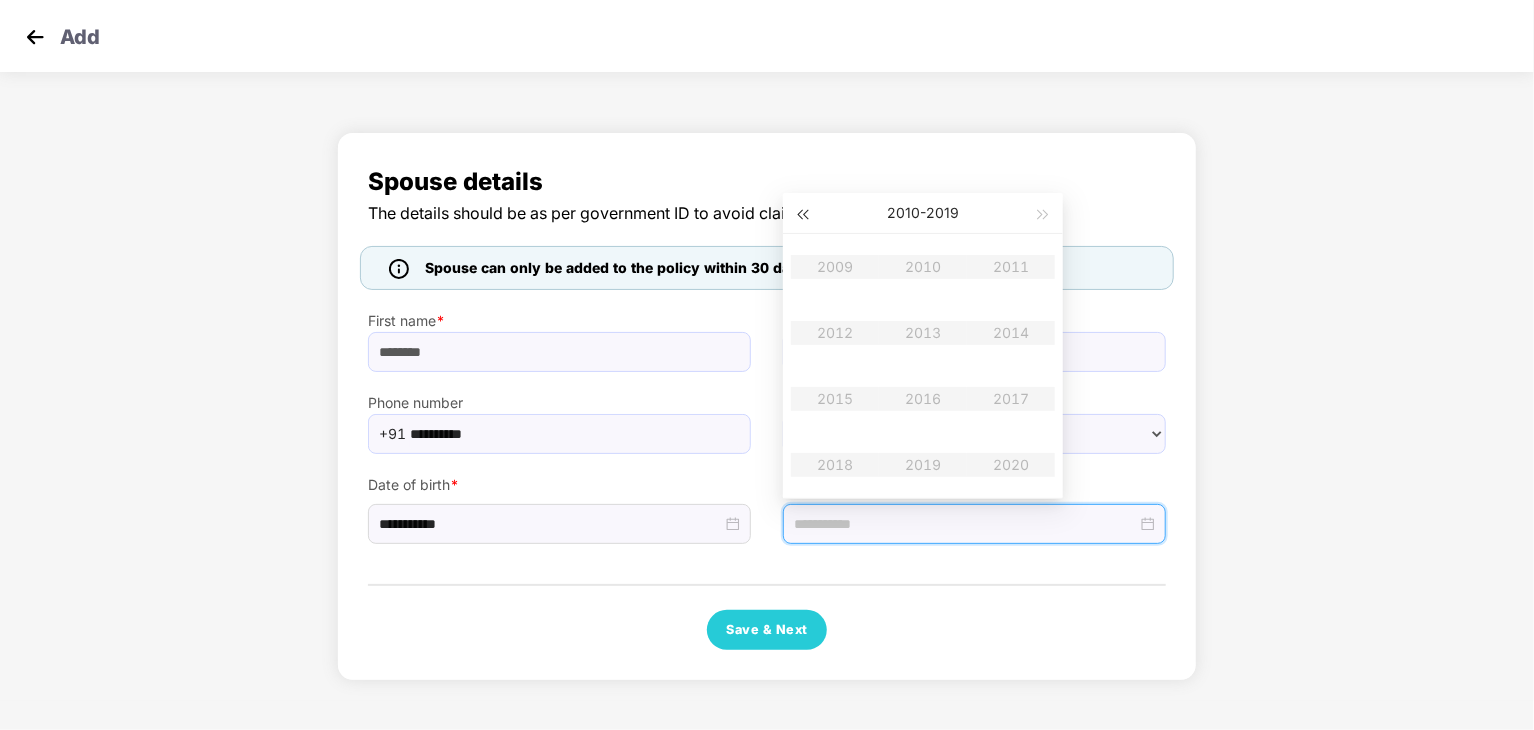 click at bounding box center (802, 215) 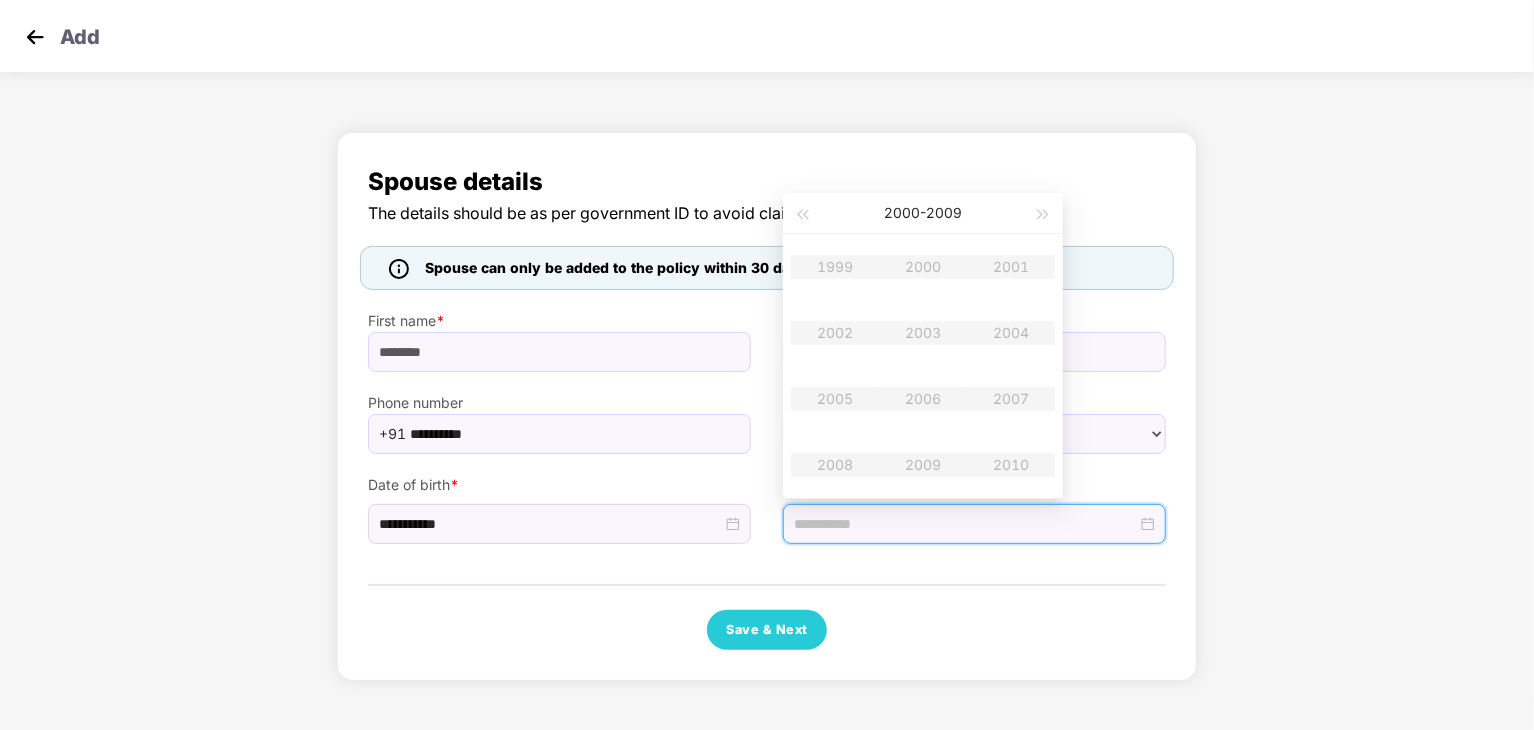 click on "1999 2000 2001 2002 2003 2004 2005 2006 2007 2008 2009 2010" at bounding box center [923, 366] 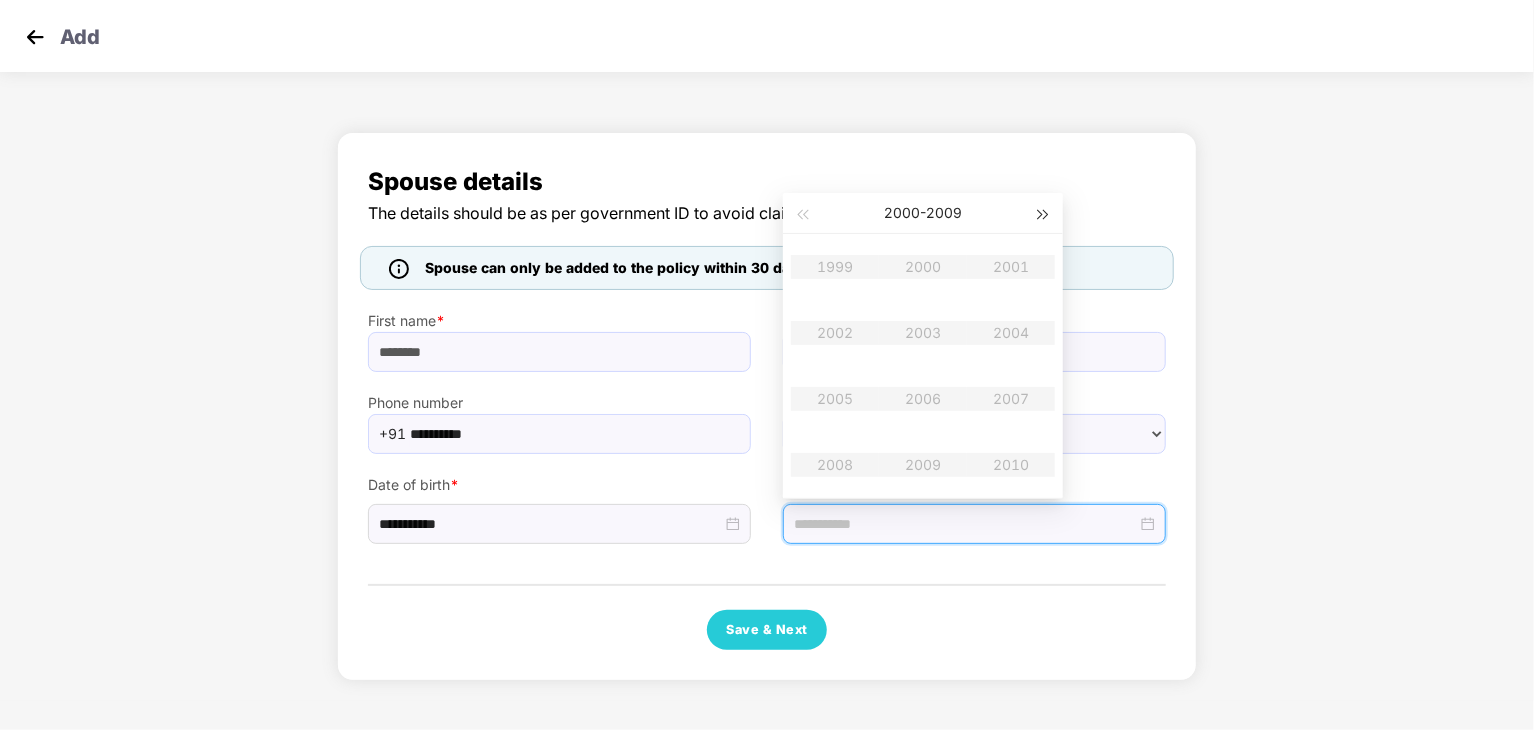 click at bounding box center (1044, 213) 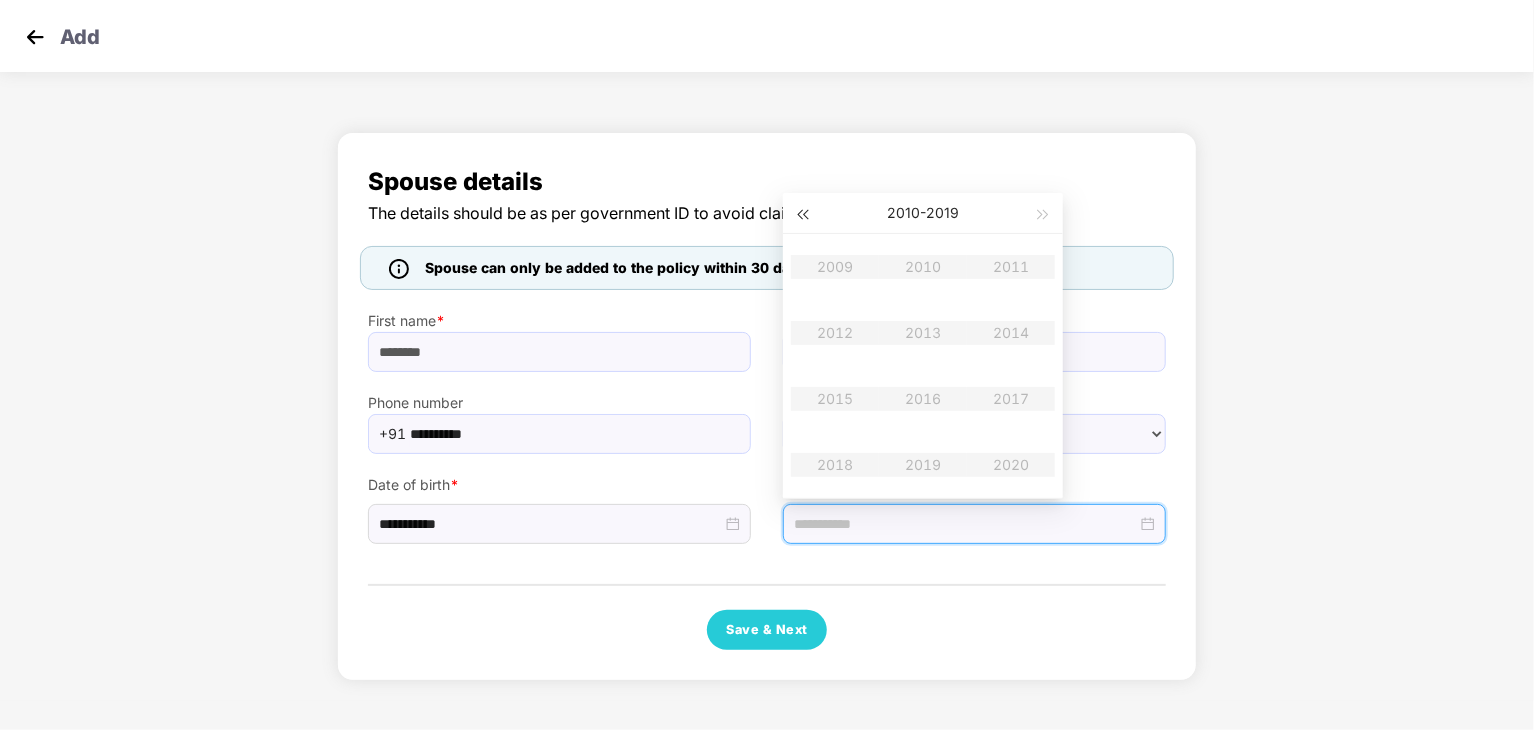 click at bounding box center (802, 215) 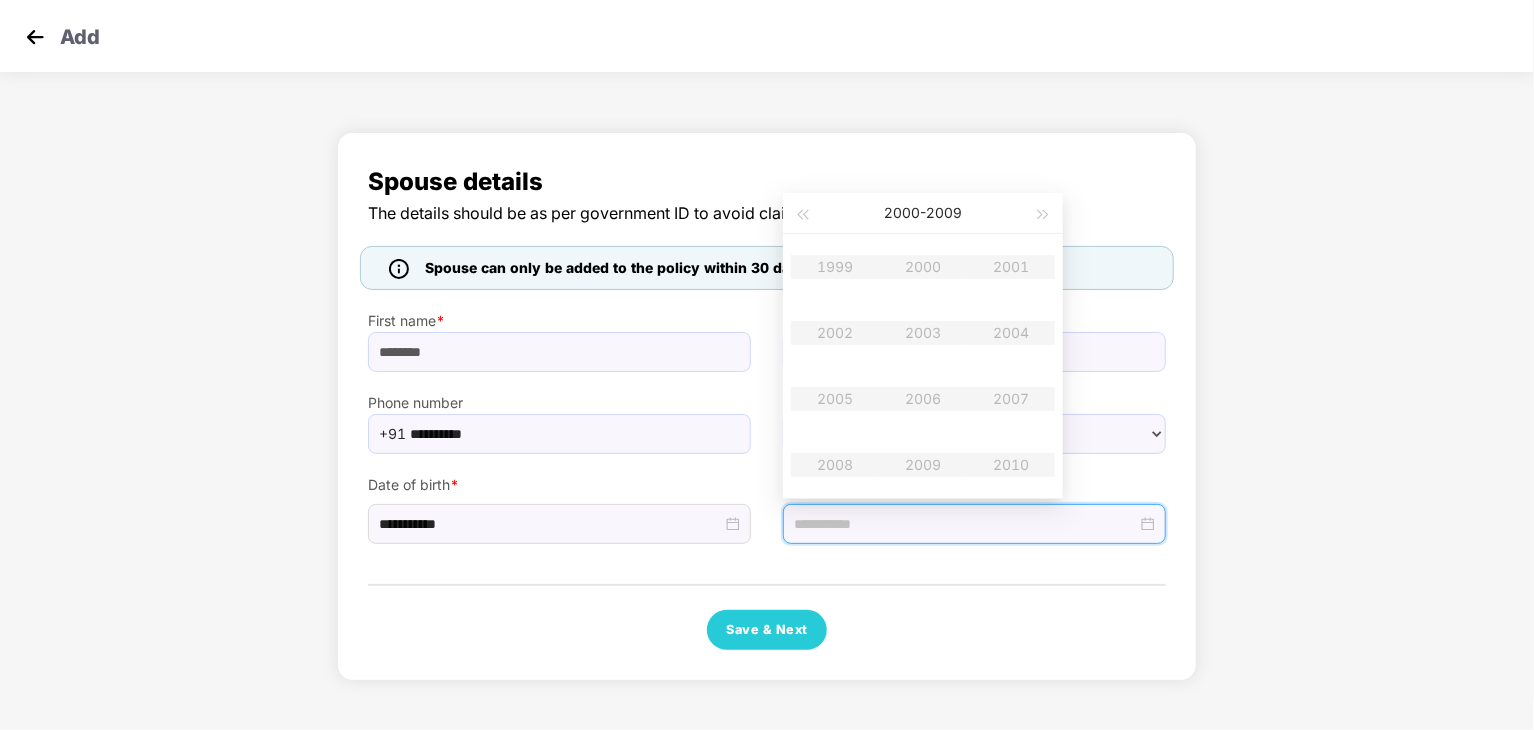 click on "1999 2000 2001 2002 2003 2004 2005 2006 2007 2008 2009 2010" at bounding box center [923, 366] 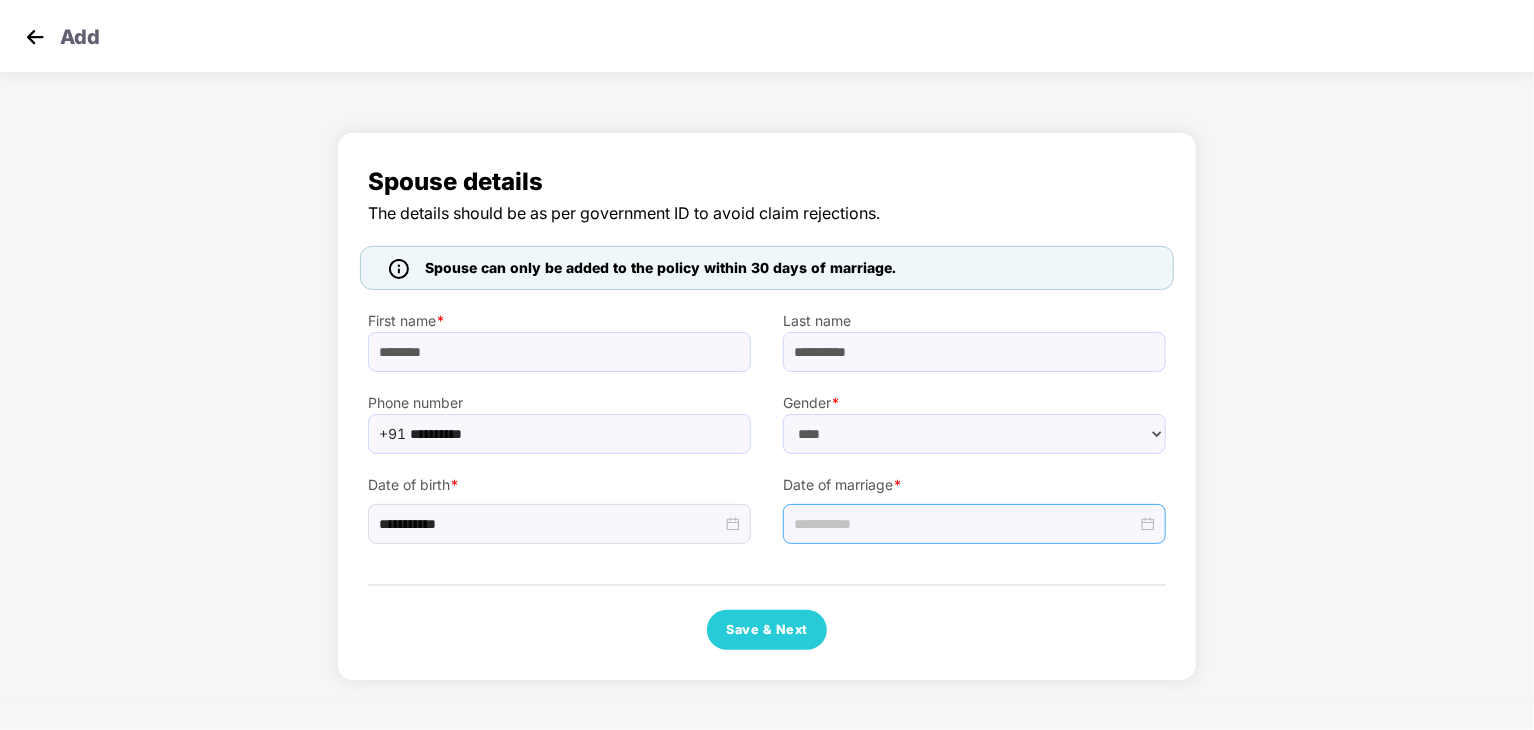 click at bounding box center (965, 524) 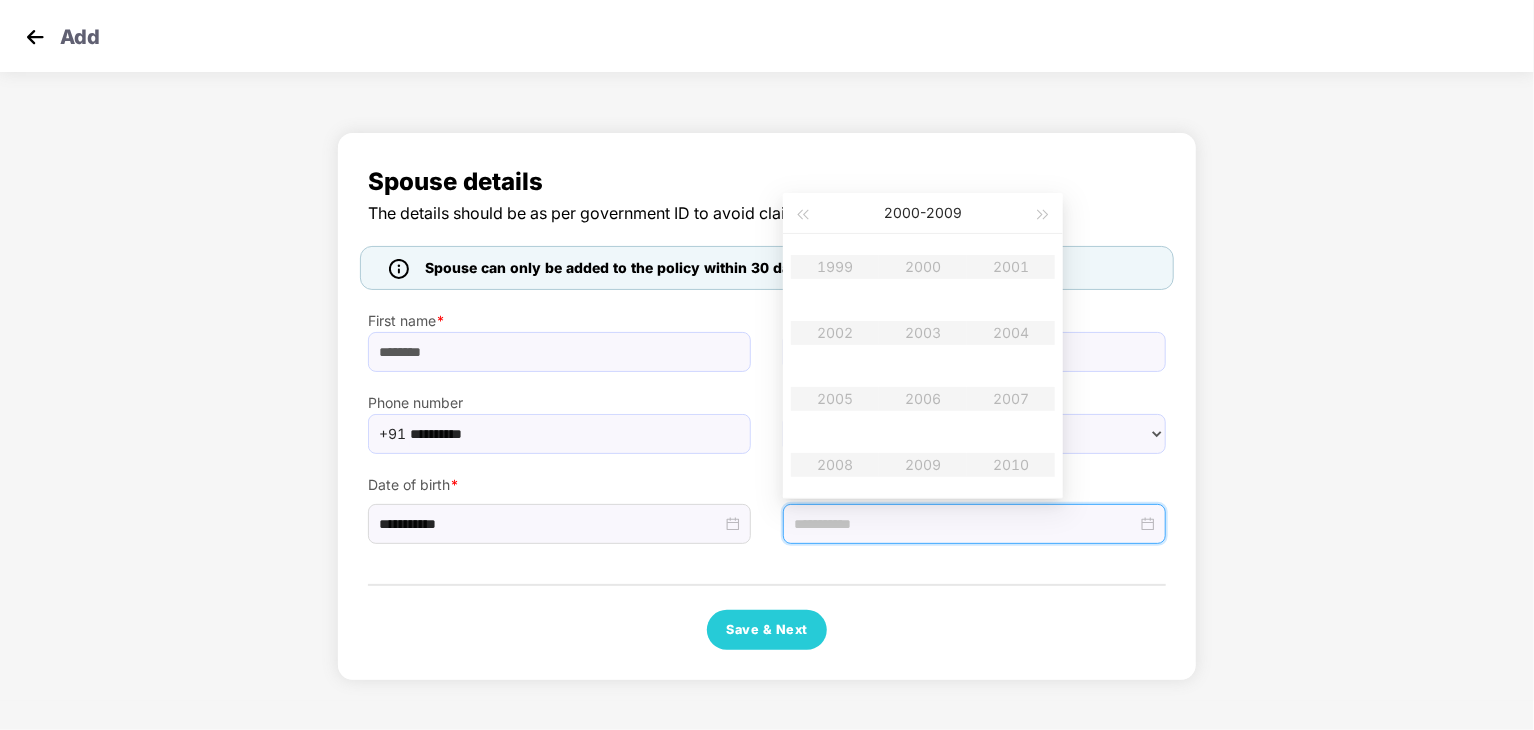 click on "1999 2000 2001 2002 2003 2004 2005 2006 2007 2008 2009 2010" at bounding box center (923, 366) 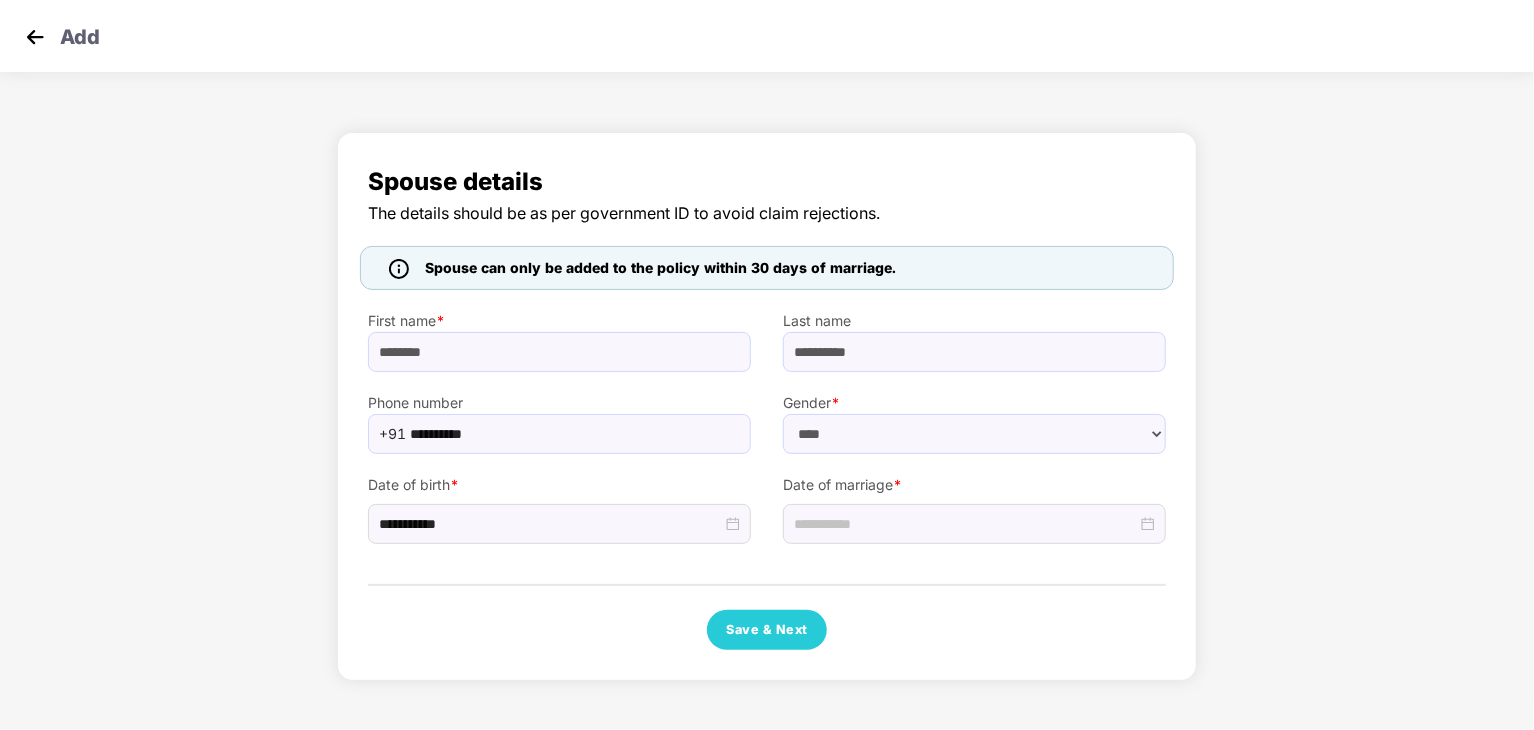 click on "Spouse details The details should be as per government ID to avoid claim rejections.  Spouse can only be added to the policy within 30 days of marriage. First name  * [FIRST] Last name * [LAST] Phone number +91 [PHONE] Gender  * ****** **** ****** Date of birth  * [DATE] Date of marriage  * [DATE] Save & Next" at bounding box center [767, 406] 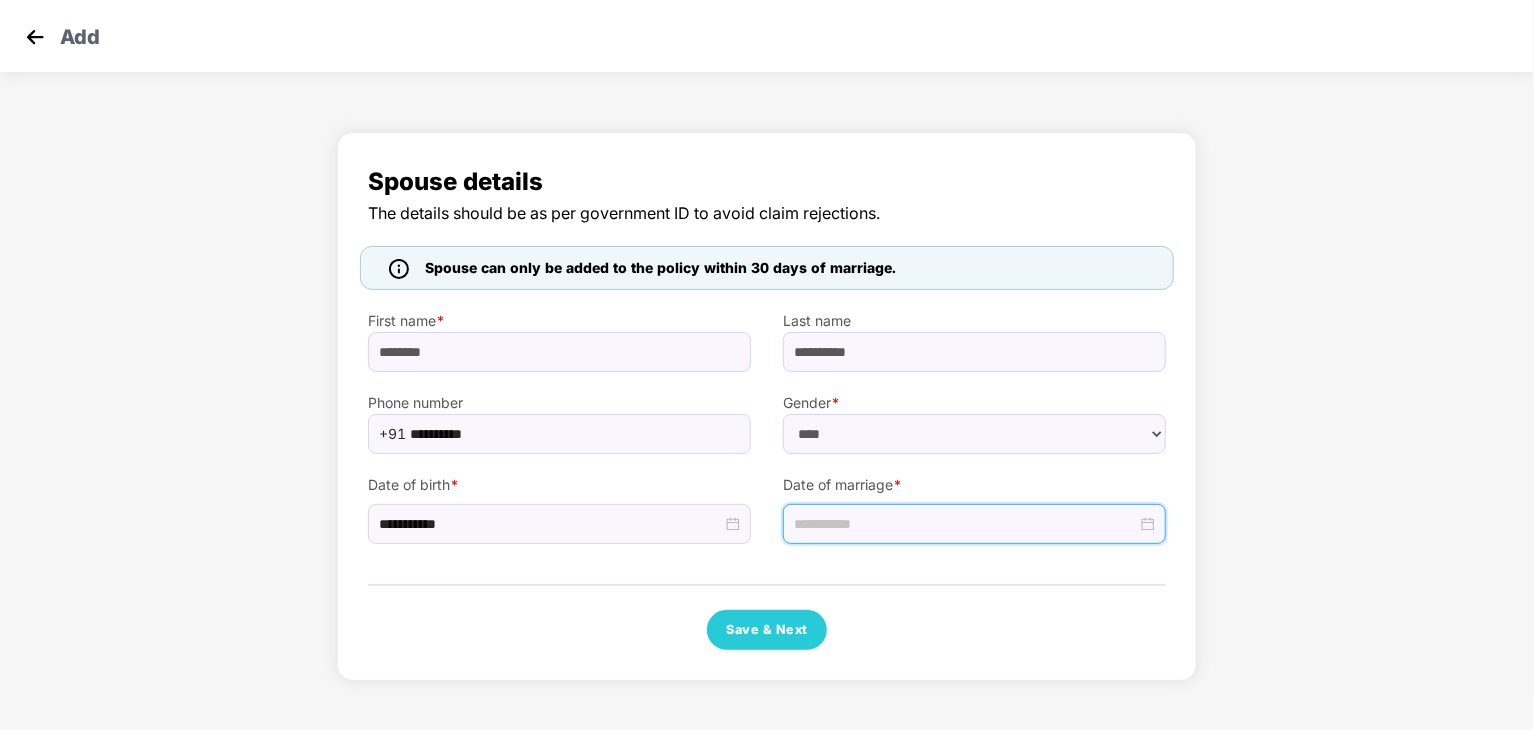 click at bounding box center (965, 524) 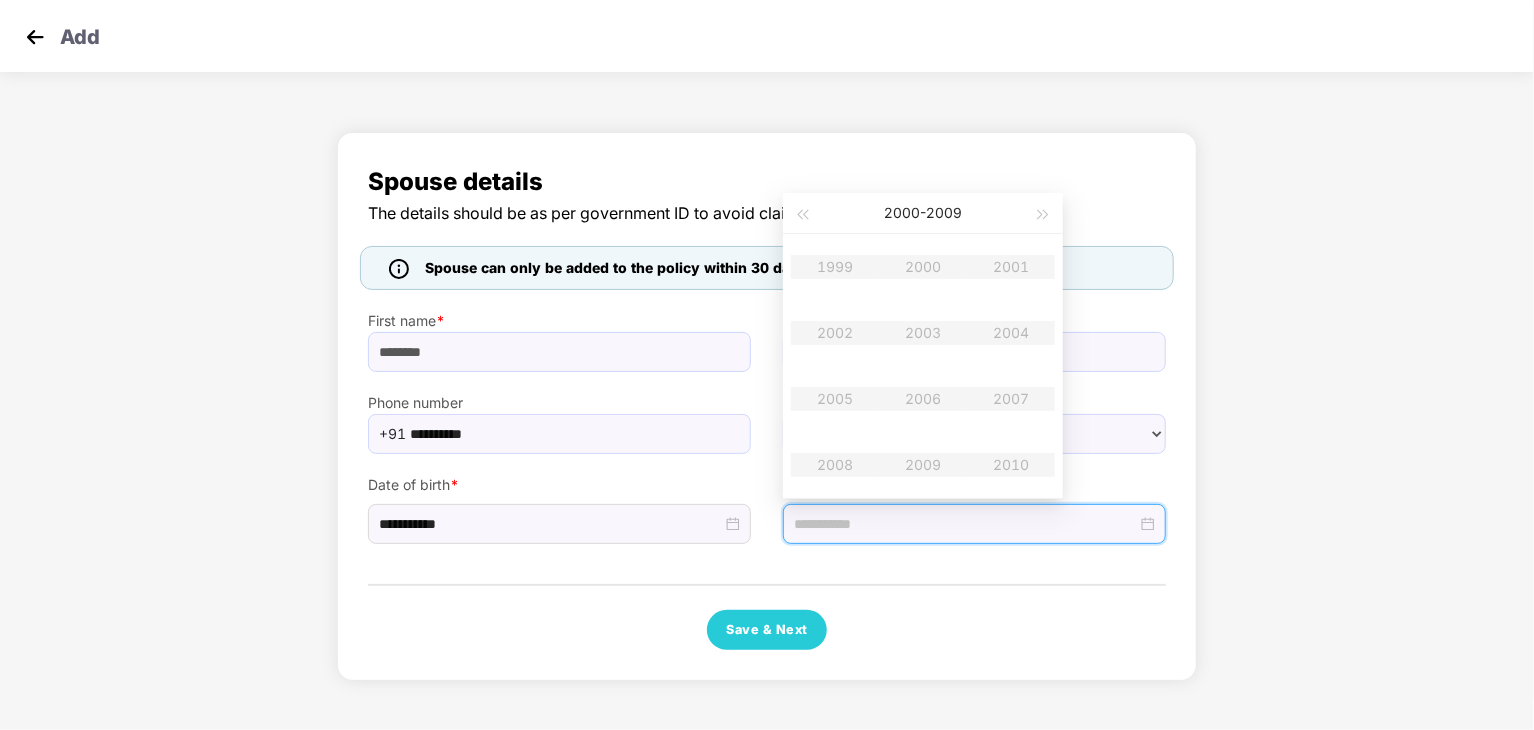 click on "1999 2000 2001 2002 2003 2004 2005 2006 2007 2008 2009 2010" at bounding box center (923, 366) 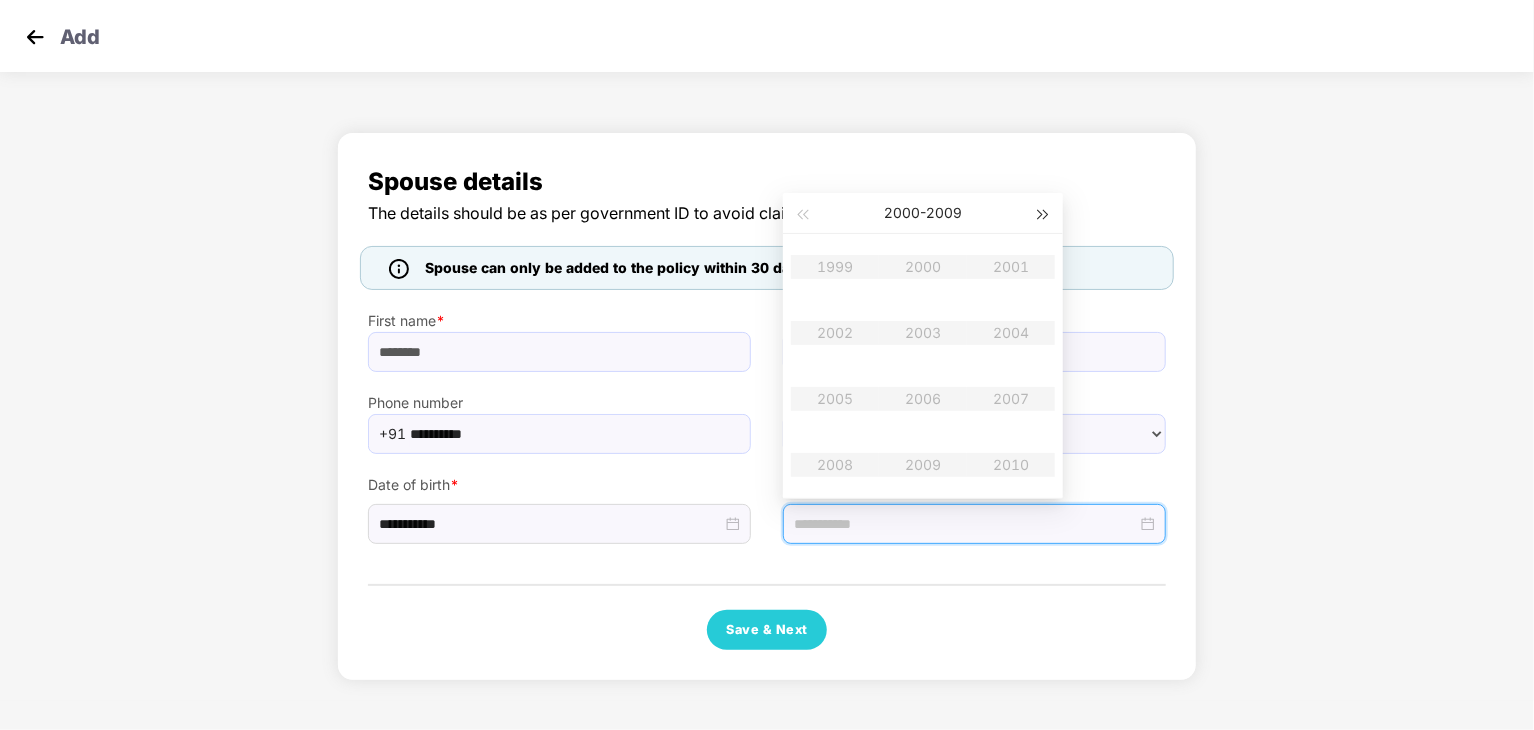 click at bounding box center [1044, 215] 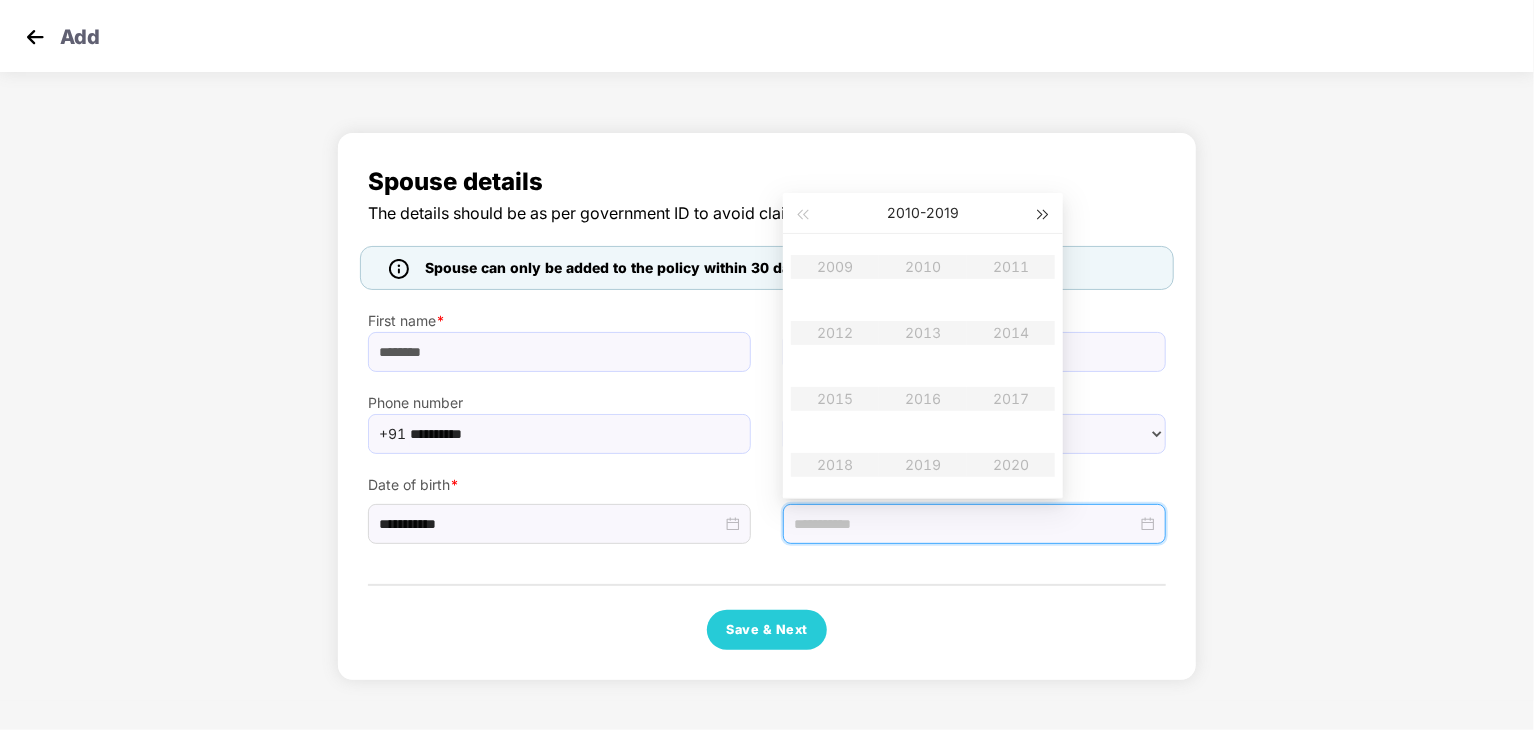 click at bounding box center [1044, 215] 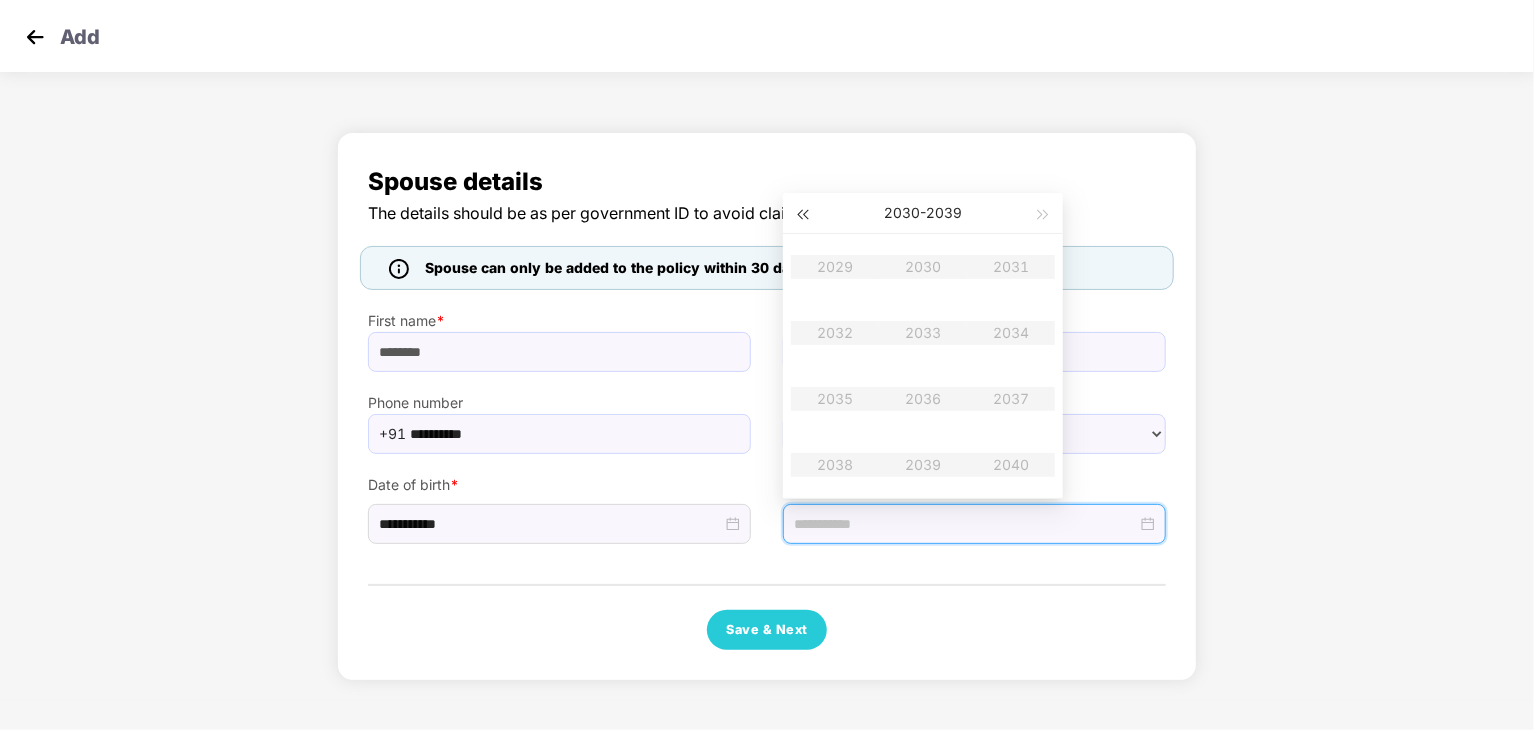 click at bounding box center (802, 213) 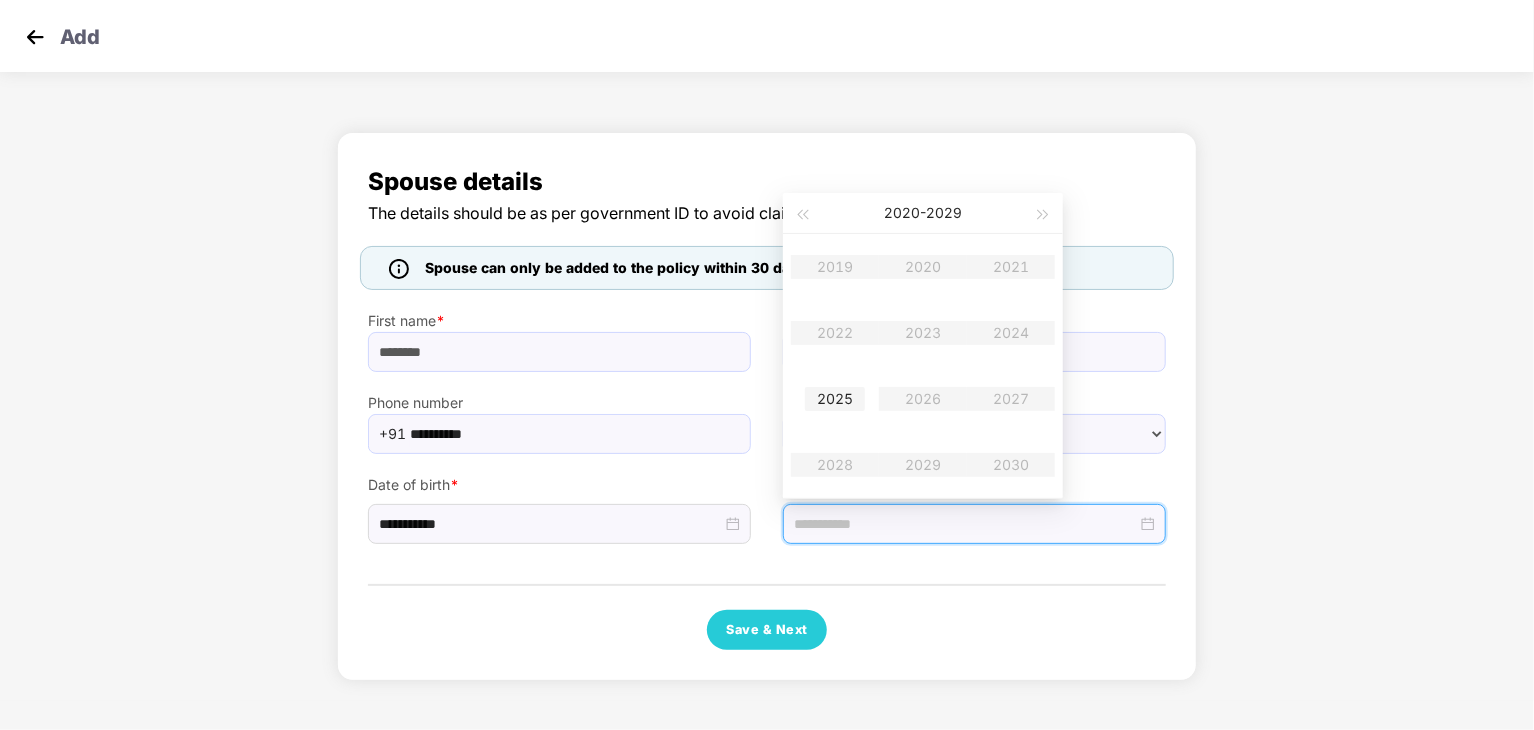 type on "**********" 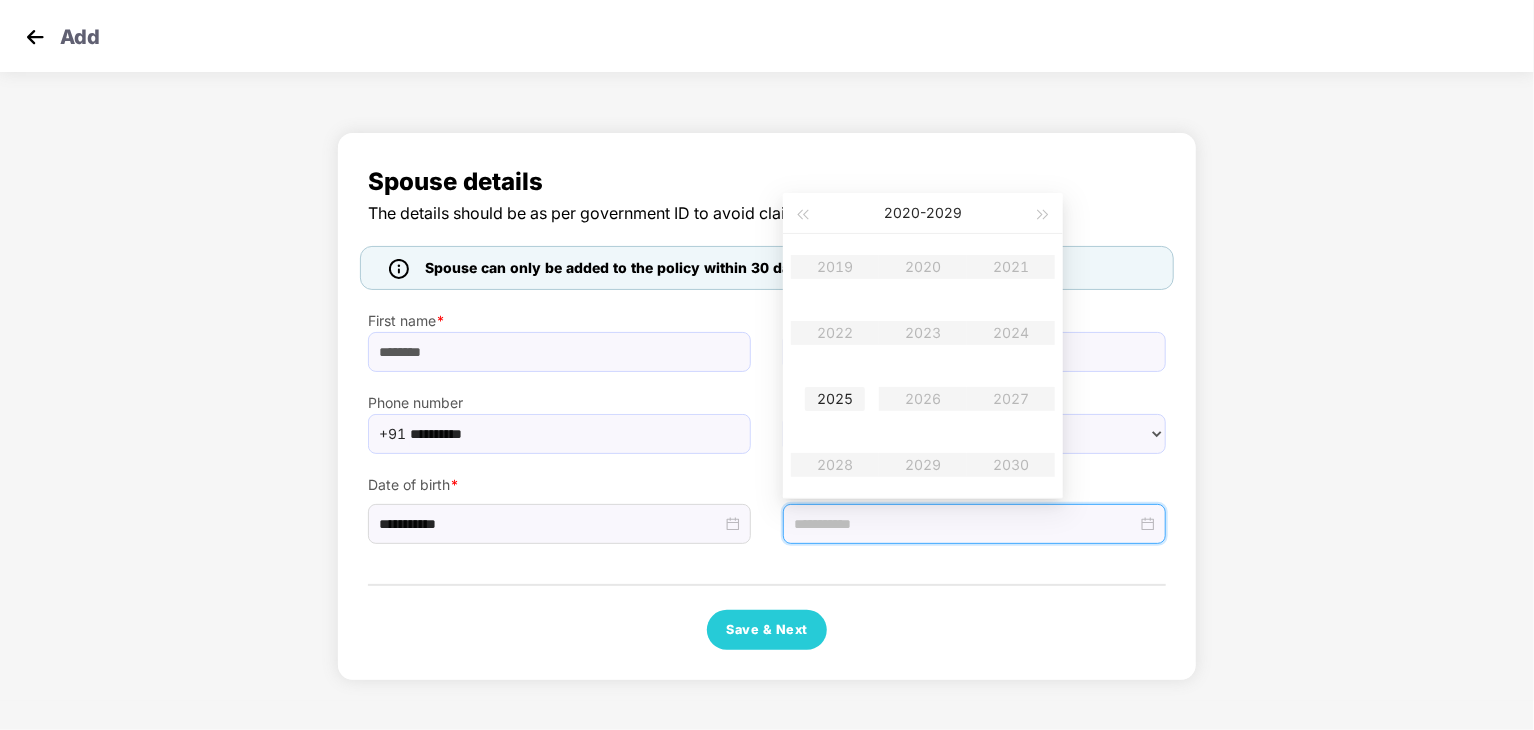 click on "2025" at bounding box center [835, 399] 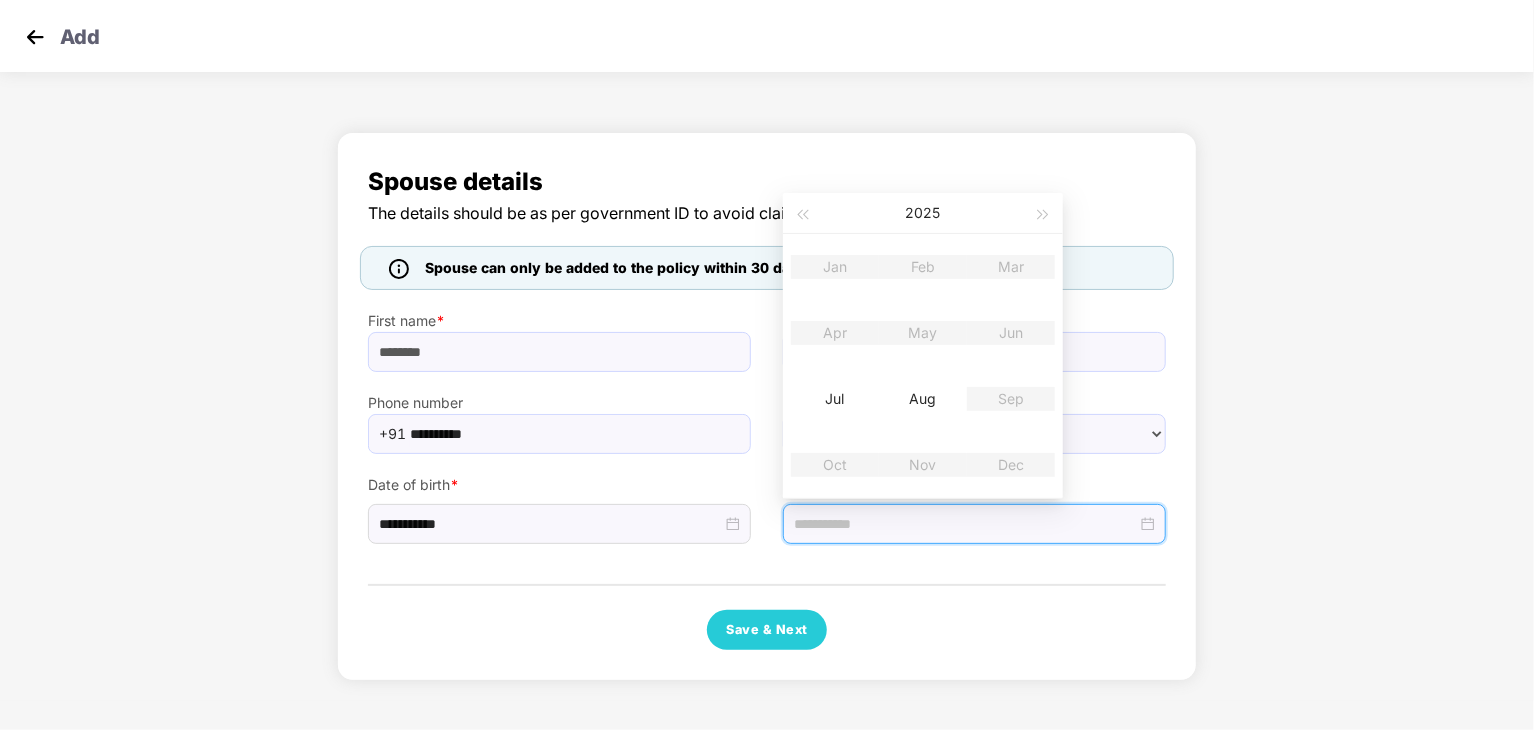 click on "Jan Feb Mar Apr May Jun Jul Aug Sep Oct Nov Dec" at bounding box center [923, 366] 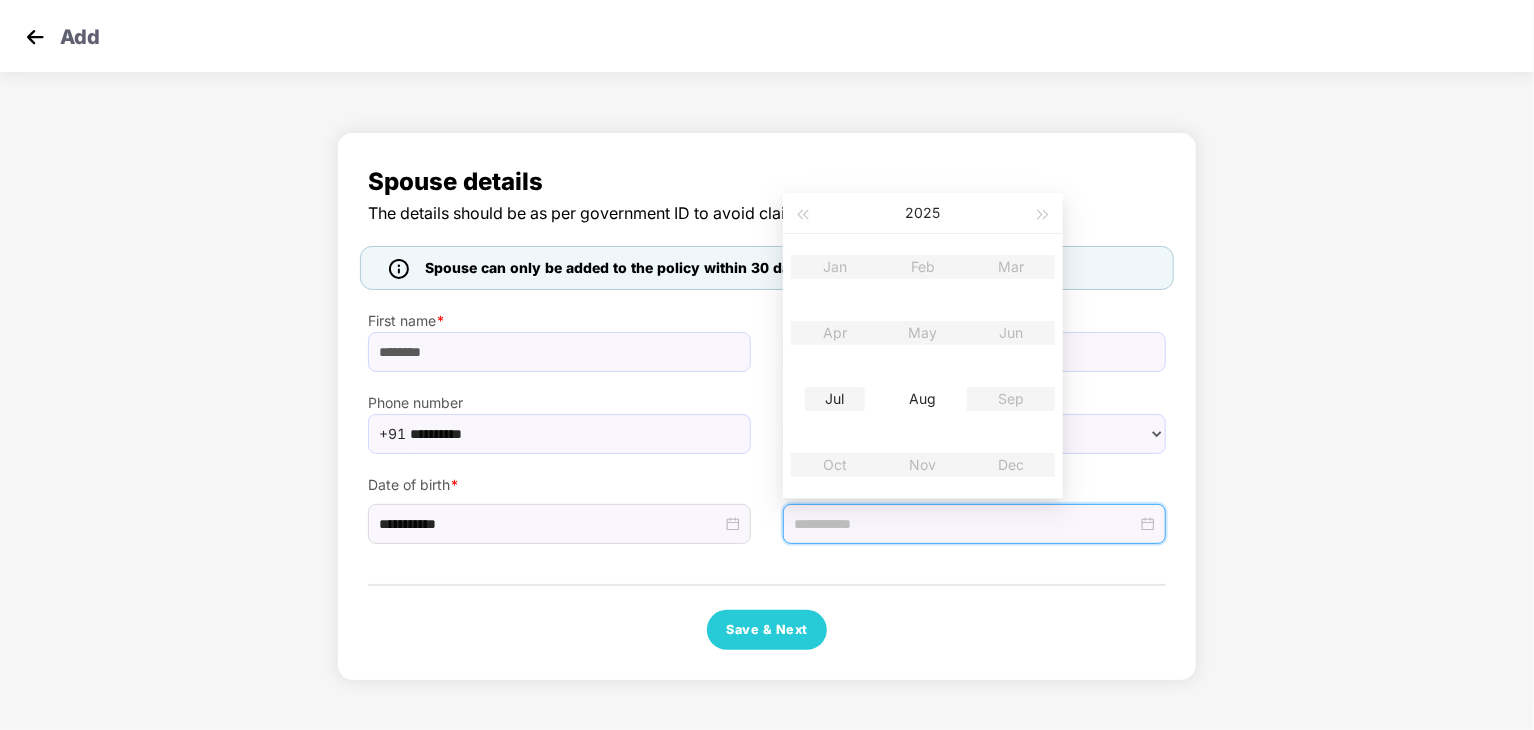 type on "**********" 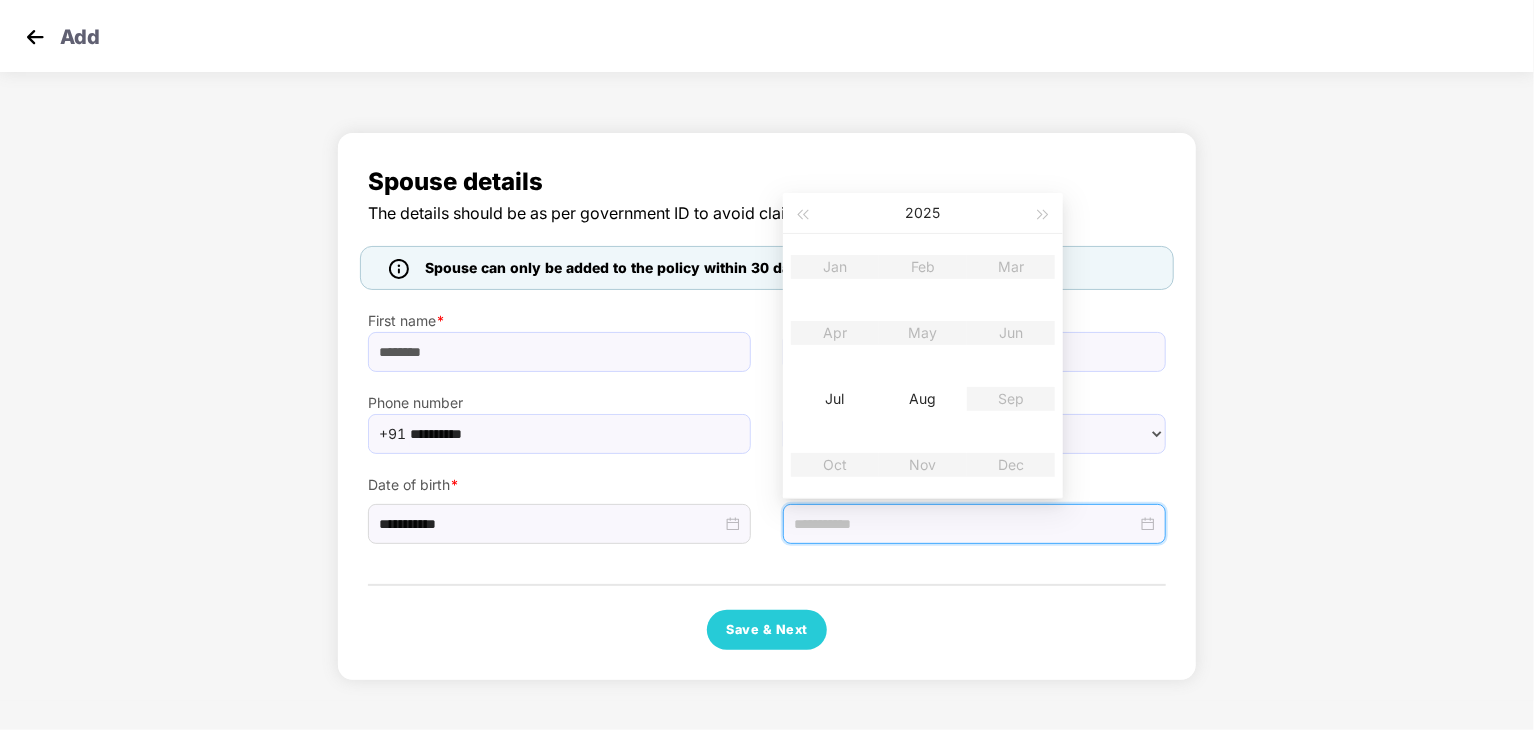 click on "Spouse details The details should be as per government ID to avoid claim rejections.  Spouse can only be added to the policy within 30 days of marriage. First name  * [FIRST] Last name * [LAST] Phone number +91 [PHONE] Gender  * ****** **** ****** Date of birth  * [DATE] Date of marriage  * [DATE] Save & Next" at bounding box center (767, 406) 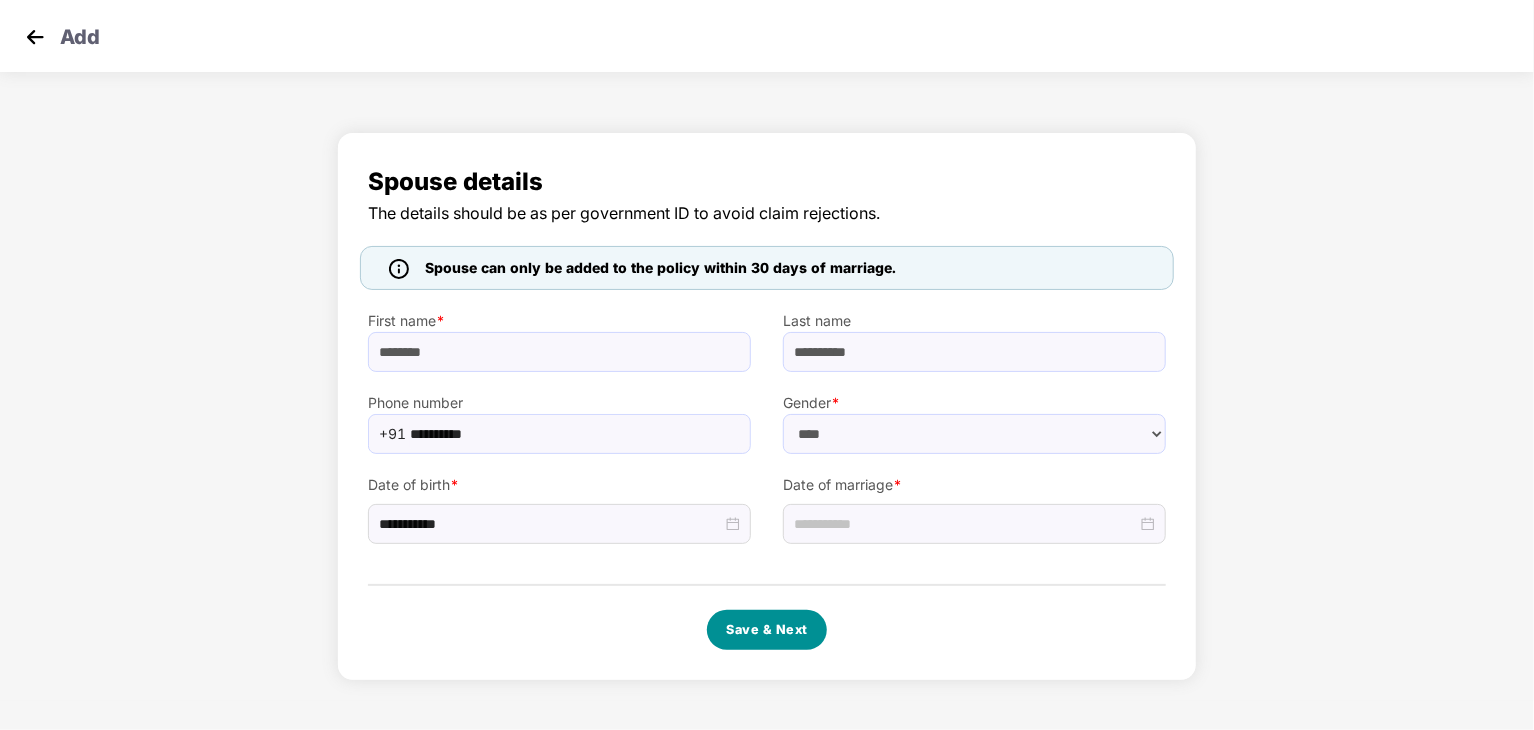 click on "Save & Next" at bounding box center [767, 630] 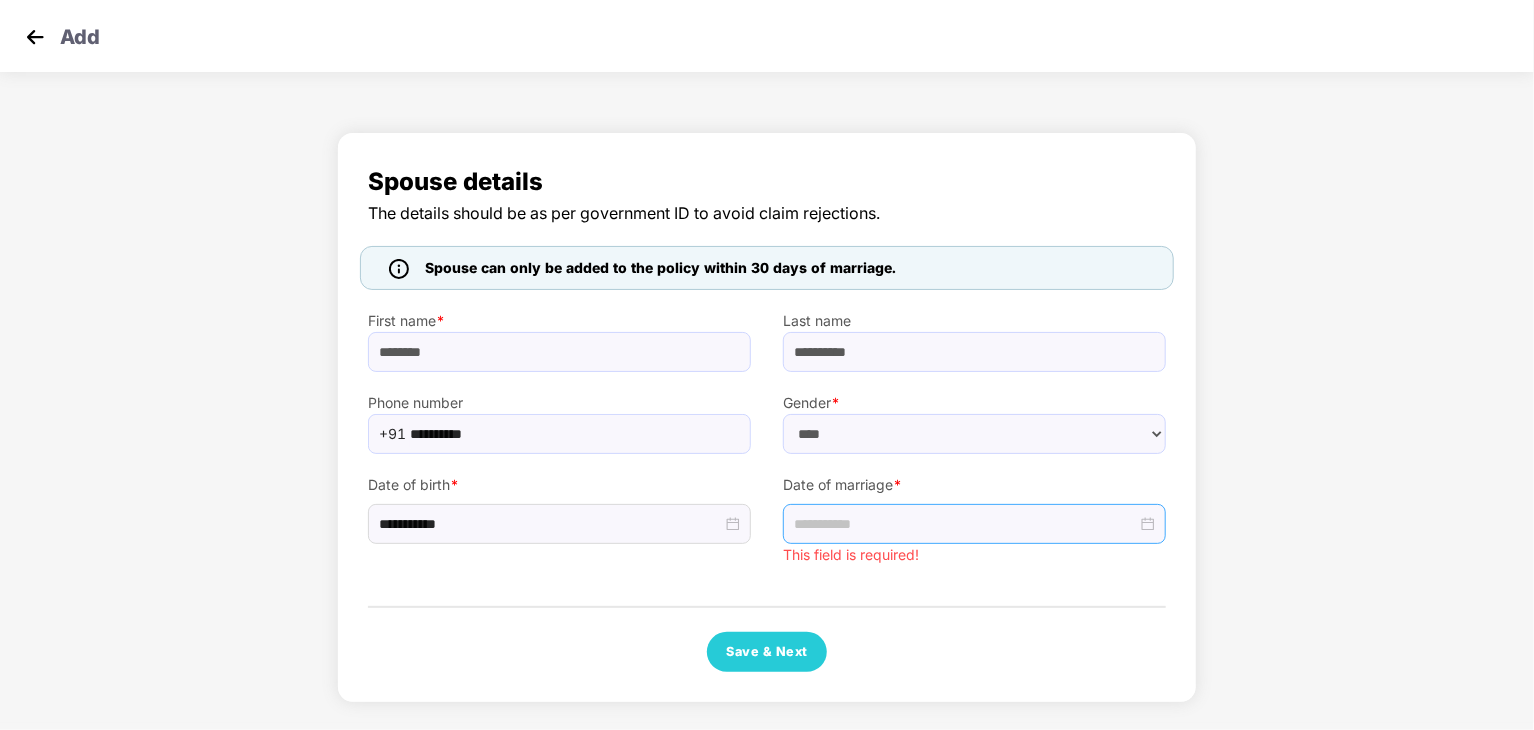 click at bounding box center (965, 524) 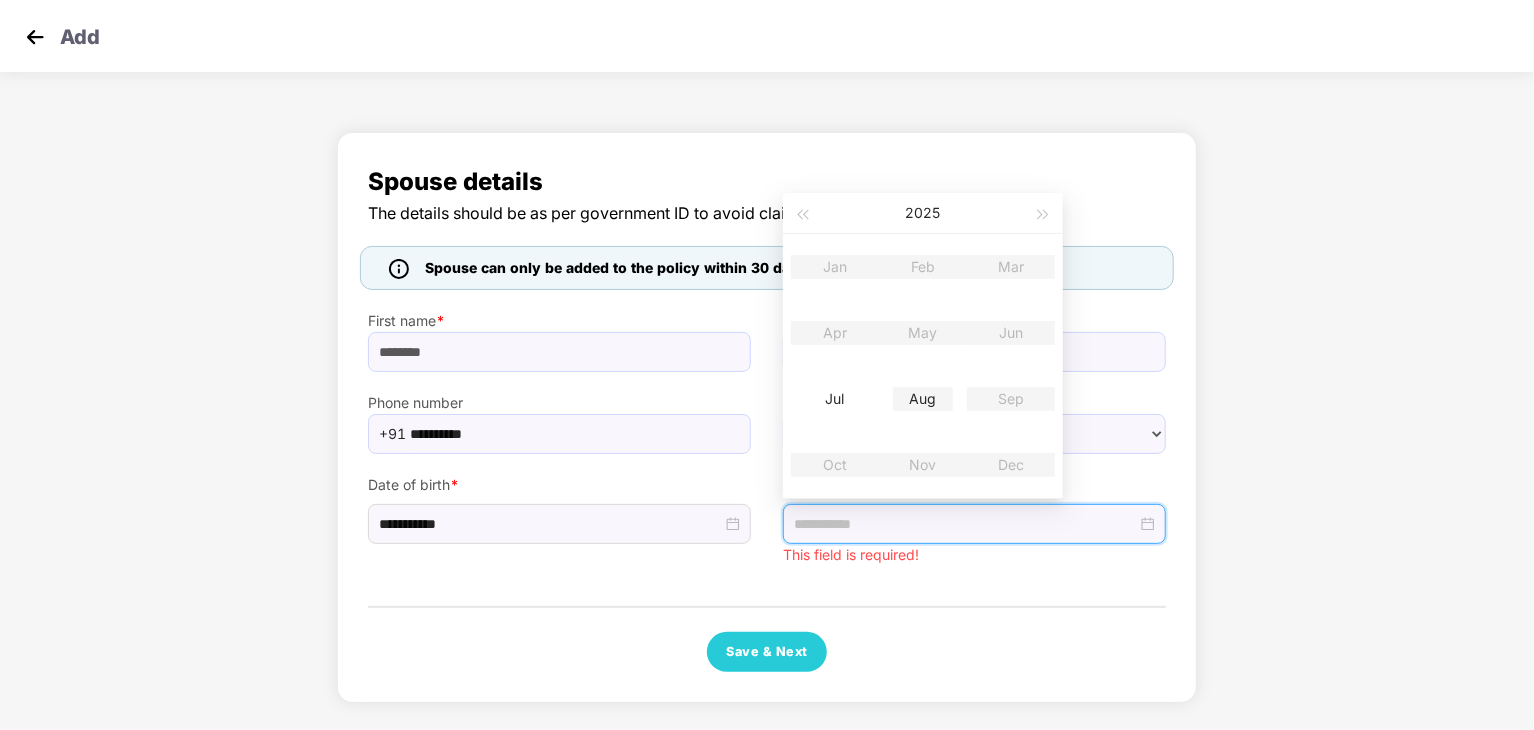 type on "**********" 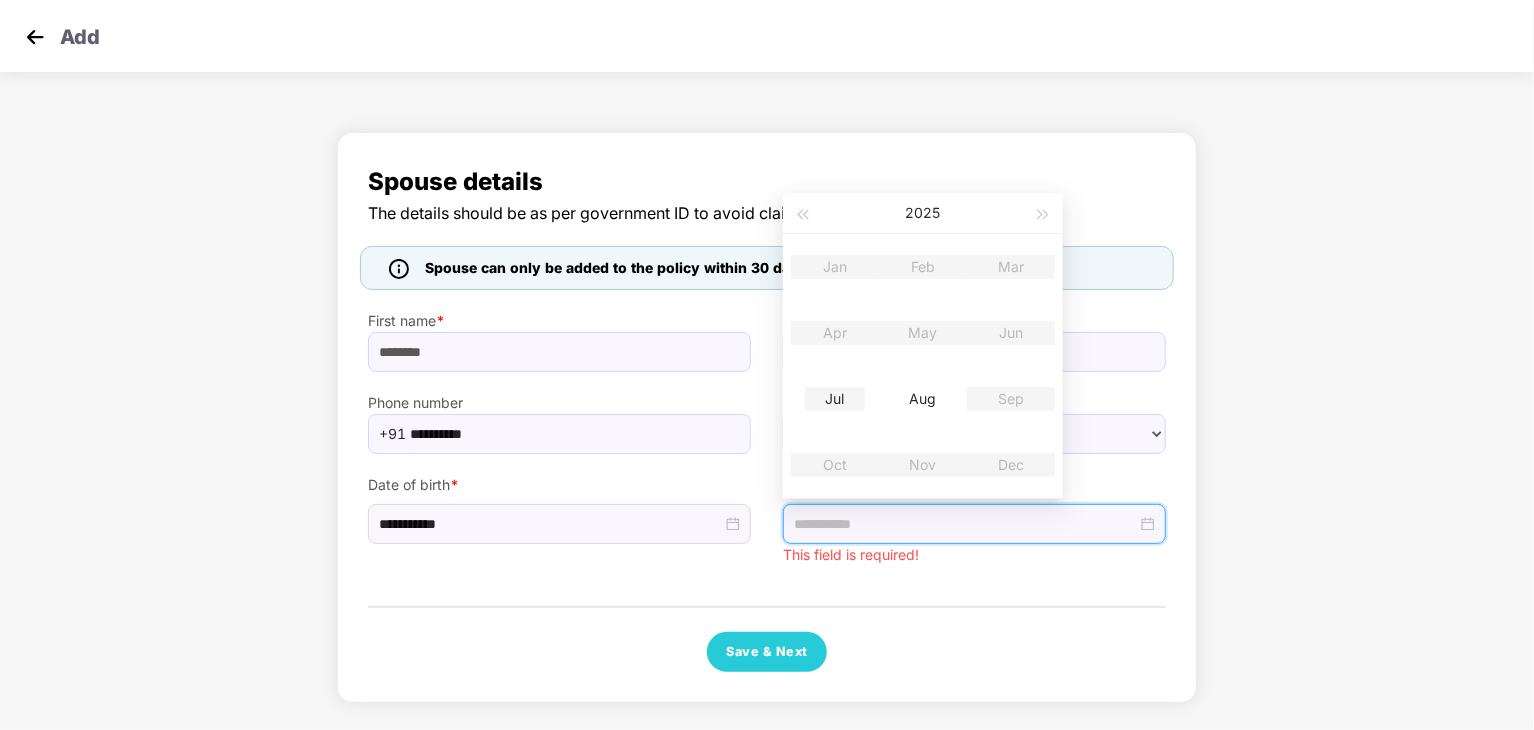 type on "**********" 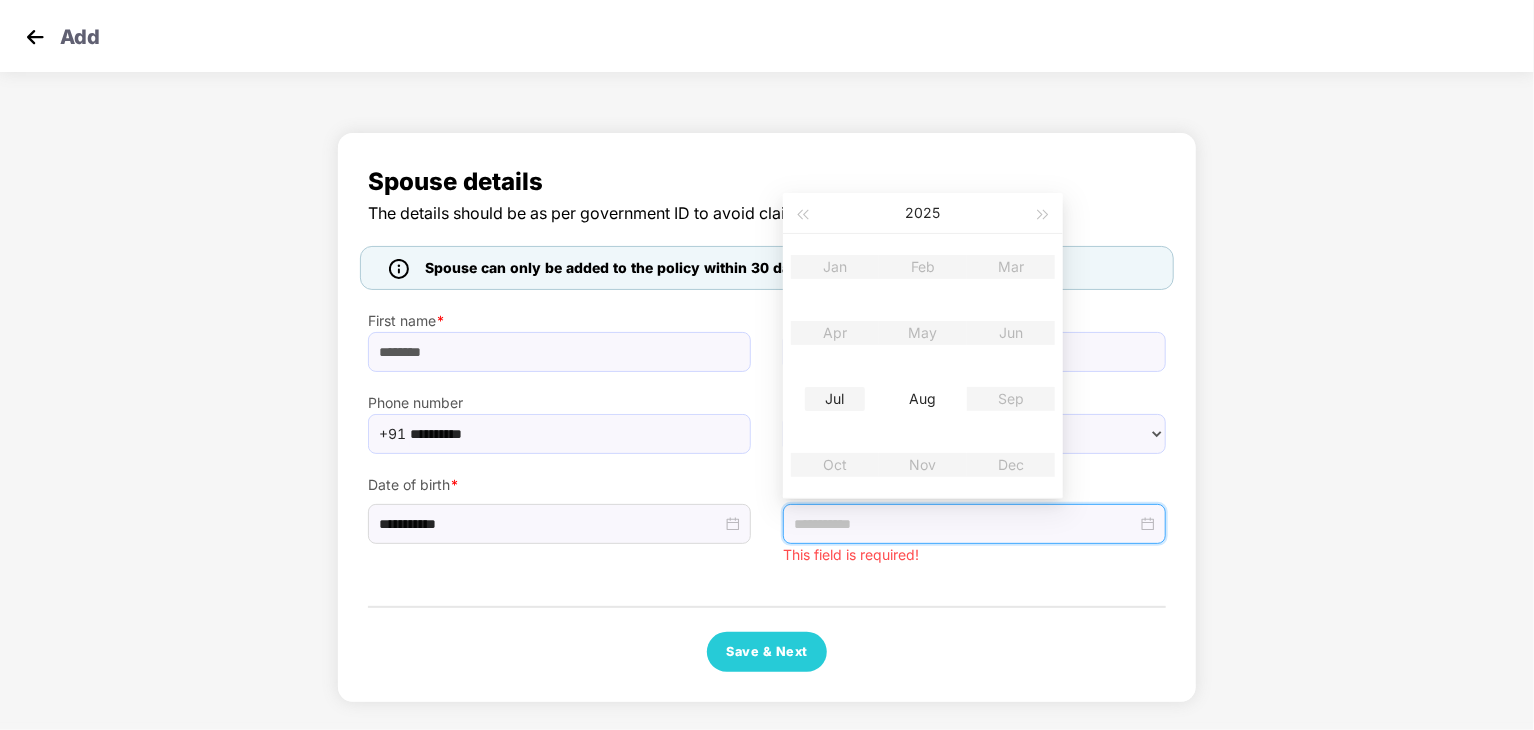 type on "**********" 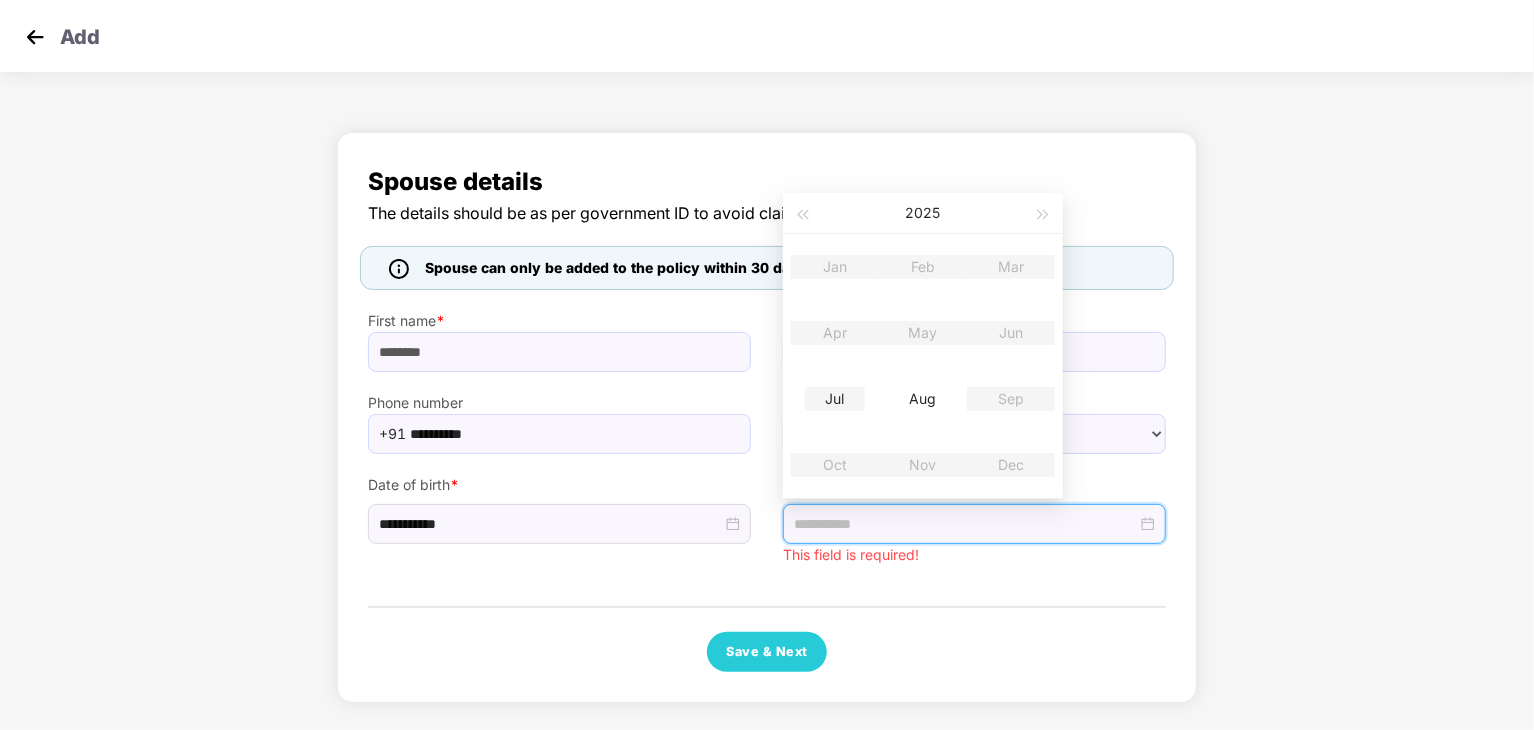 click on "Jul" at bounding box center [835, 399] 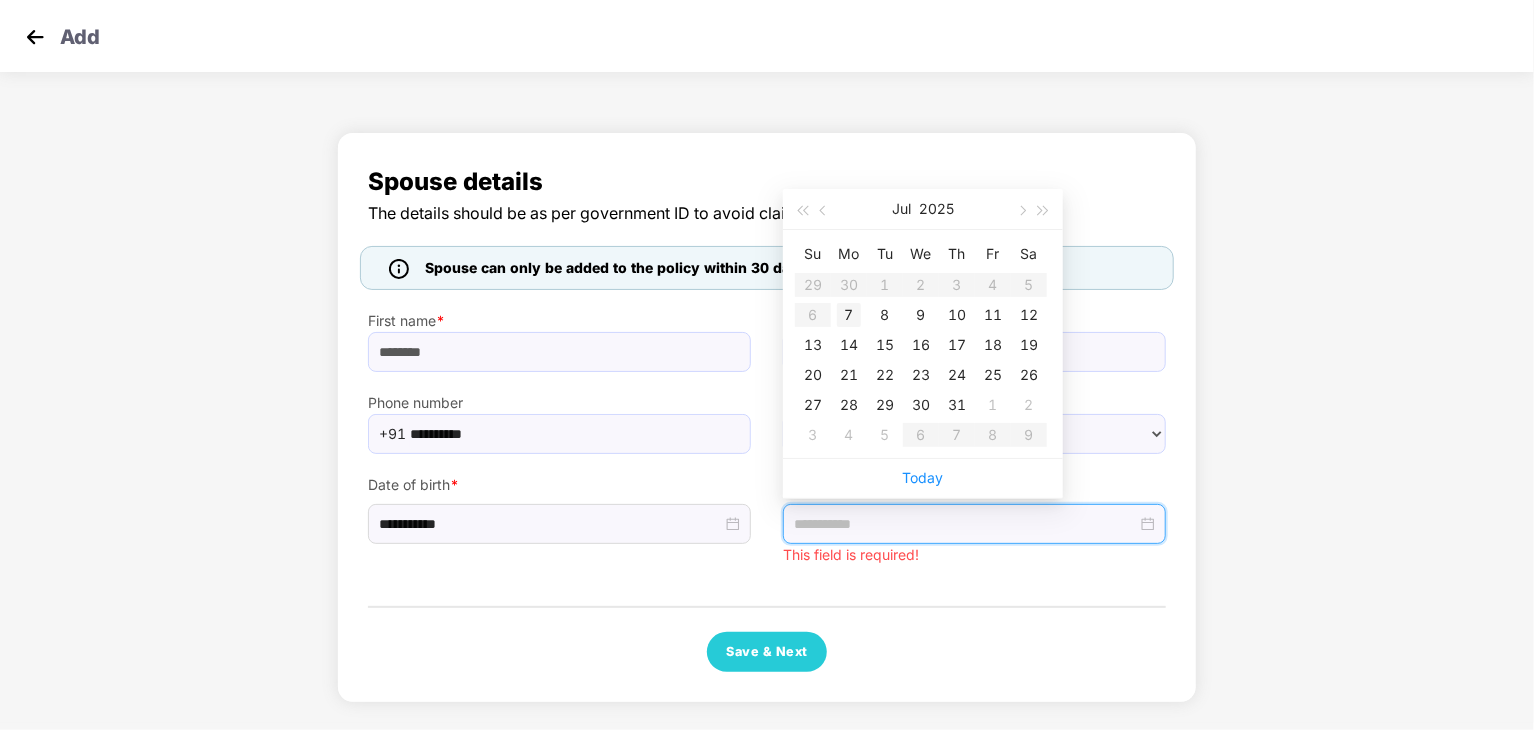 type on "**********" 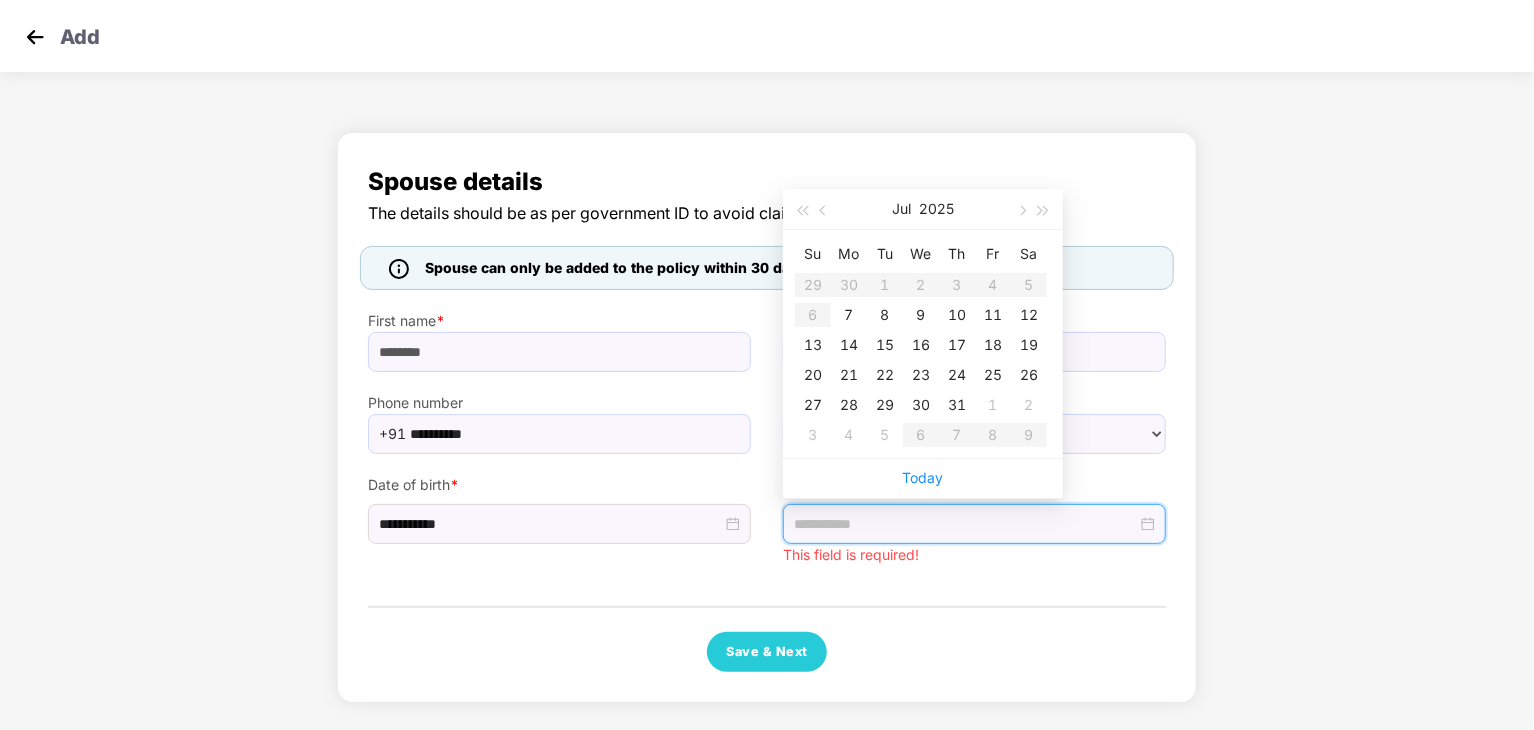 click on "7" at bounding box center [849, 315] 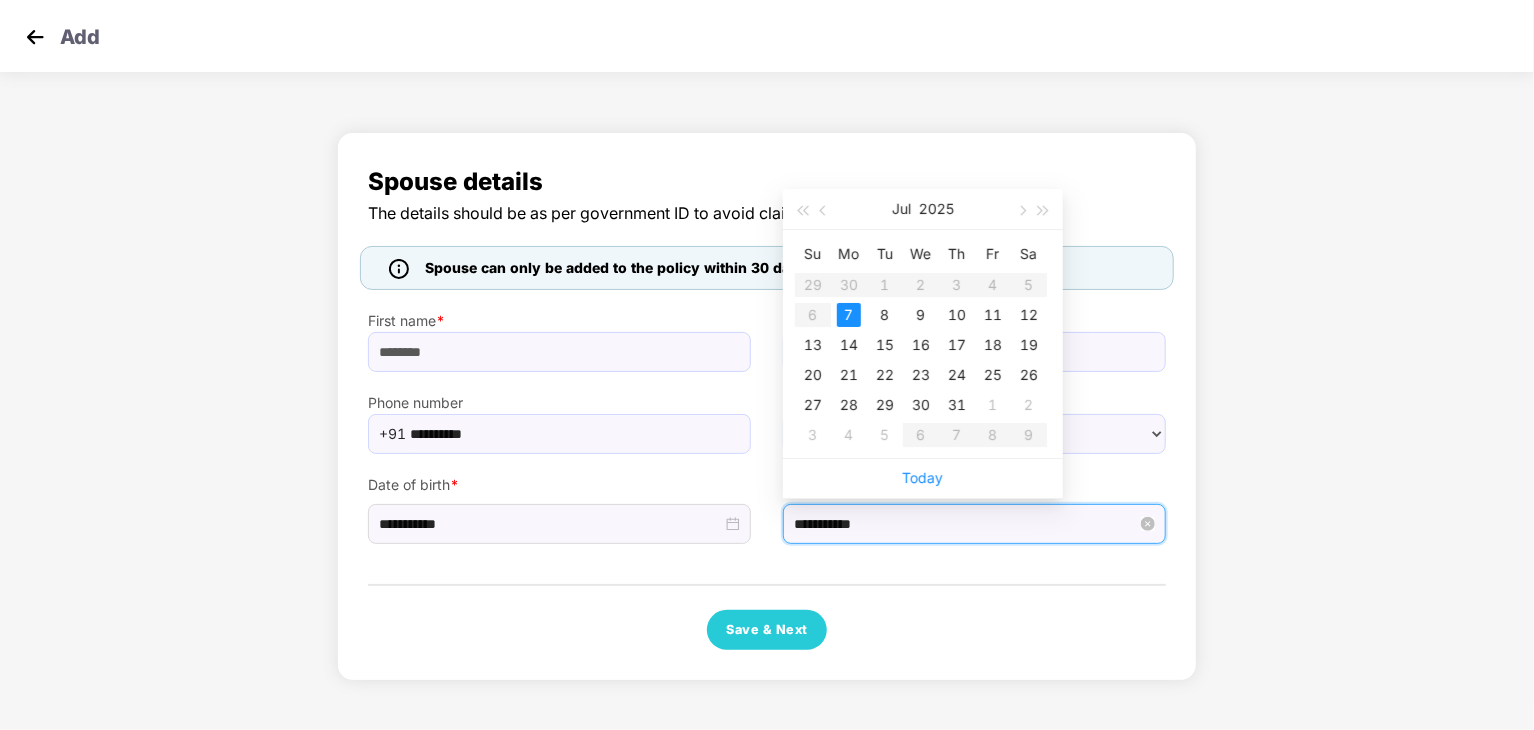 click on "**********" at bounding box center [965, 524] 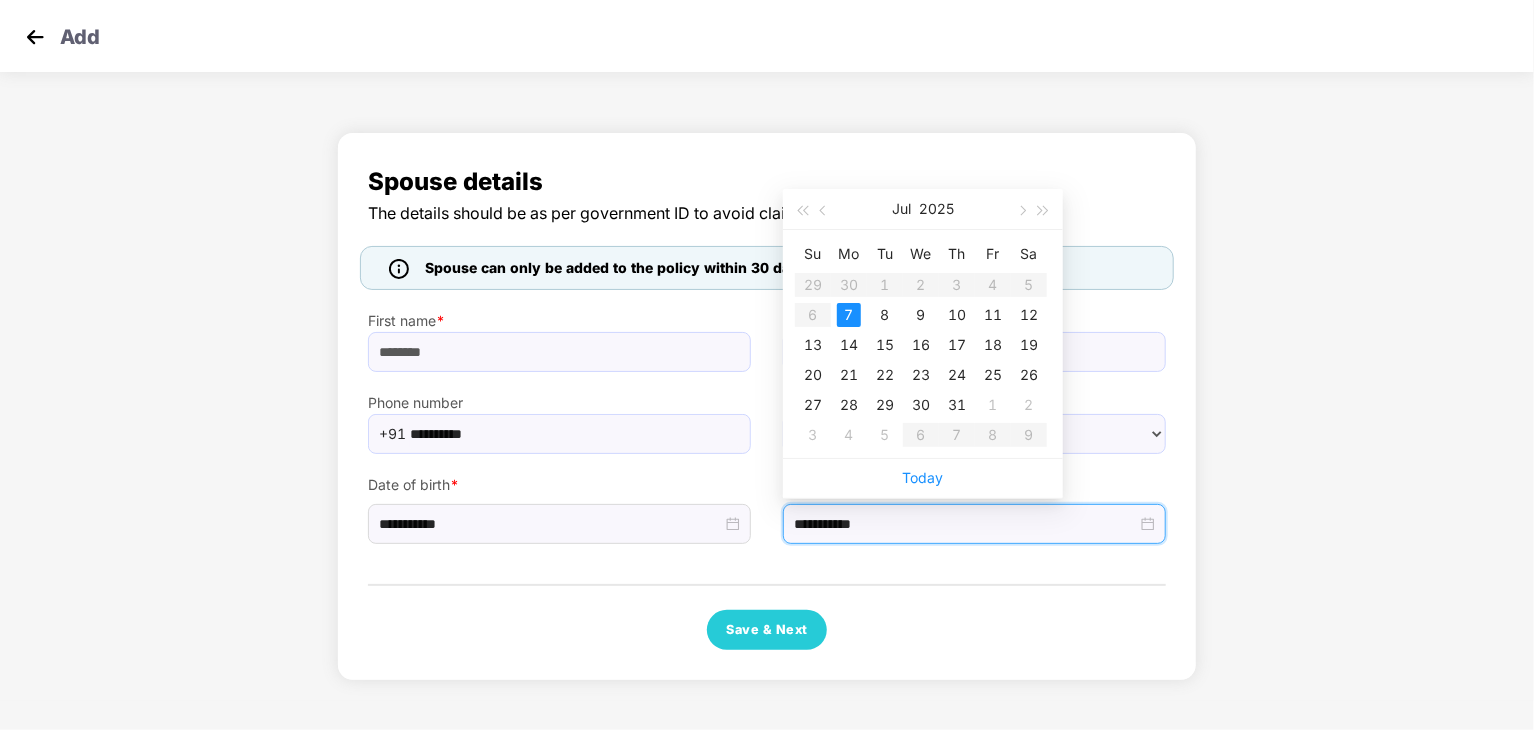 drag, startPoint x: 873, startPoint y: 523, endPoint x: 792, endPoint y: 522, distance: 81.00617 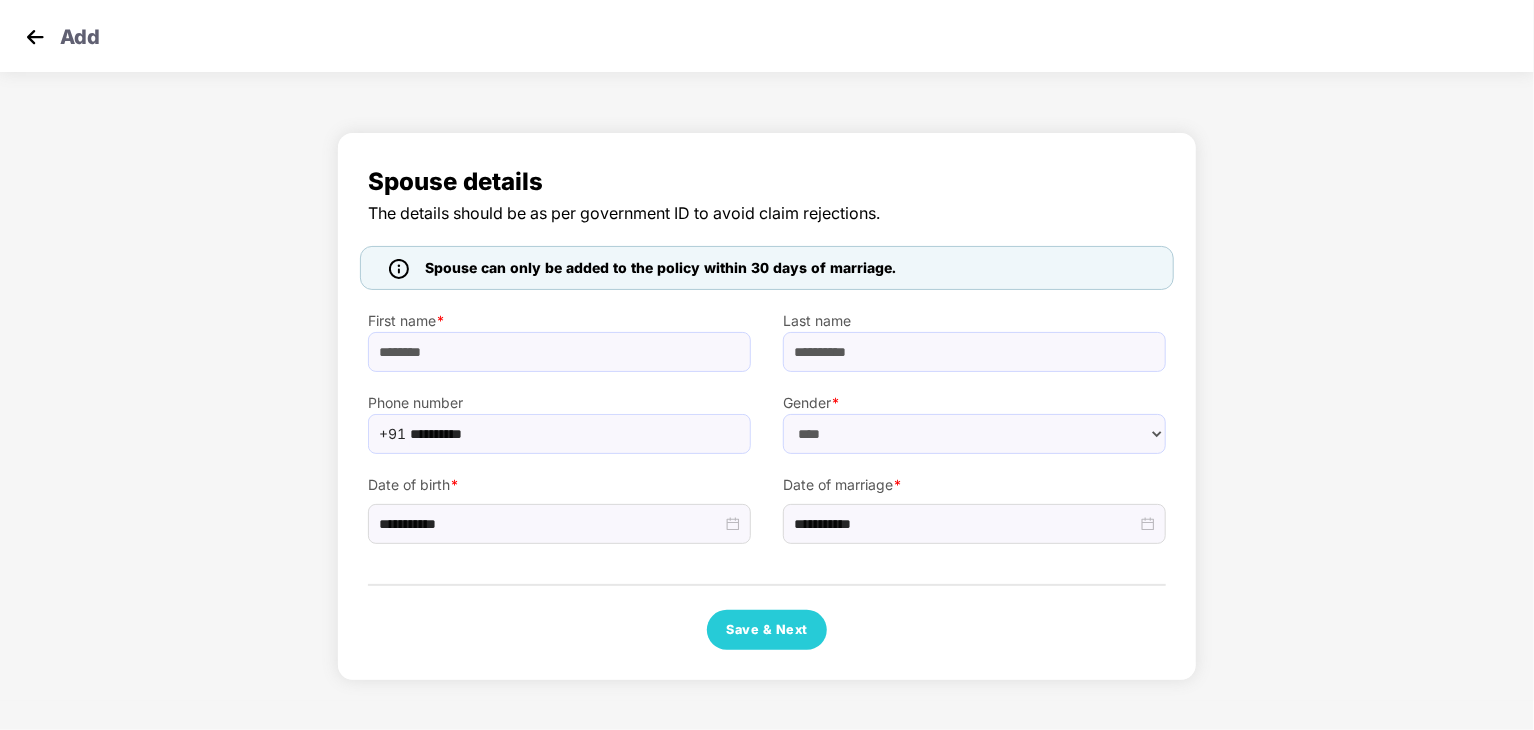 click on "Save & Next" at bounding box center (767, 630) 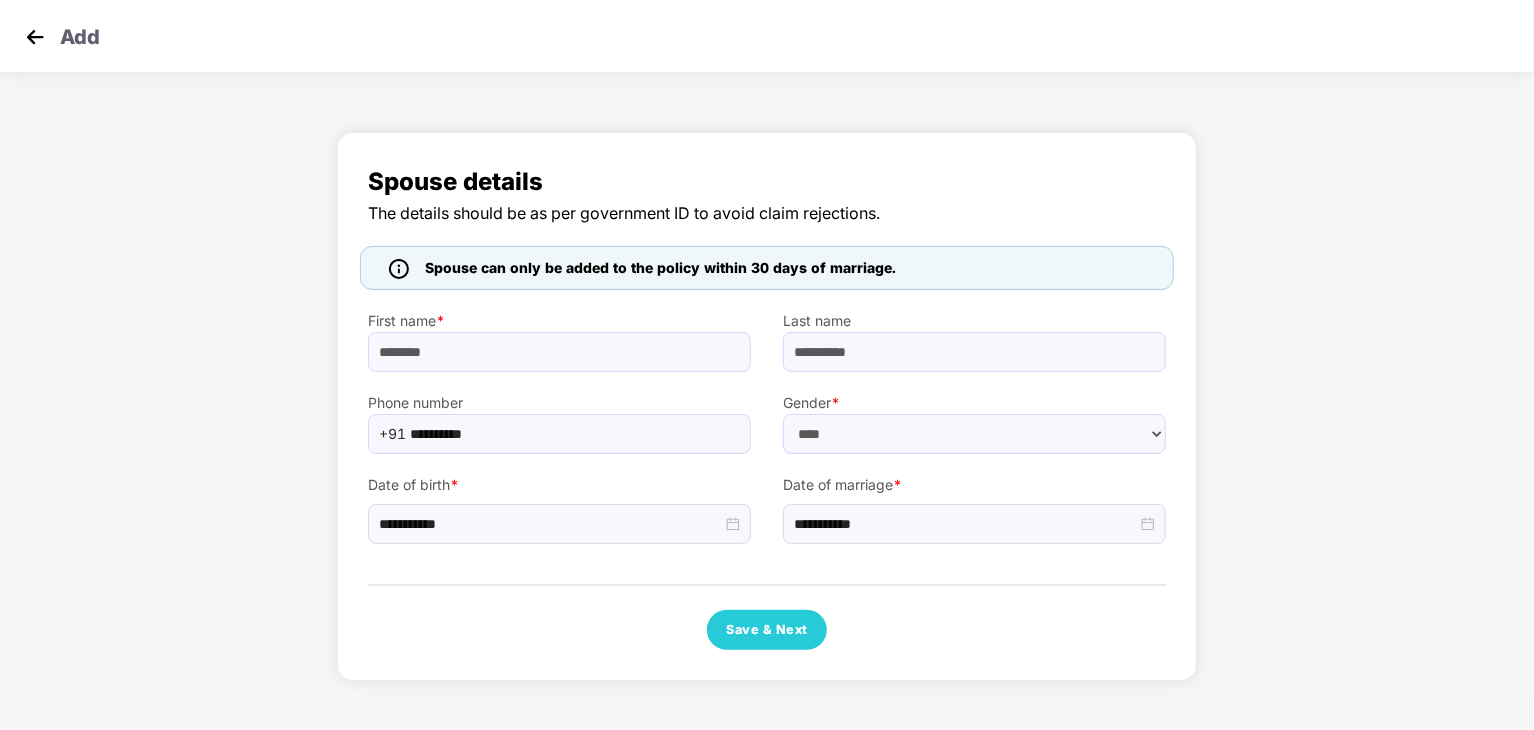 click on "Spouse details The details should be as per government ID to avoid claim rejections.  Spouse can only be added to the policy within 30 days of marriage. First name  * [FIRST] Last name * [LAST] Phone number +91 [PHONE] Gender  * ****** **** ****** Date of birth  * [DATE] Date of marriage  * [DATE] Save & Next" at bounding box center [767, 411] 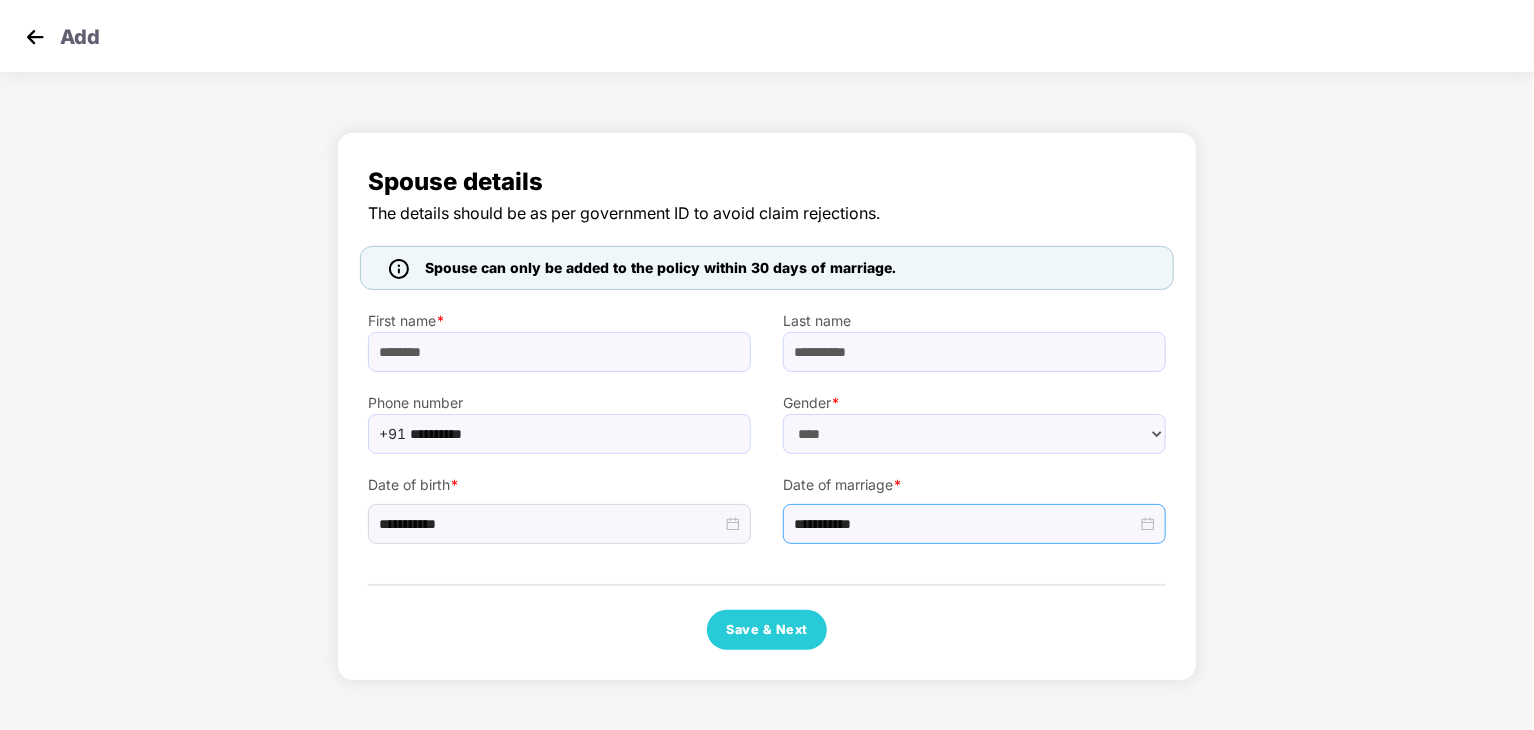 click on "**********" at bounding box center (974, 524) 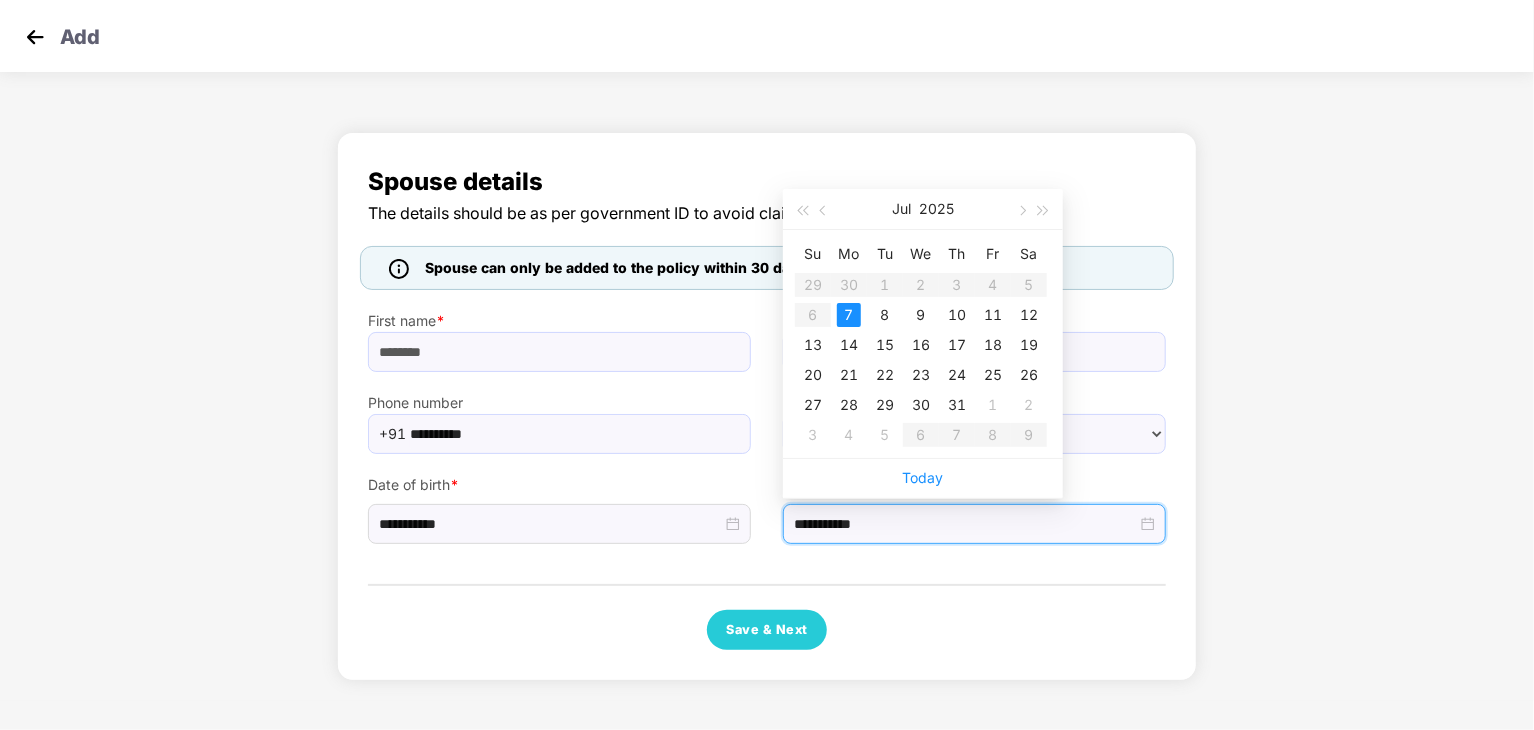 type on "**********" 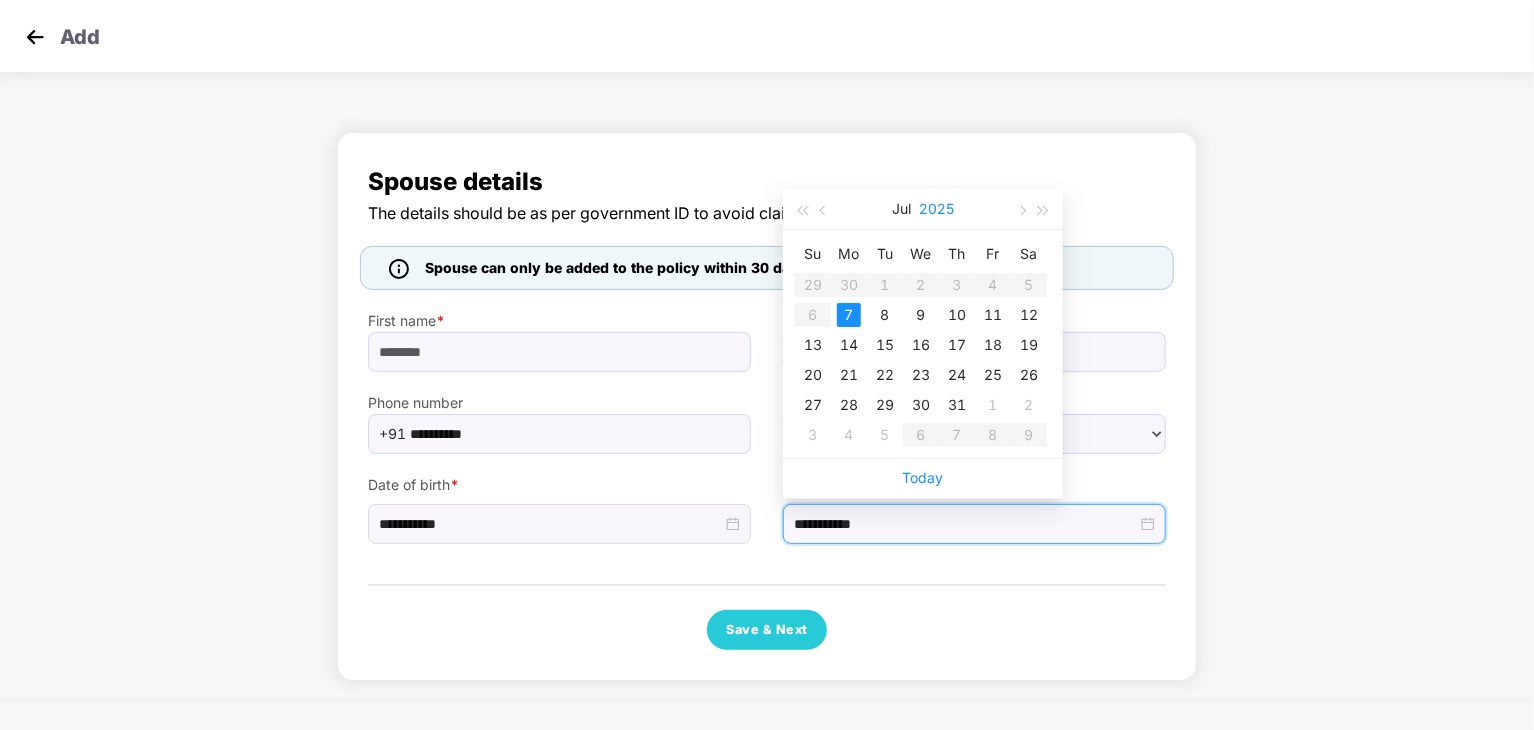 click on "2025" at bounding box center [936, 209] 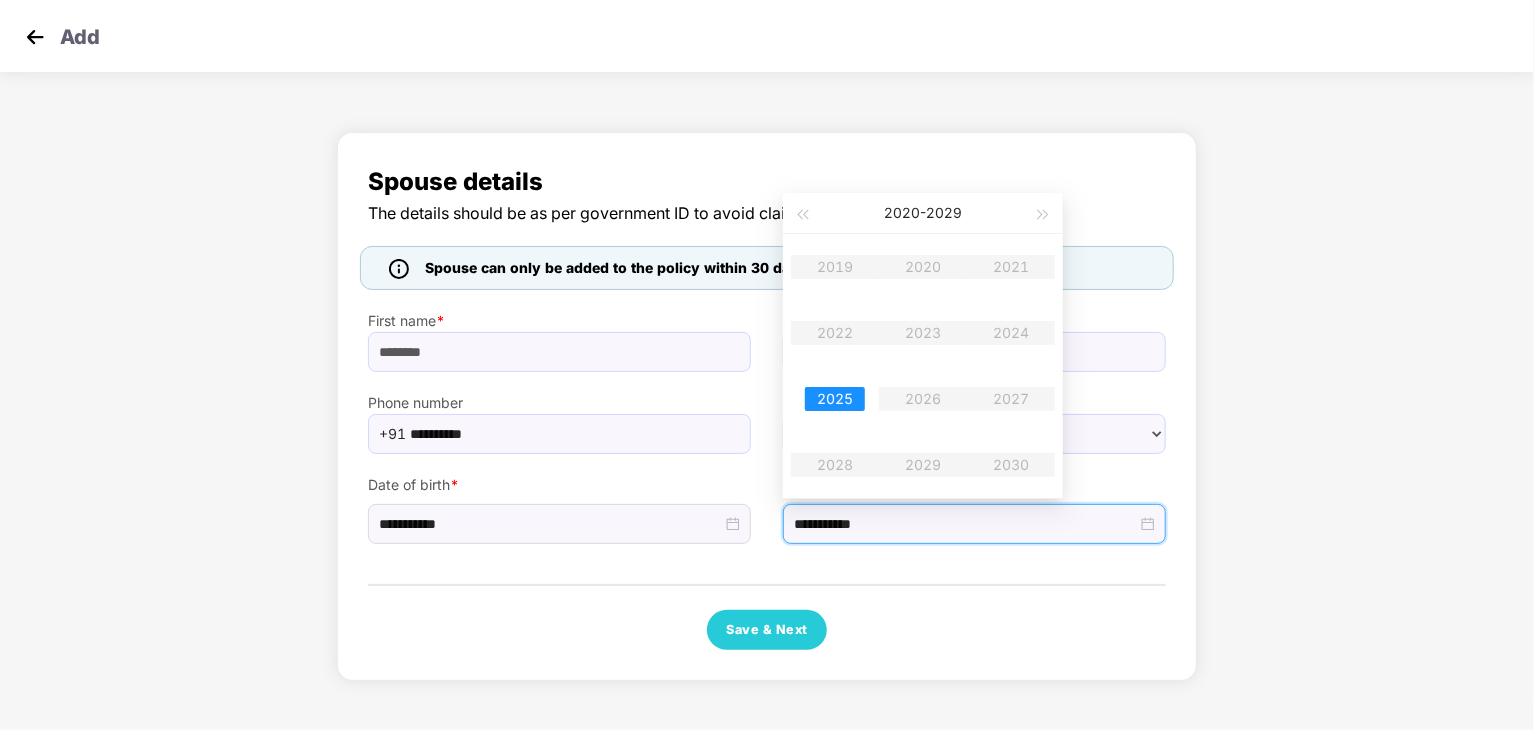 click on "2019 2020 2021 2022 2023 2024 2025 2026 2027 2028 2029 2030" at bounding box center (923, 366) 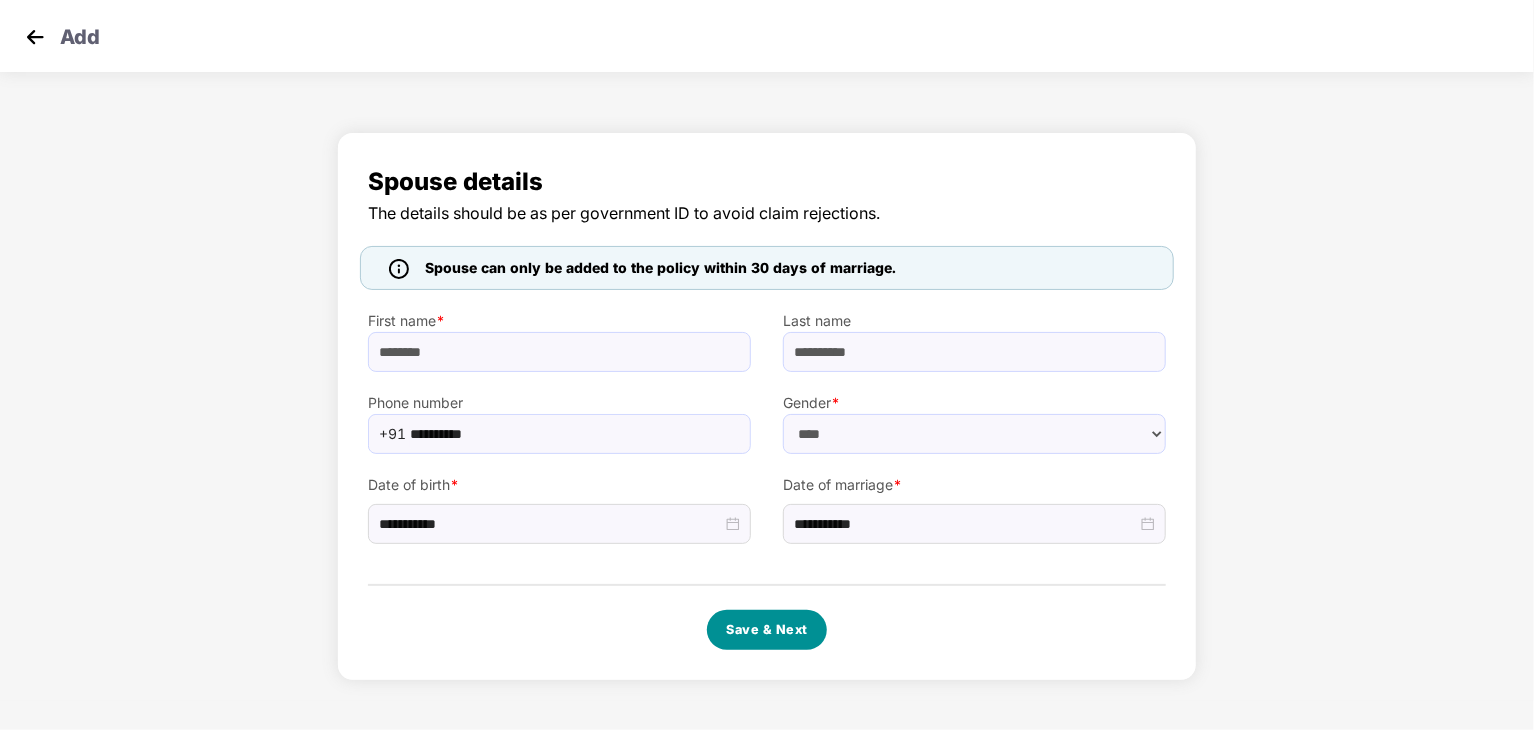 click on "Save & Next" at bounding box center [767, 630] 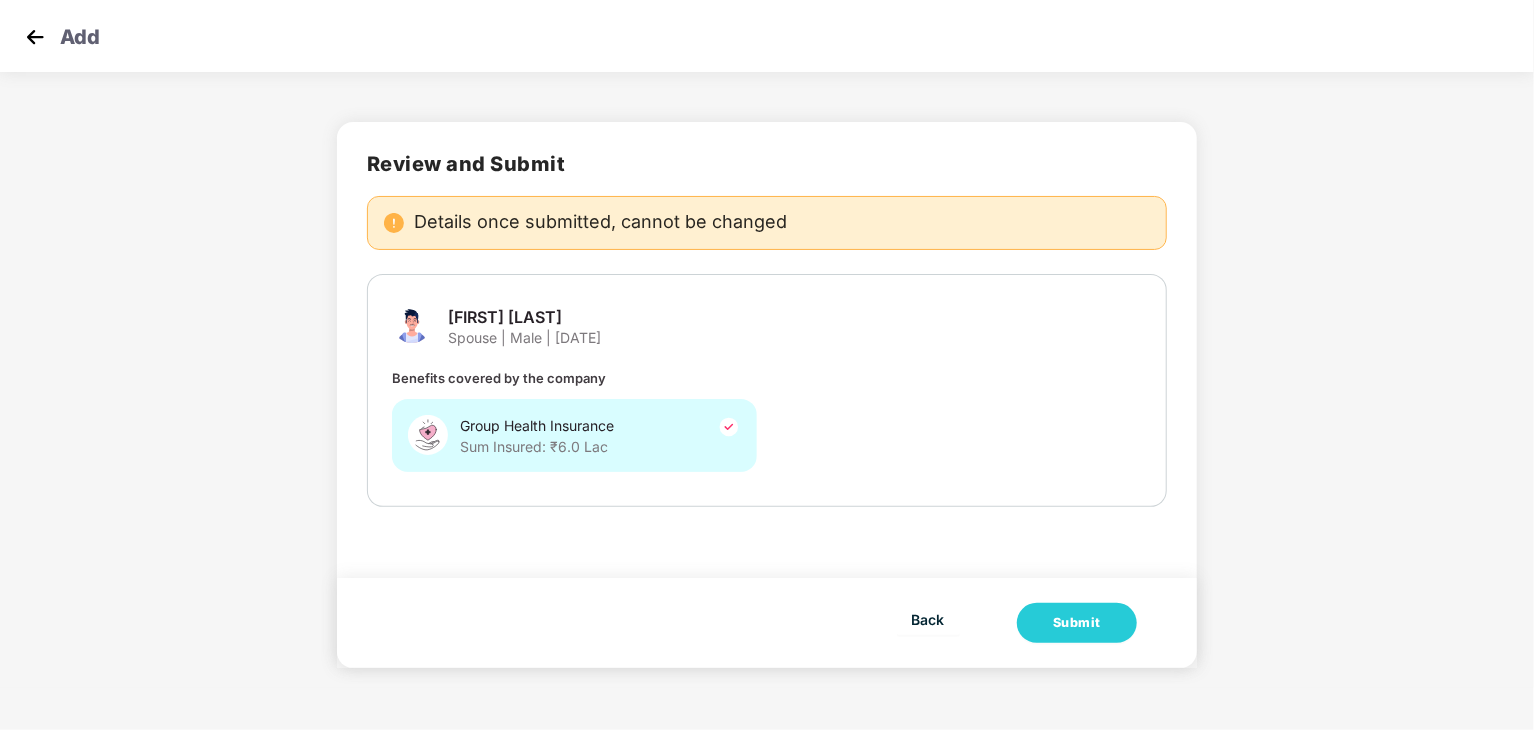 click on "Add" at bounding box center [80, 34] 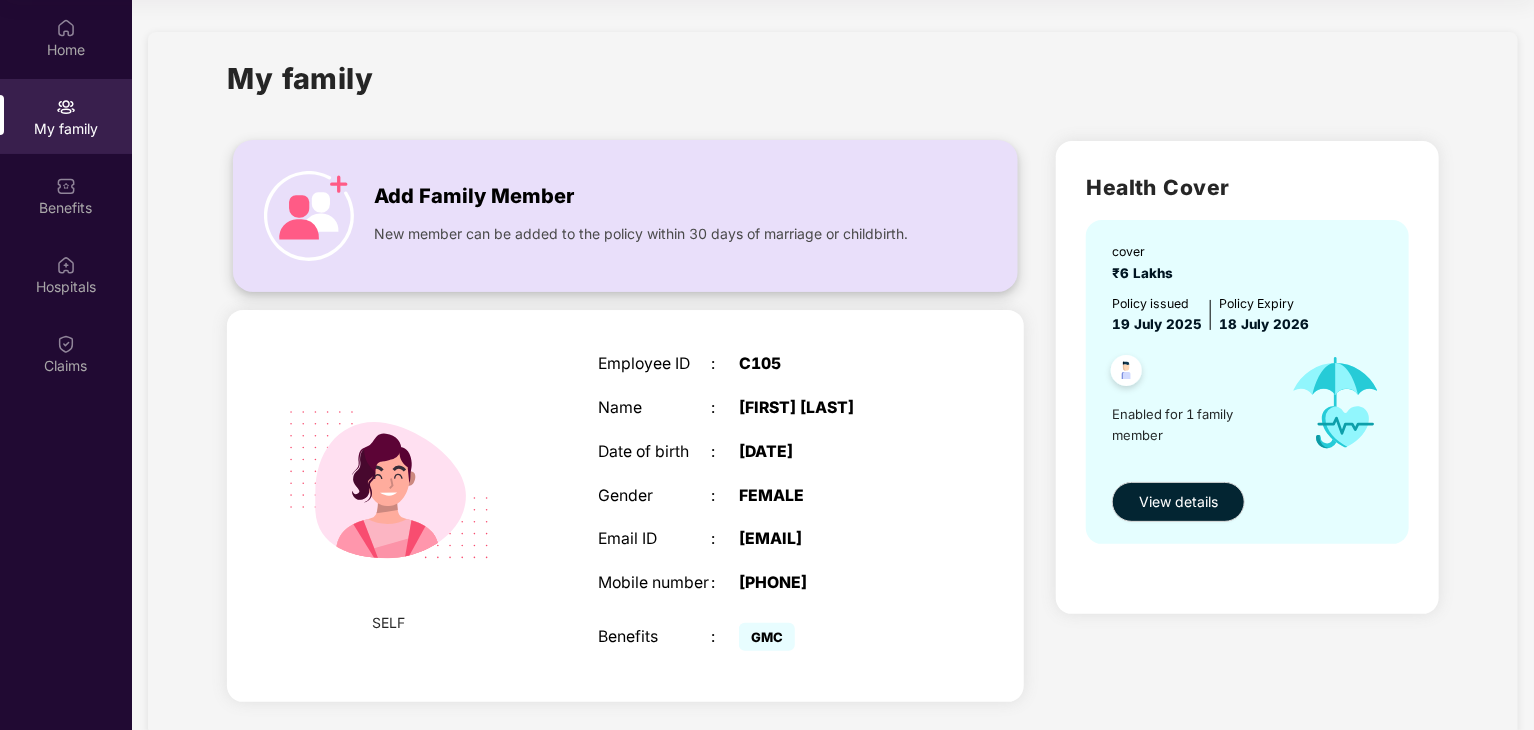 click on "Add Family Member" at bounding box center (474, 196) 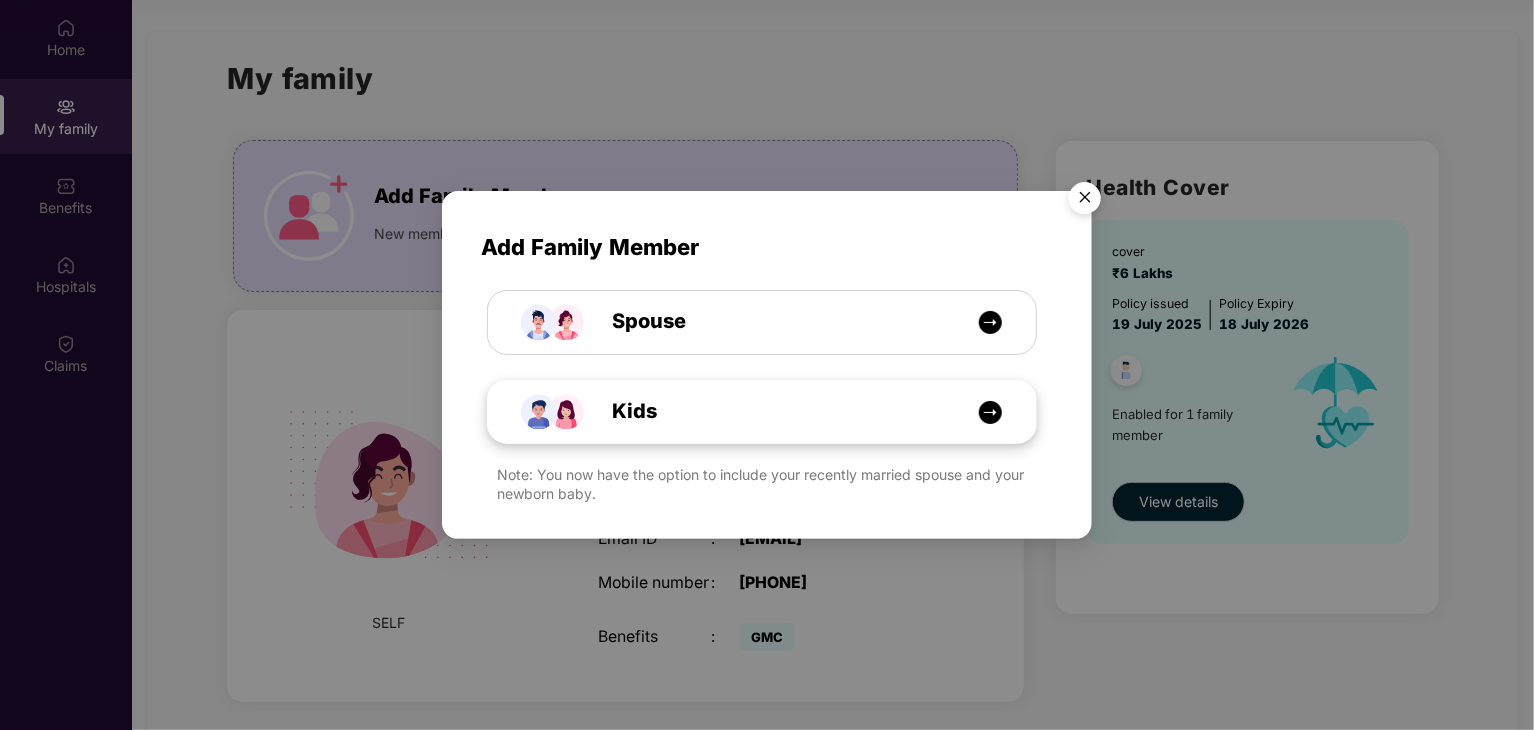 click at bounding box center [990, 412] 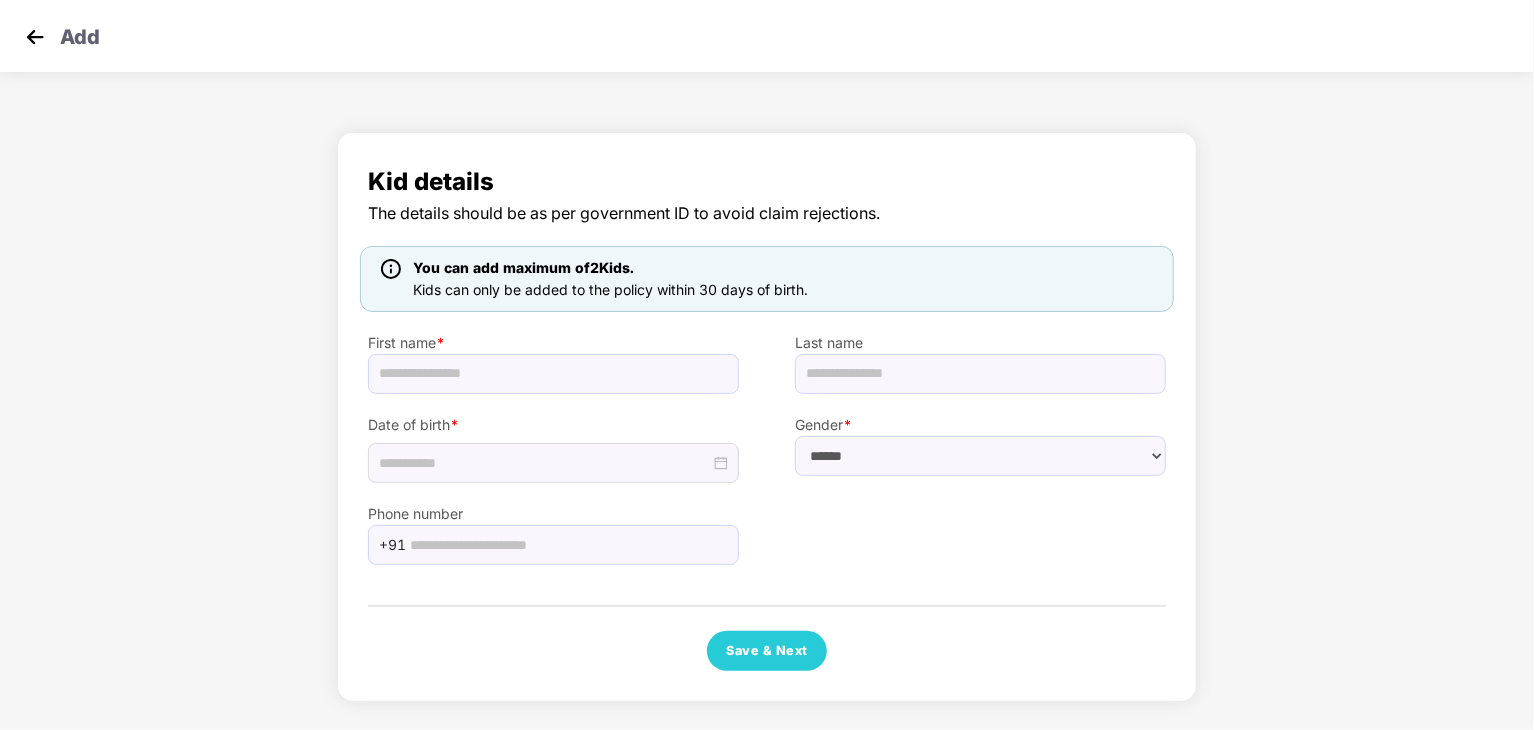 scroll, scrollTop: 0, scrollLeft: 0, axis: both 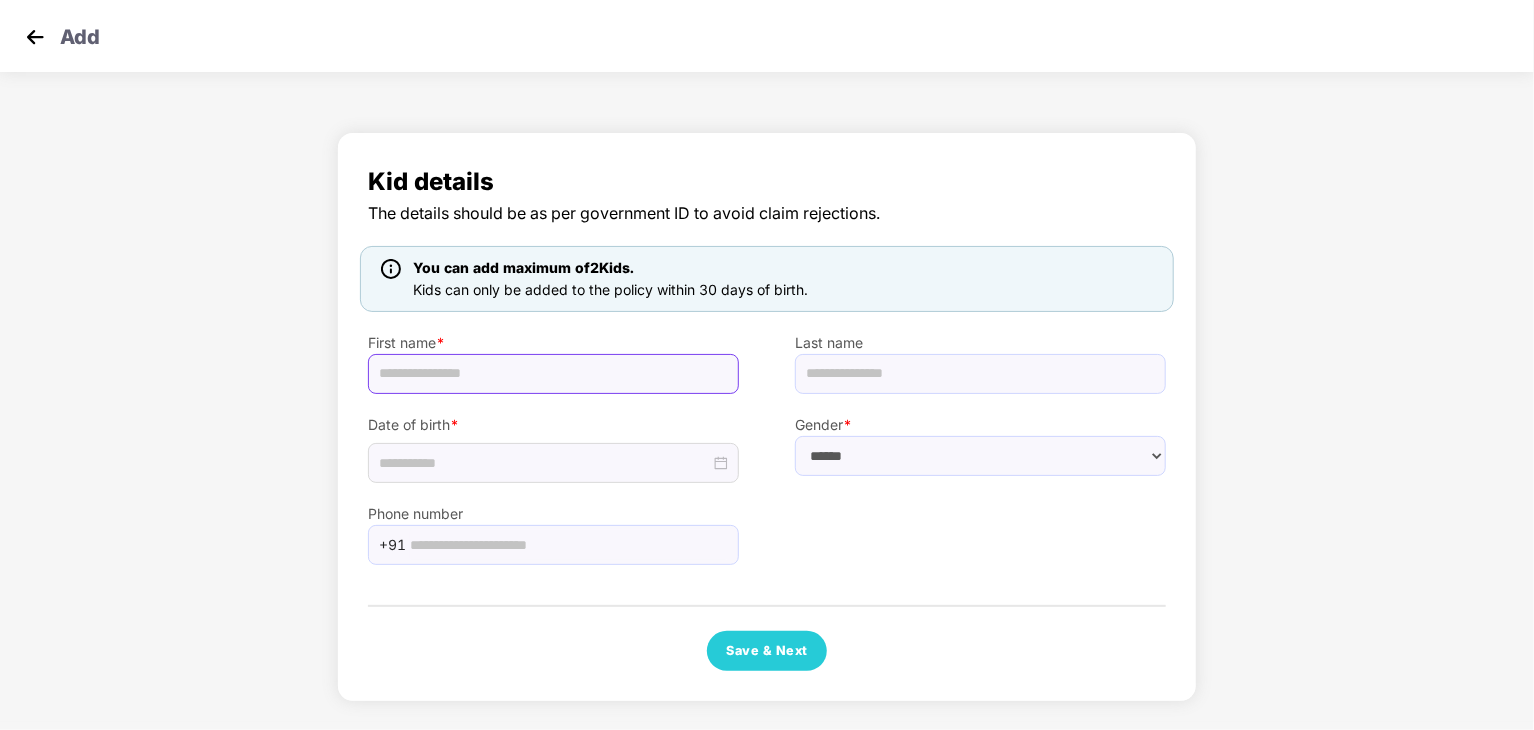click at bounding box center [553, 374] 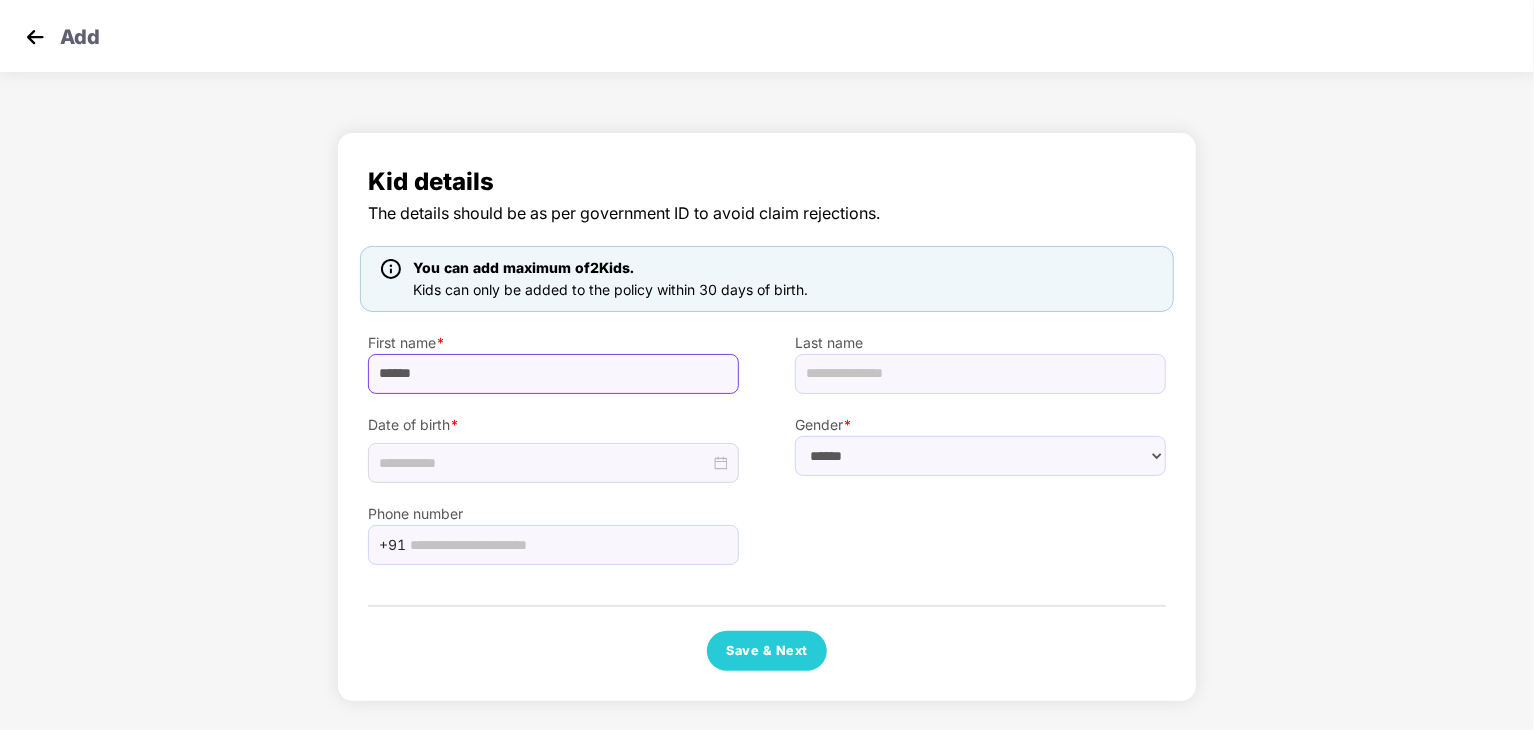 type on "******" 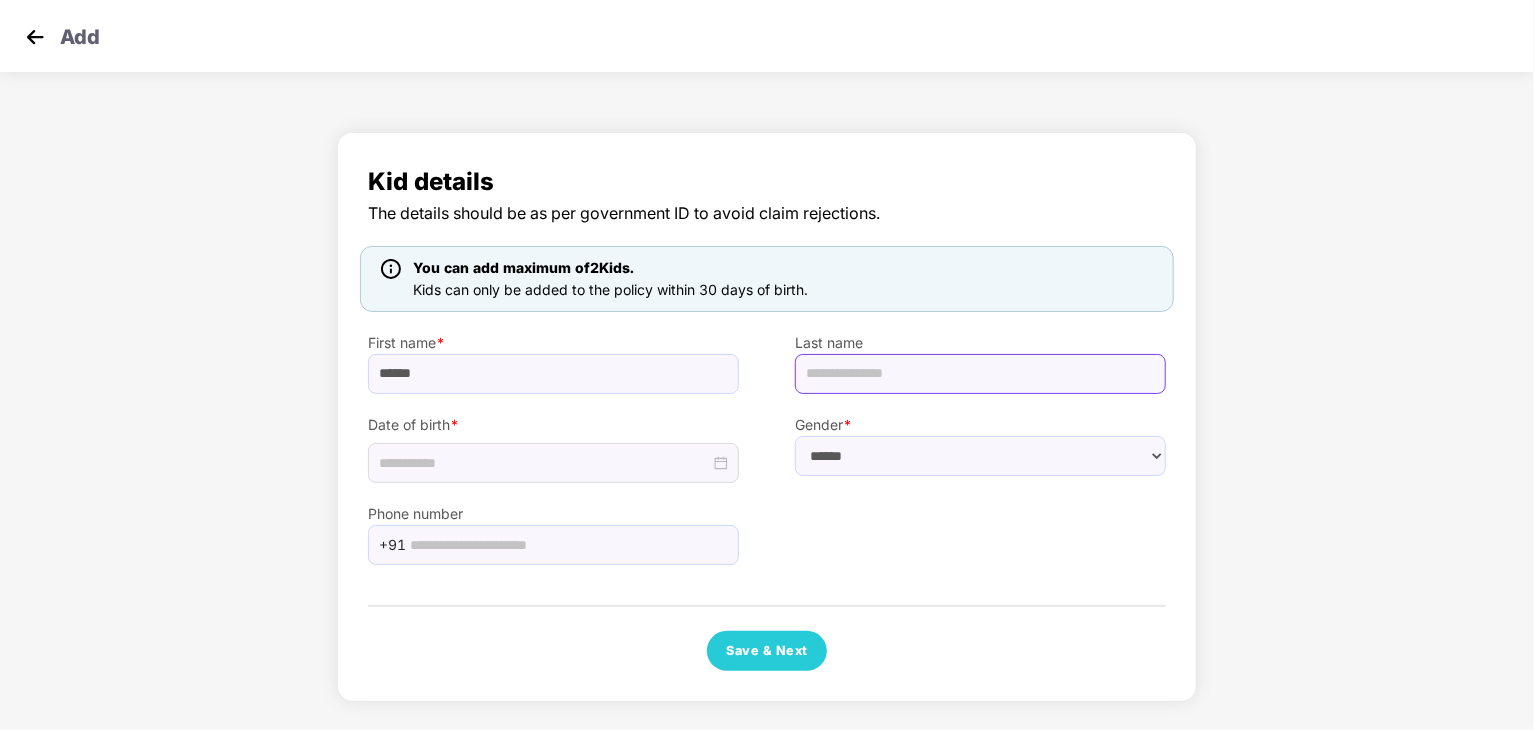 click at bounding box center [980, 374] 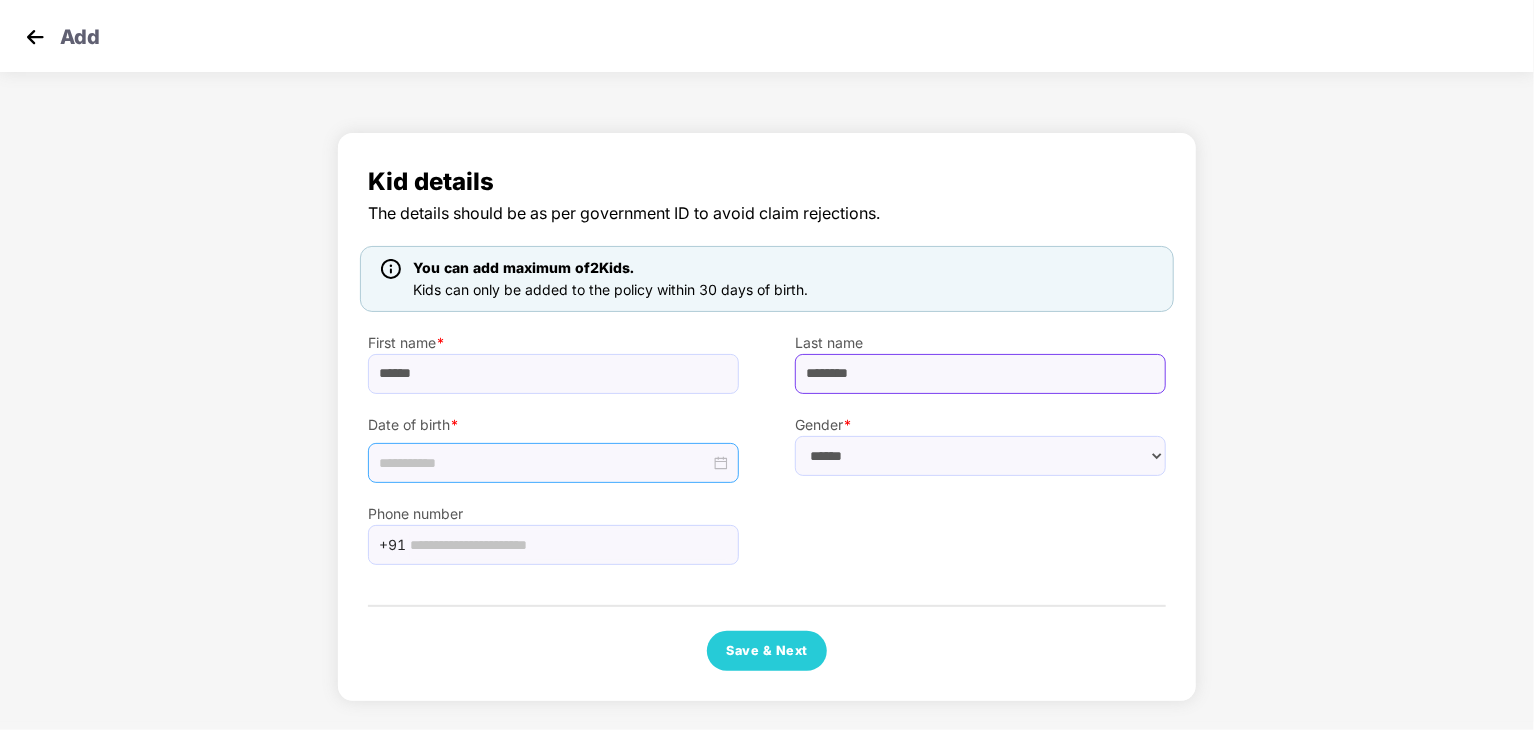 type on "********" 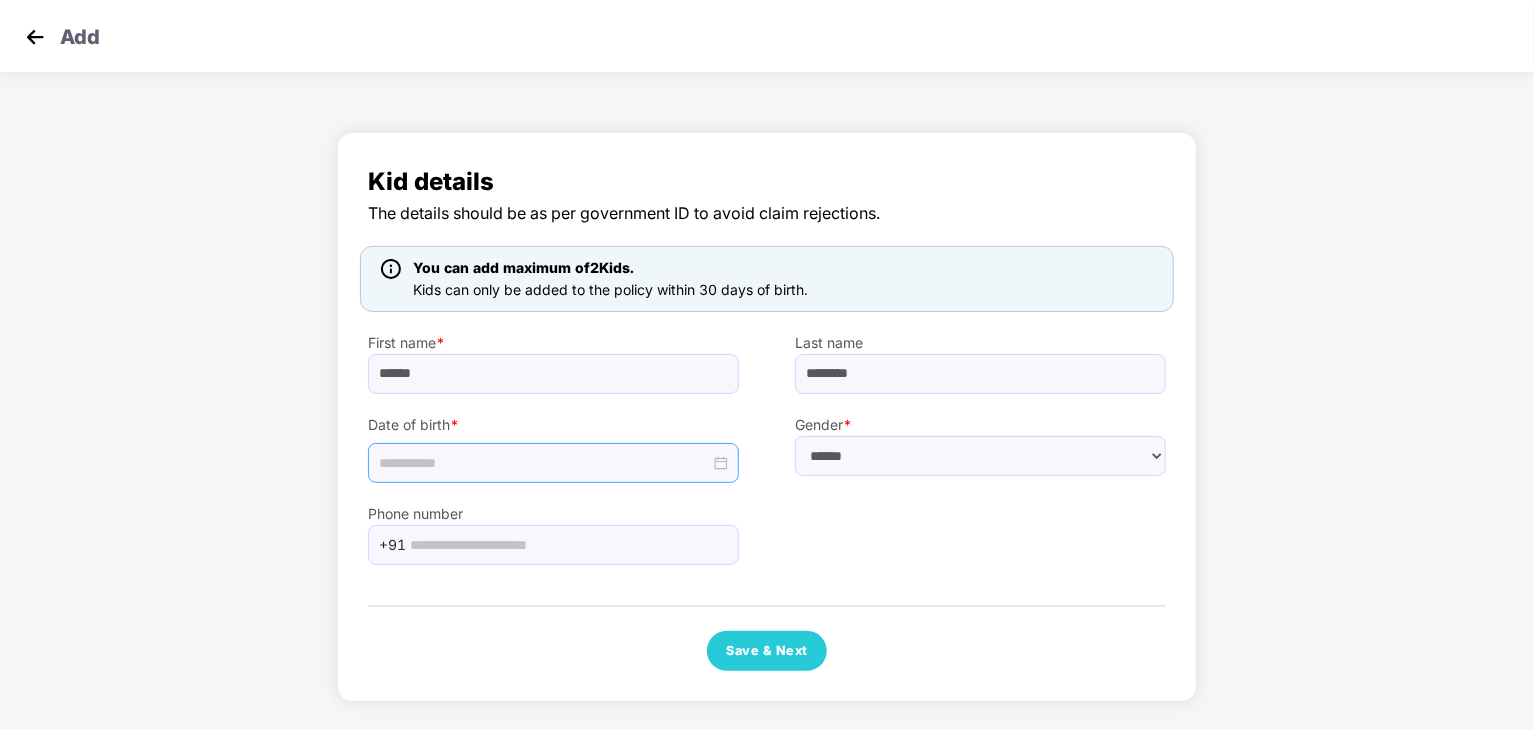 click at bounding box center (544, 463) 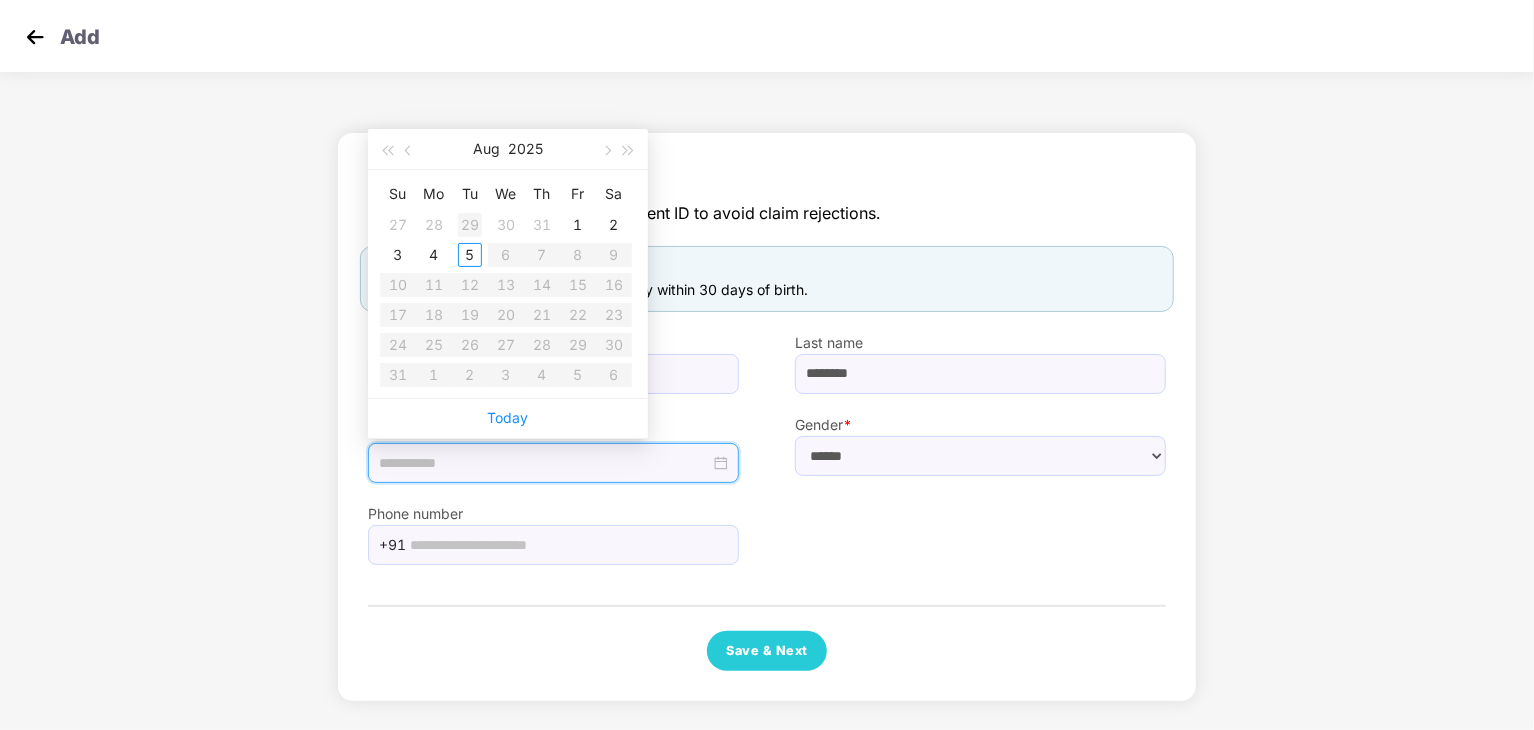 type on "**********" 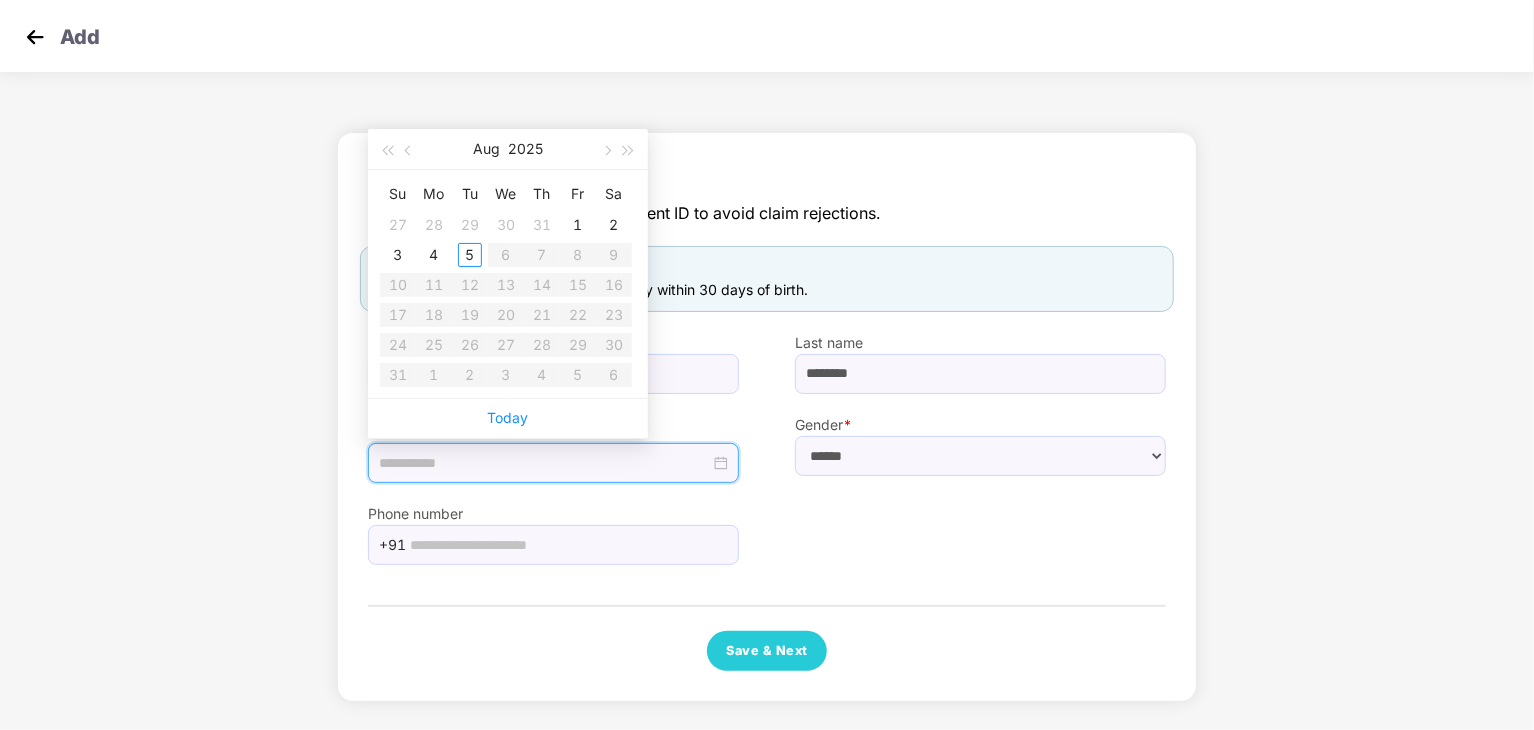 type 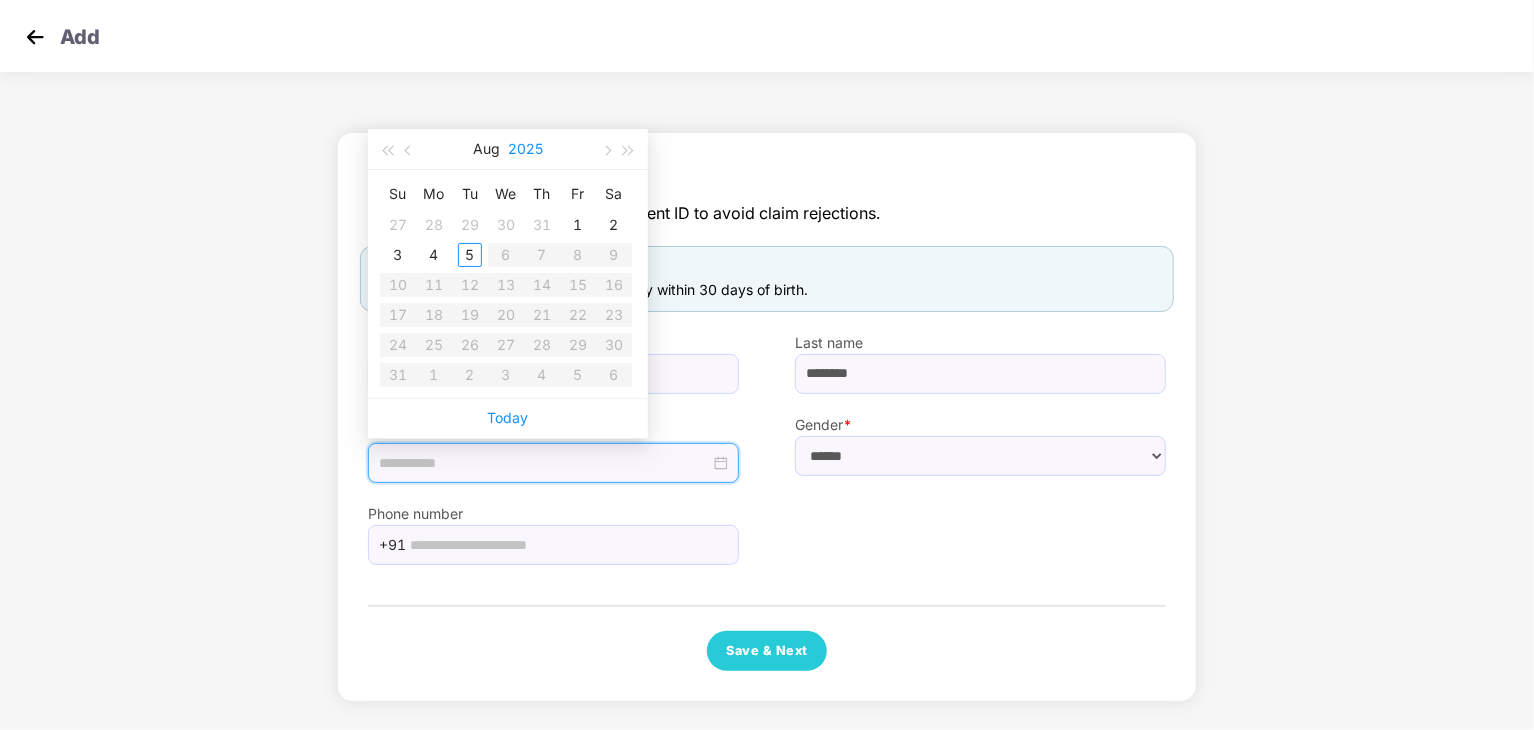 click on "2025" at bounding box center (525, 149) 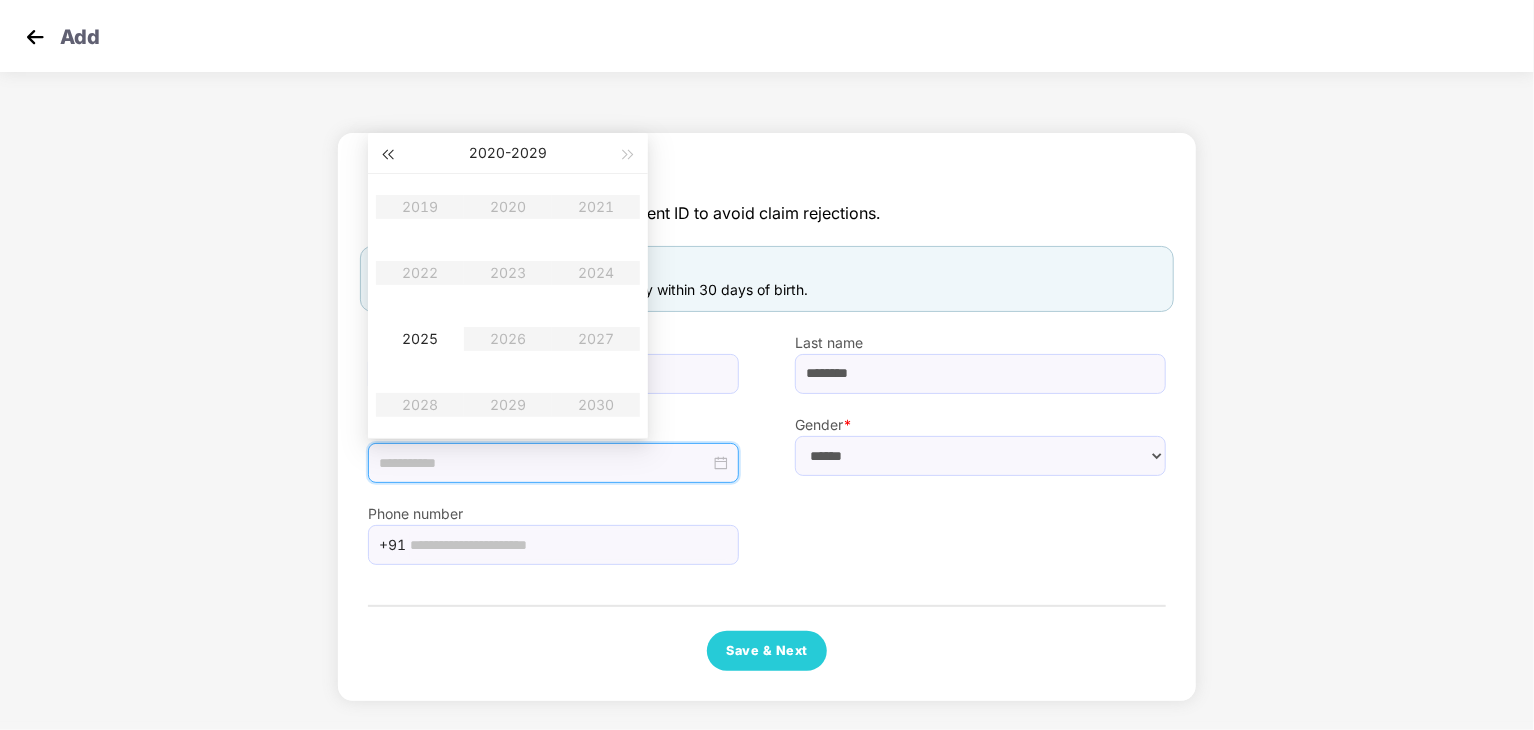 click at bounding box center [387, 155] 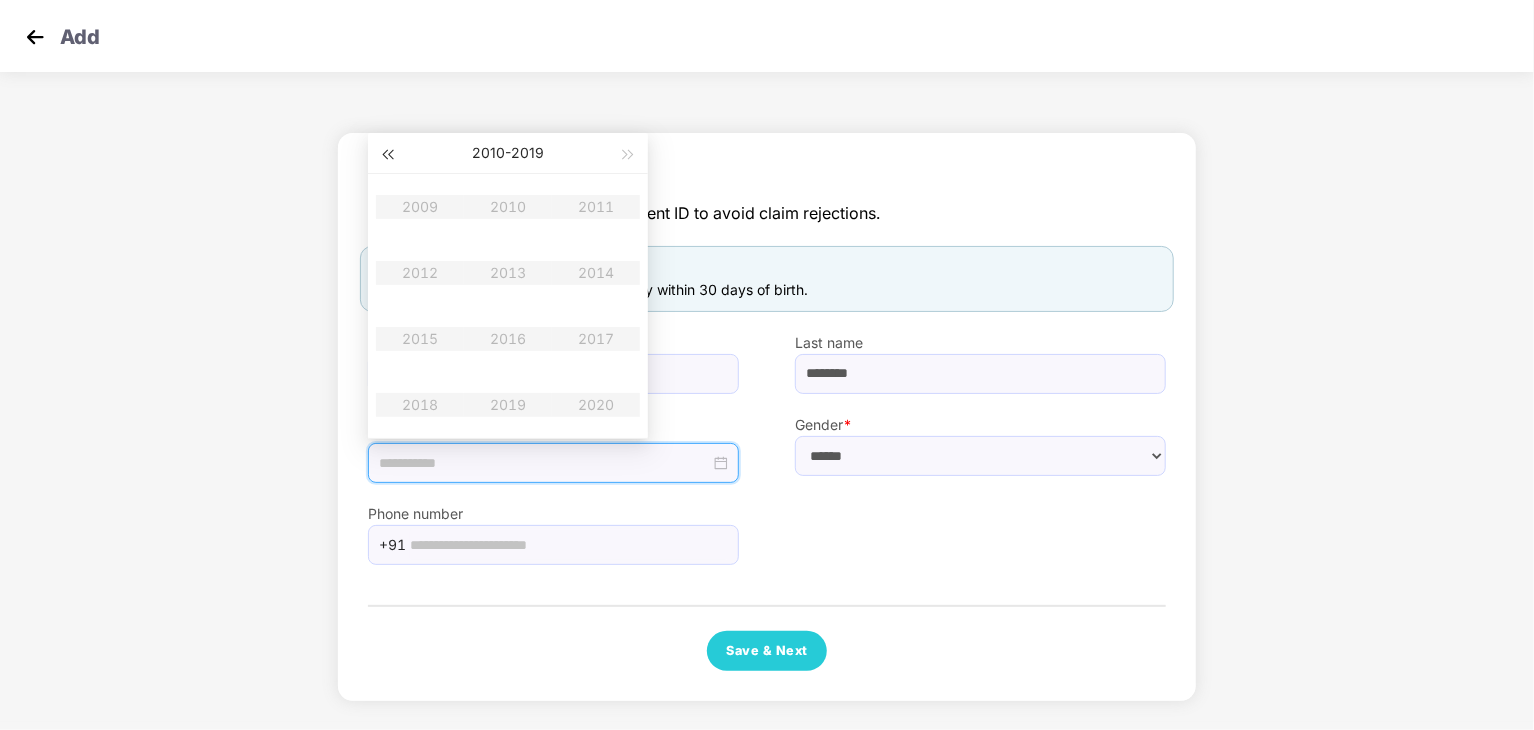 click at bounding box center [387, 155] 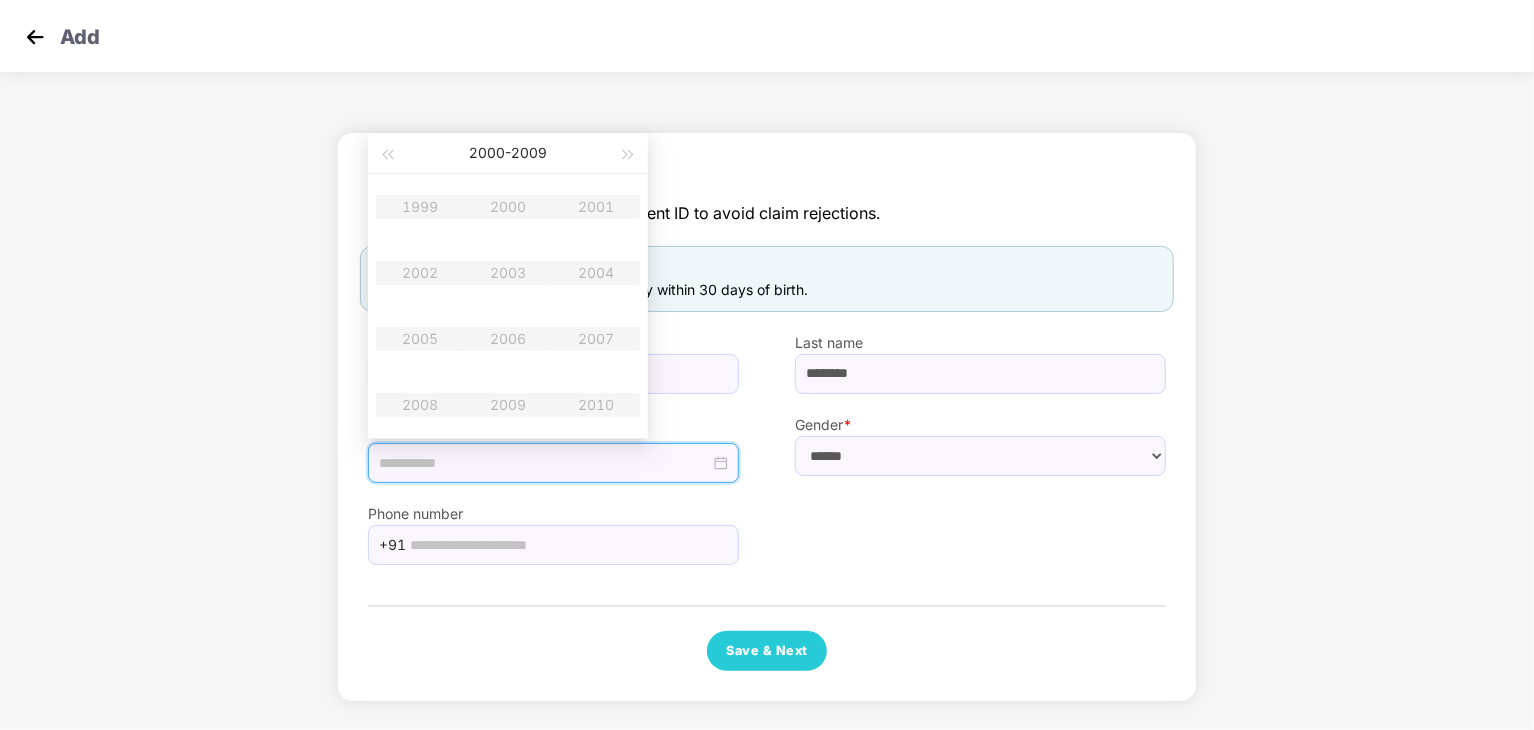 click on "1999 2000 2001 2002 2003 2004 2005 2006 2007 2008 2009 2010" at bounding box center (508, 306) 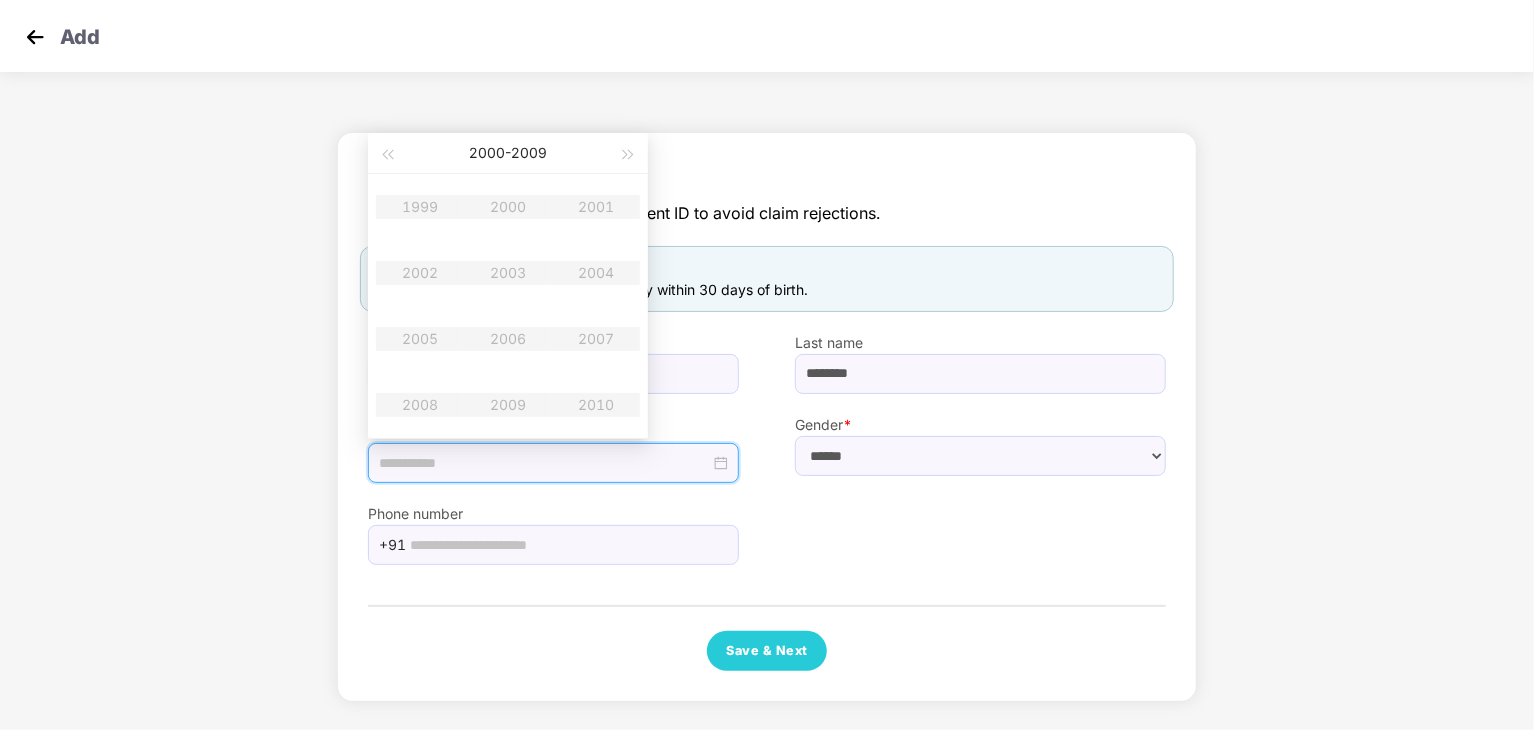 click on "Kid details The details should be as per government ID to avoid claim rejections. You can add maximum of  2  Kids. Kids can only be added to the policy within 30 days of birth. First name  * [FIRST] Last name [LAST] Date of birth  * [DATE] Gender  * ****** **** ****** Phone number +91 [PHONE] Save & Next" at bounding box center [767, 417] 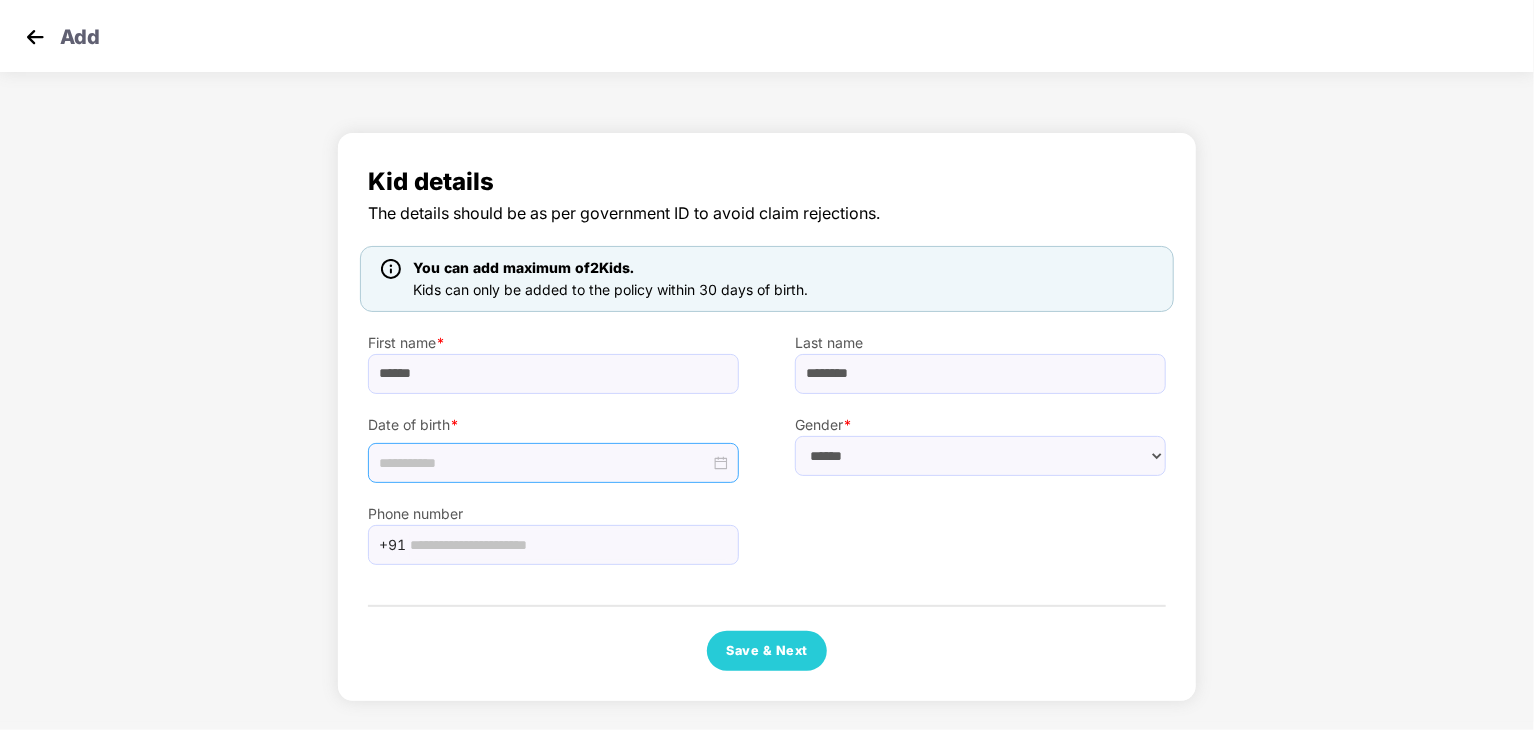 click at bounding box center (553, 463) 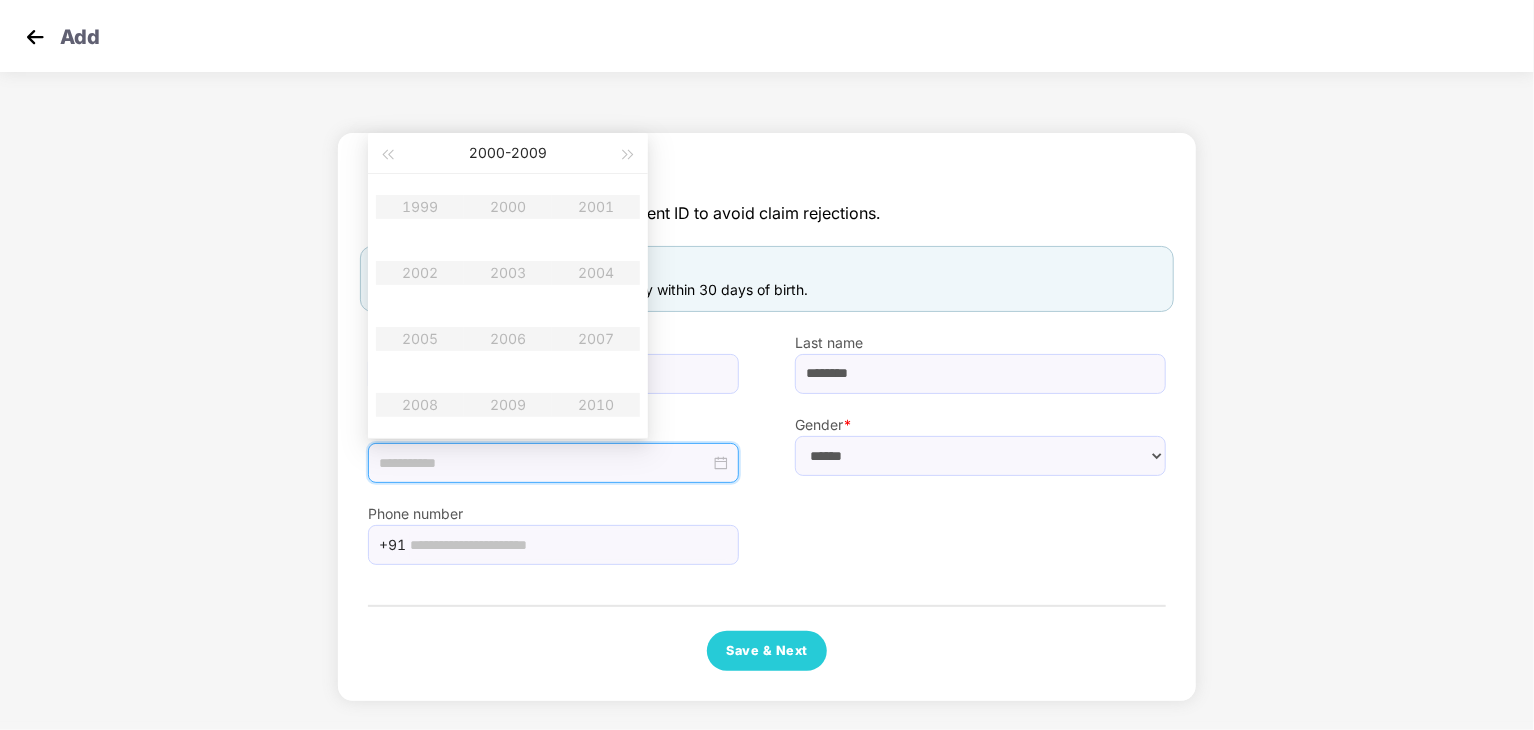 click on "1999 2000 2001 2002 2003 2004 2005 2006 2007 2008 2009 2010" at bounding box center [508, 306] 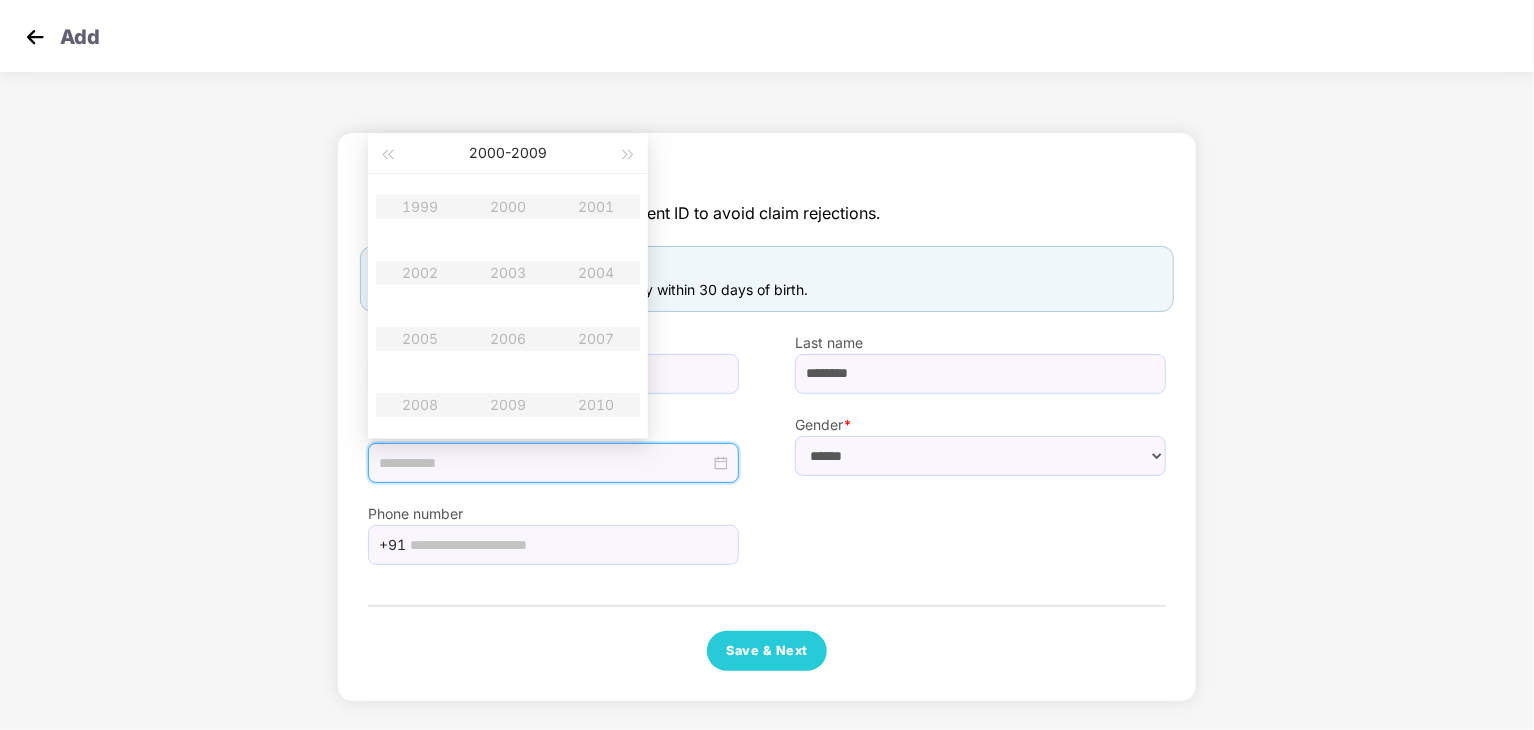 click at bounding box center [544, 463] 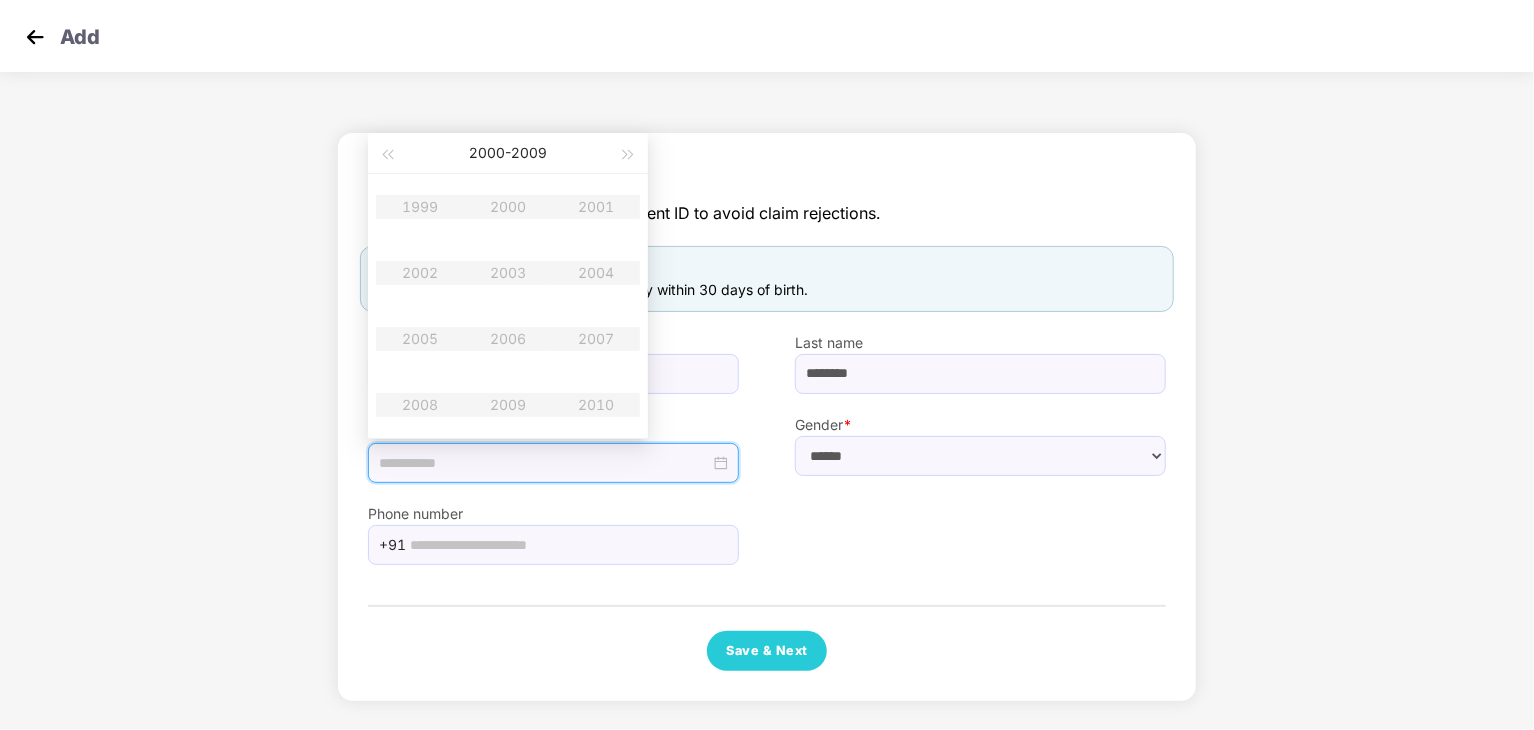 click on "Phone number [PHONE_PREFIX]" at bounding box center (767, 524) 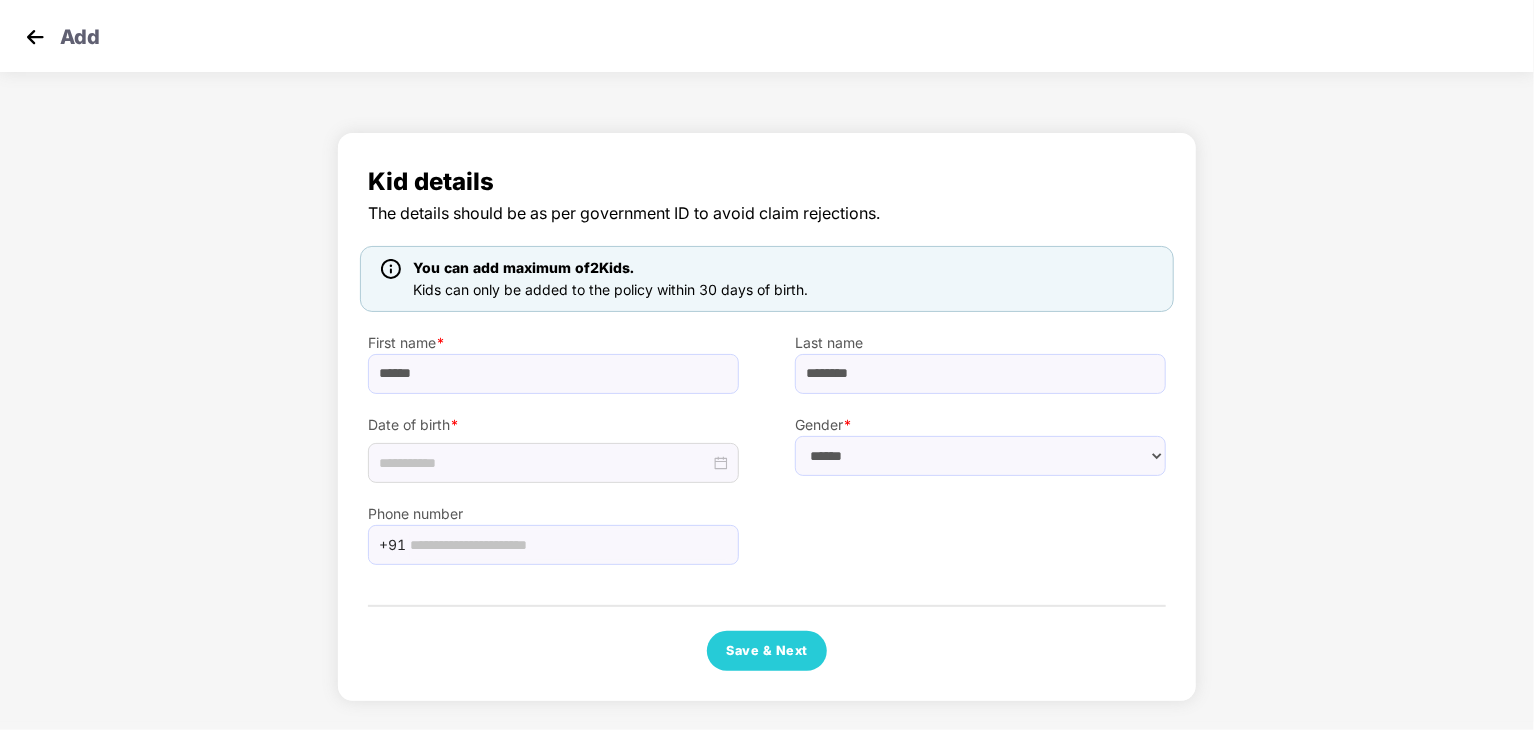 click on "Kid details The details should be as per government ID to avoid claim rejections. You can add maximum of  2  Kids. Kids can only be added to the policy within 30 days of birth. First name  * [FIRST] Last name [LAST] Date of birth  * [DATE] Gender  * ****** **** ****** Phone number +91 [PHONE] Save & Next" at bounding box center [767, 422] 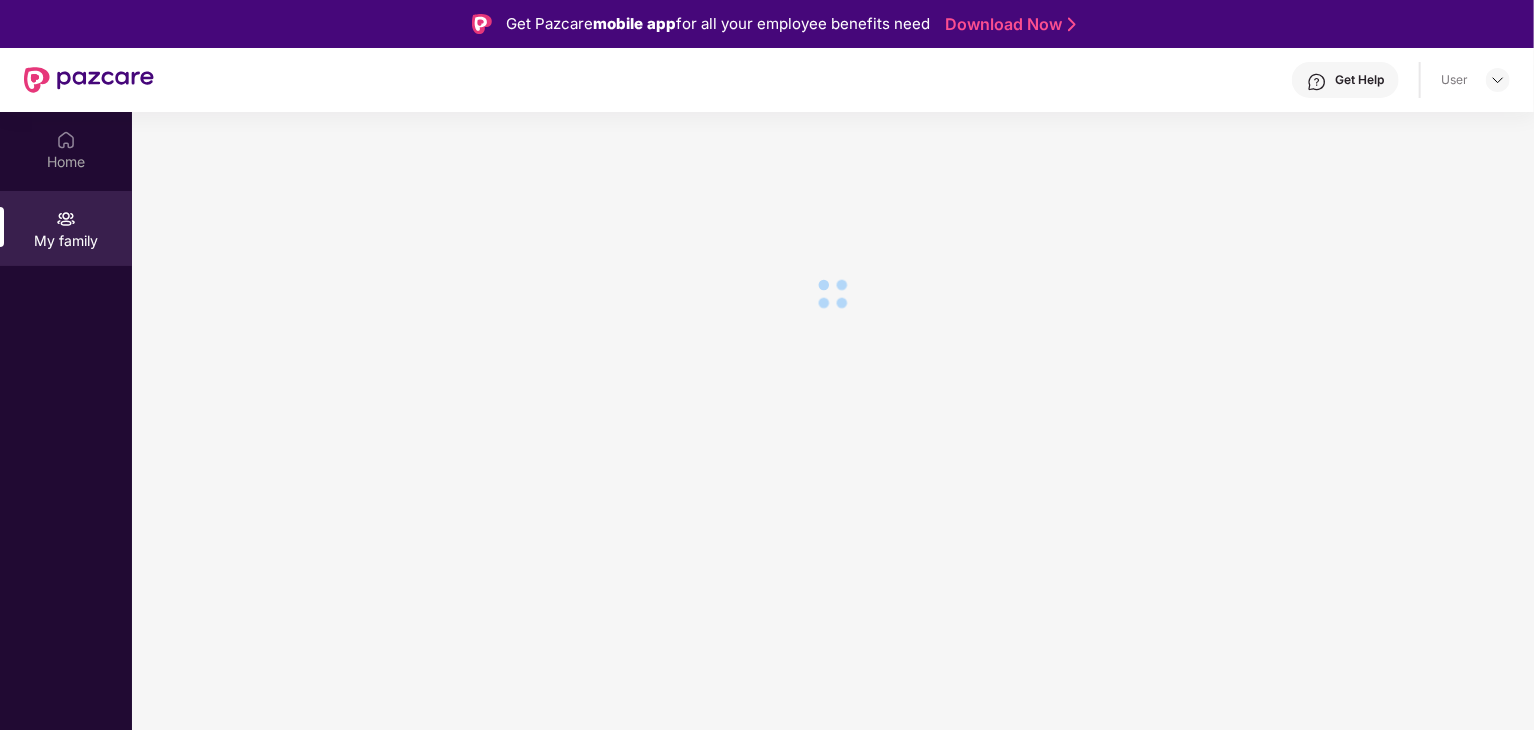 scroll, scrollTop: 112, scrollLeft: 0, axis: vertical 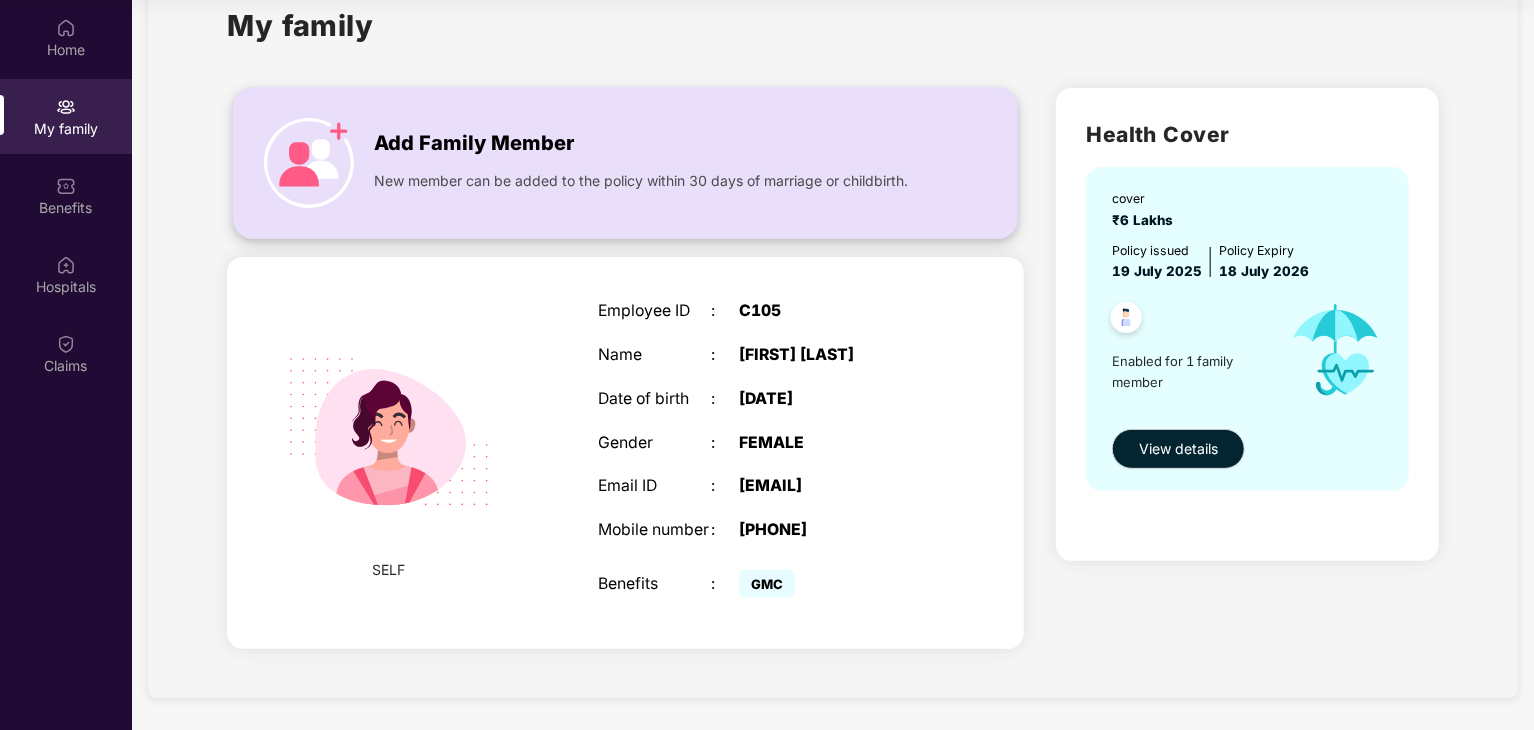 click on "Add Family Member" at bounding box center [474, 143] 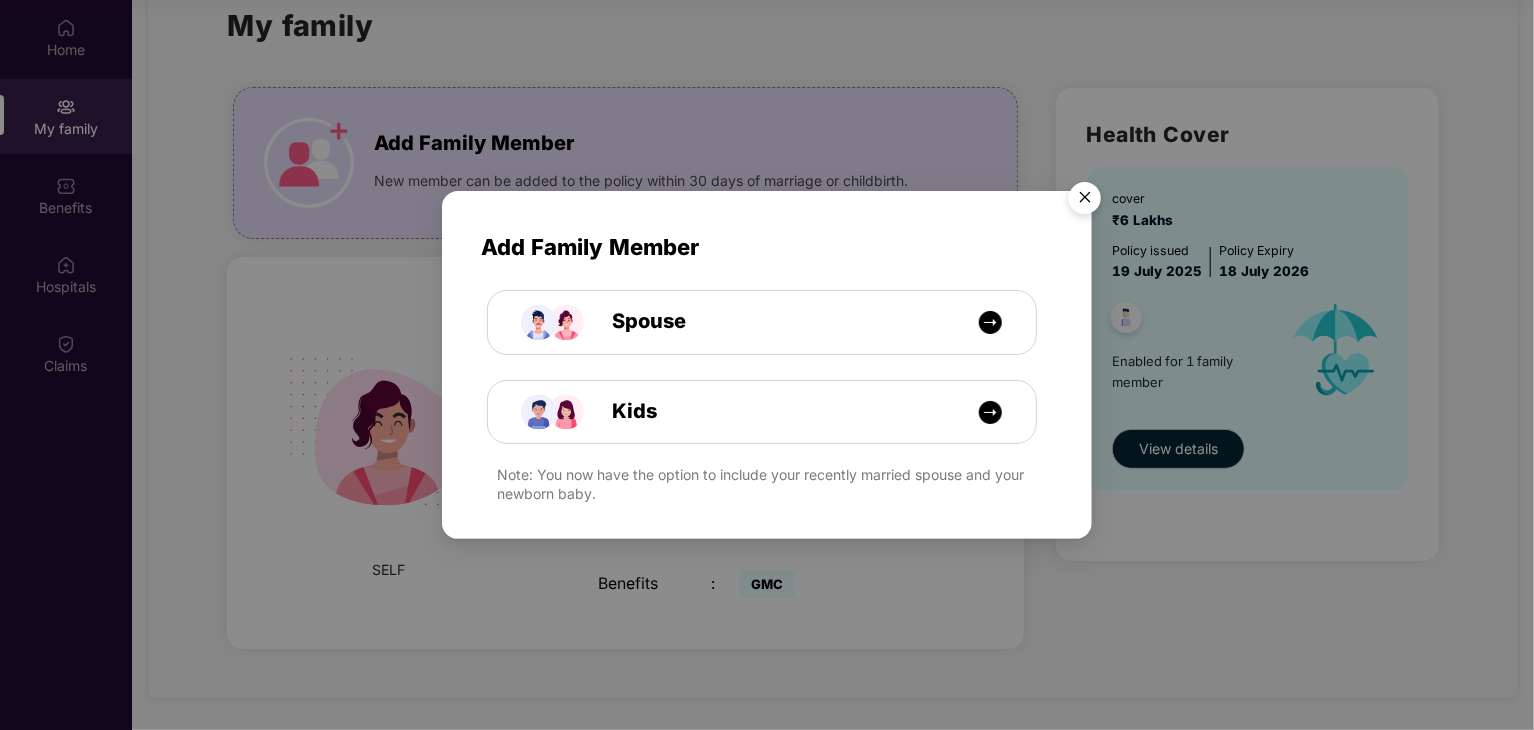 click at bounding box center (1085, 201) 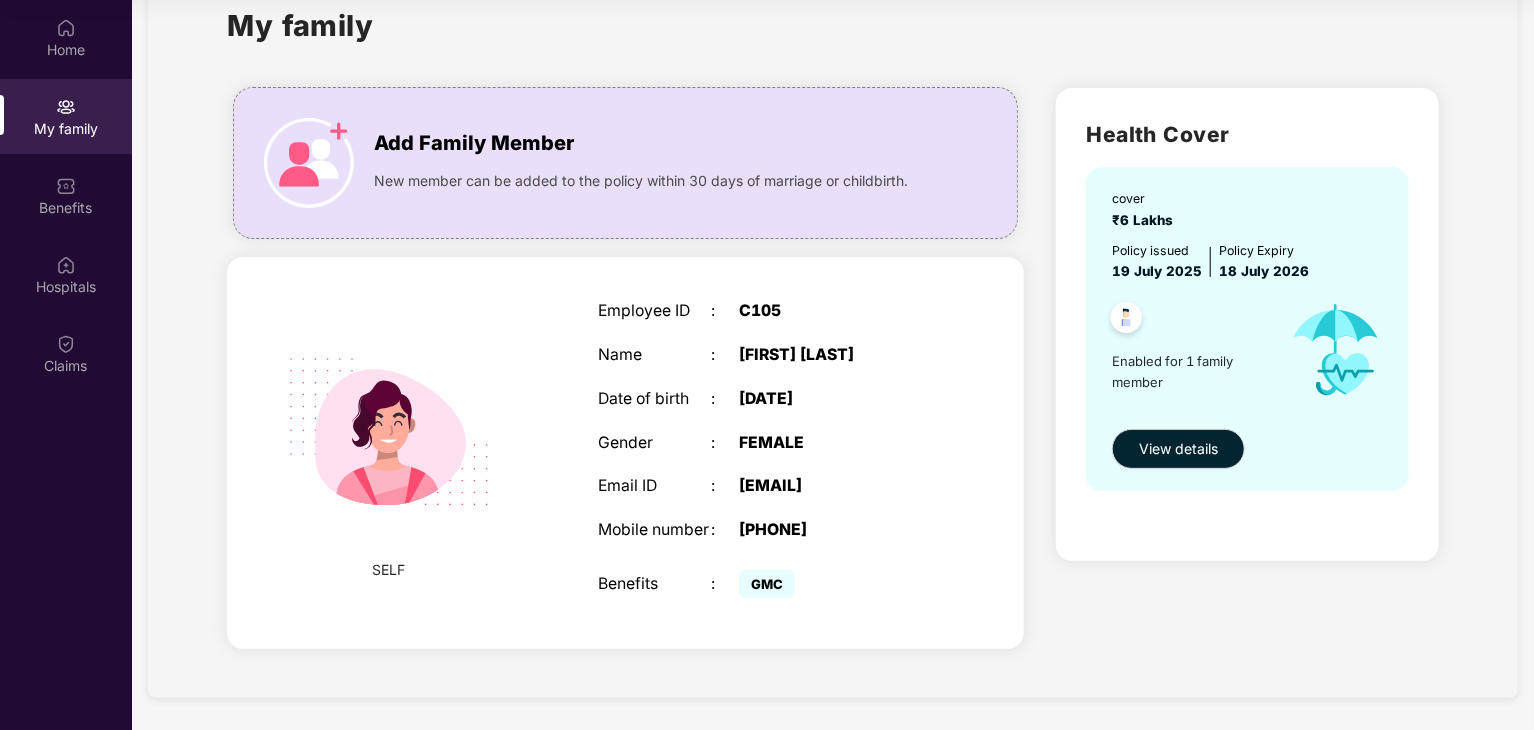 click on "Home My family Benefits Hospitals Claims" at bounding box center [66, 365] 